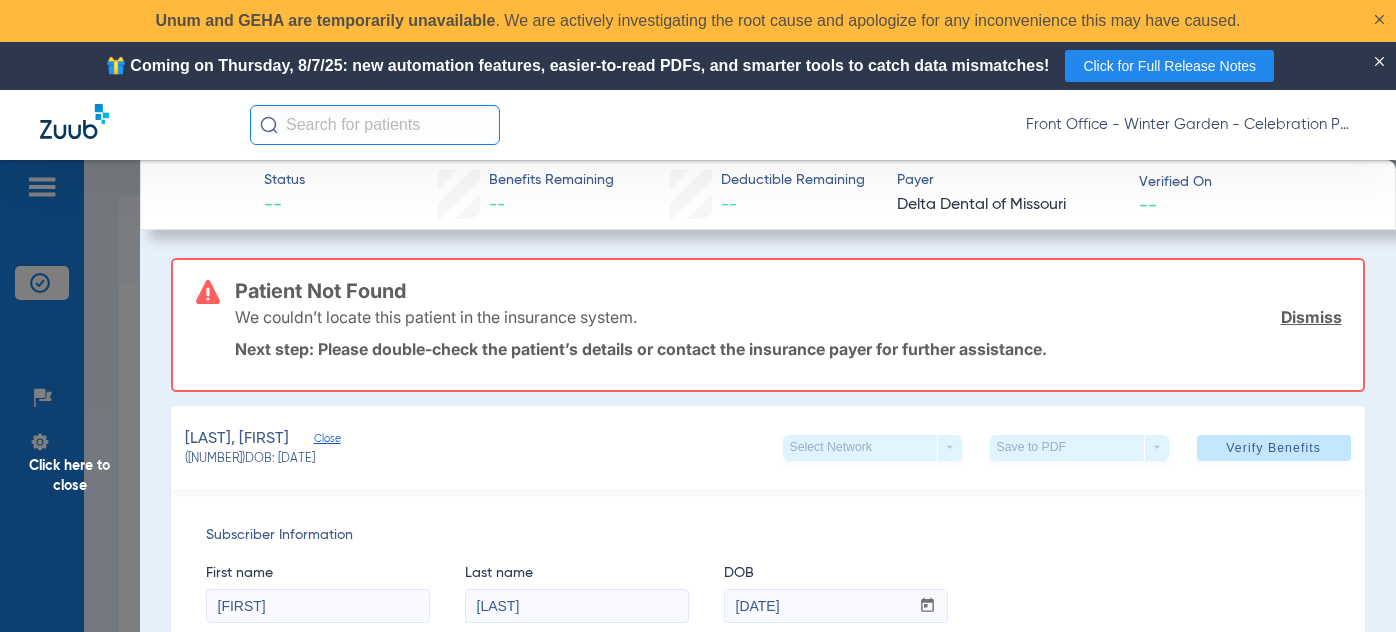 scroll, scrollTop: 0, scrollLeft: 0, axis: both 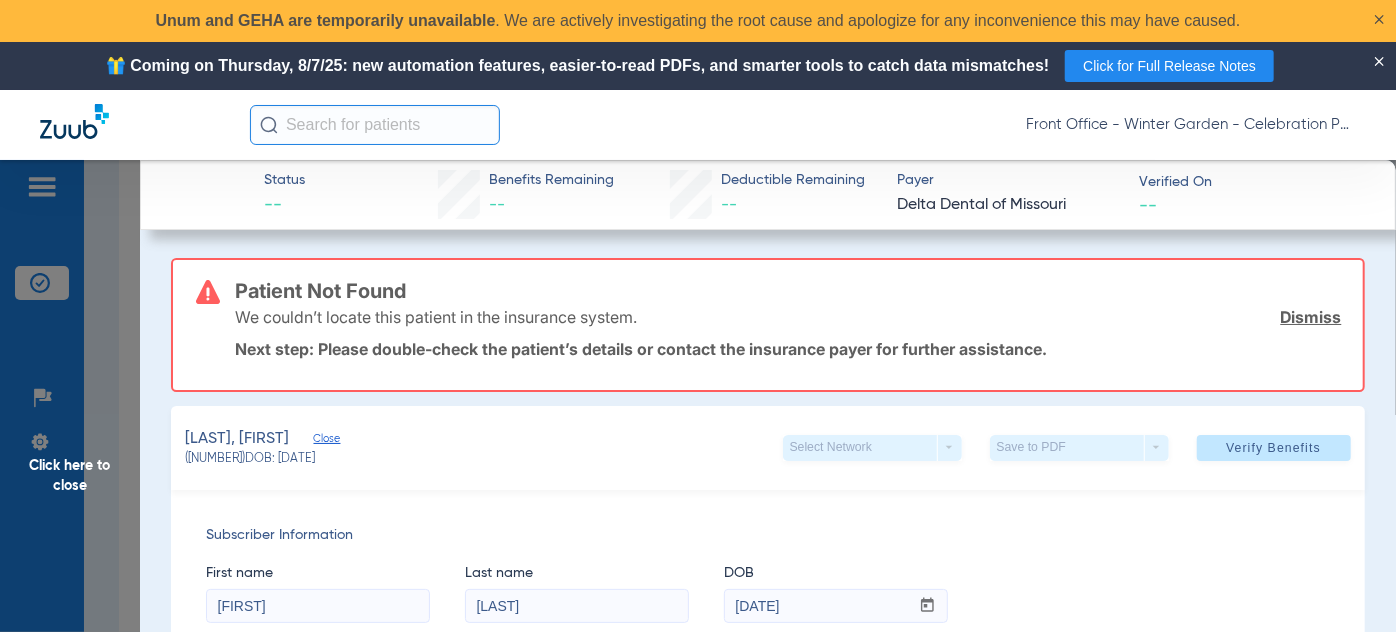 click on "Click here to close" 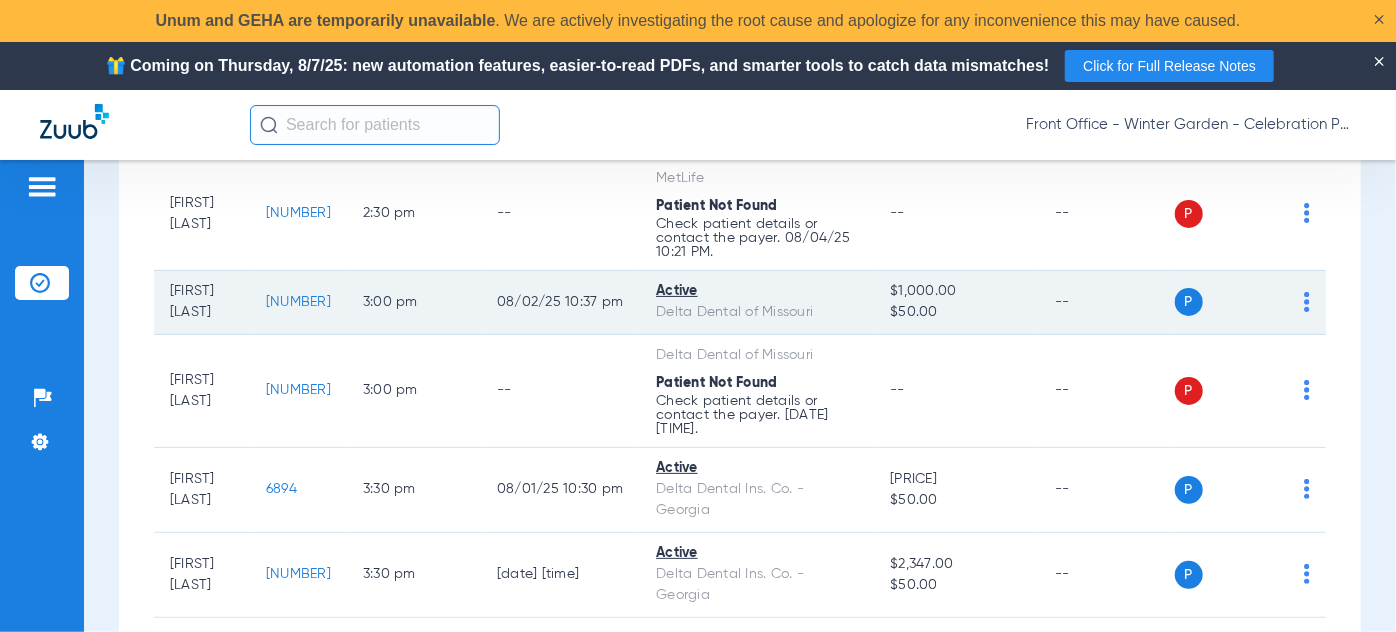 click on "[NUMBER]" 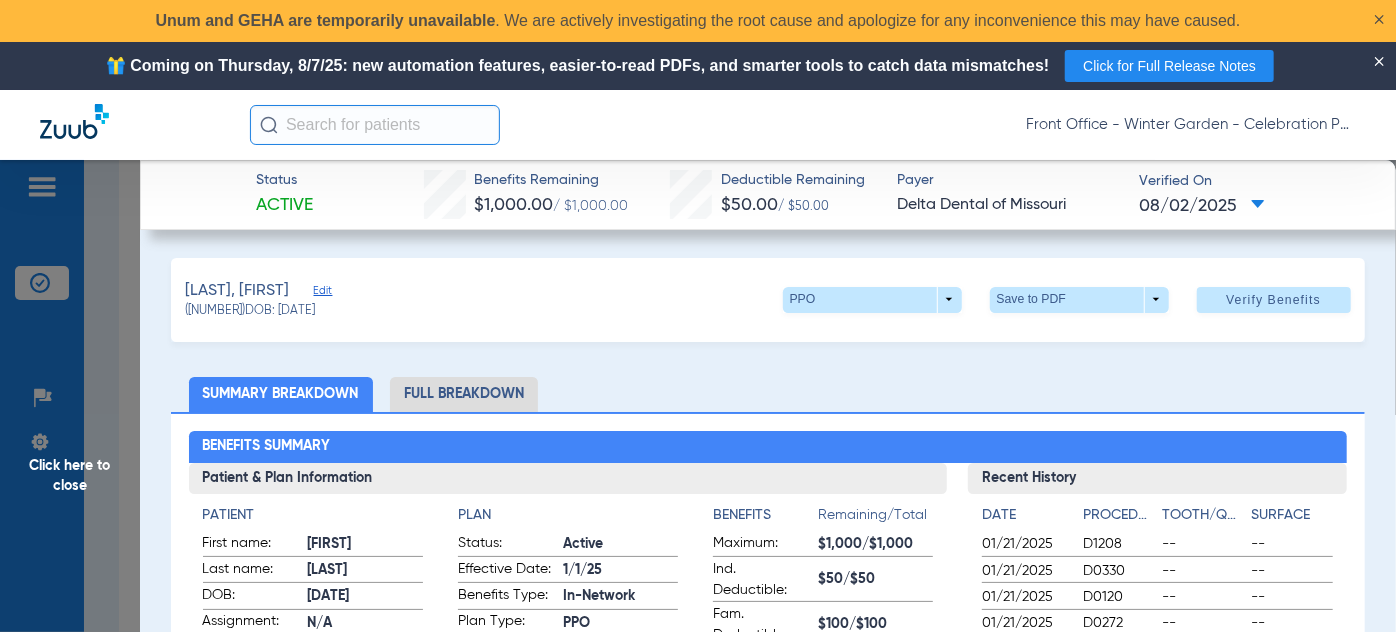 click on "Edit" 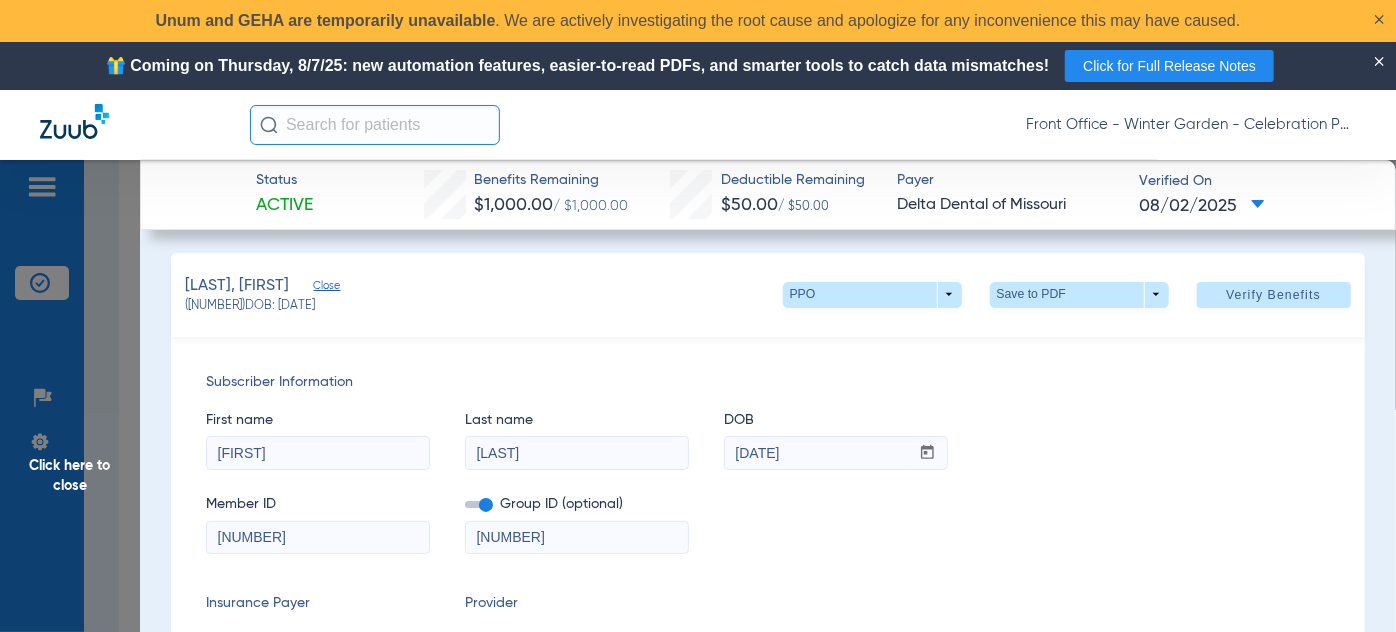 scroll, scrollTop: 0, scrollLeft: 0, axis: both 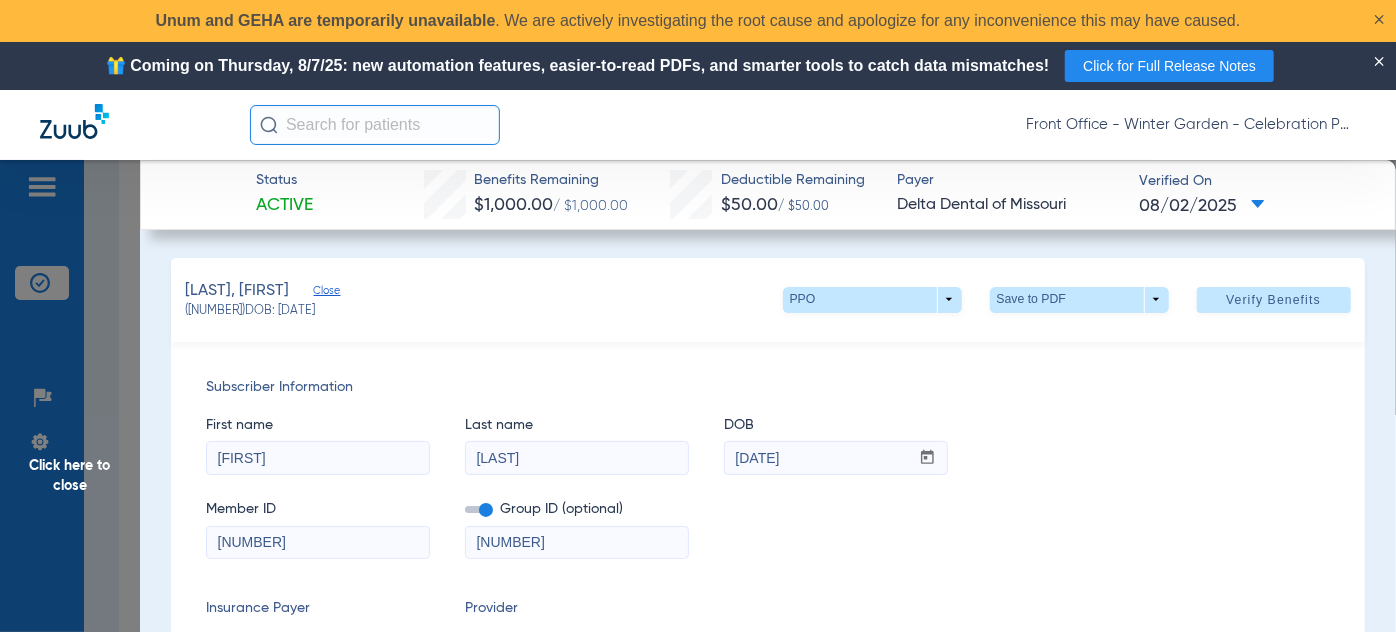 click on "Click here to close" 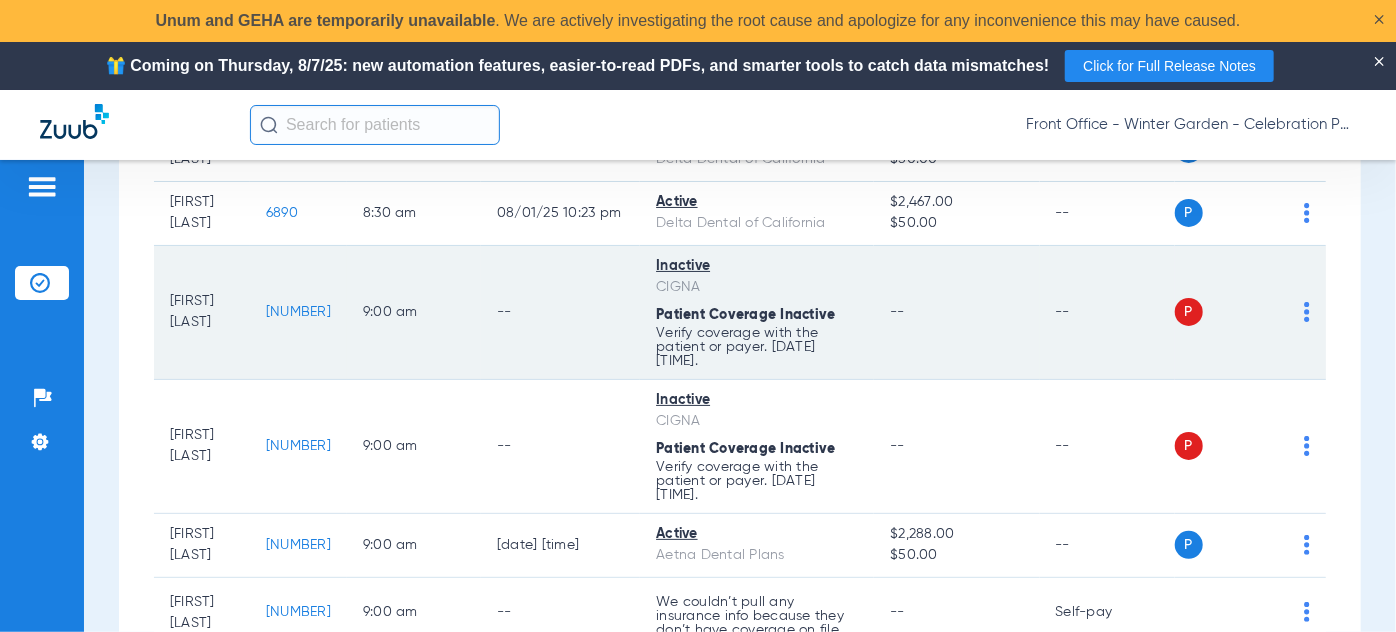 scroll, scrollTop: 665, scrollLeft: 0, axis: vertical 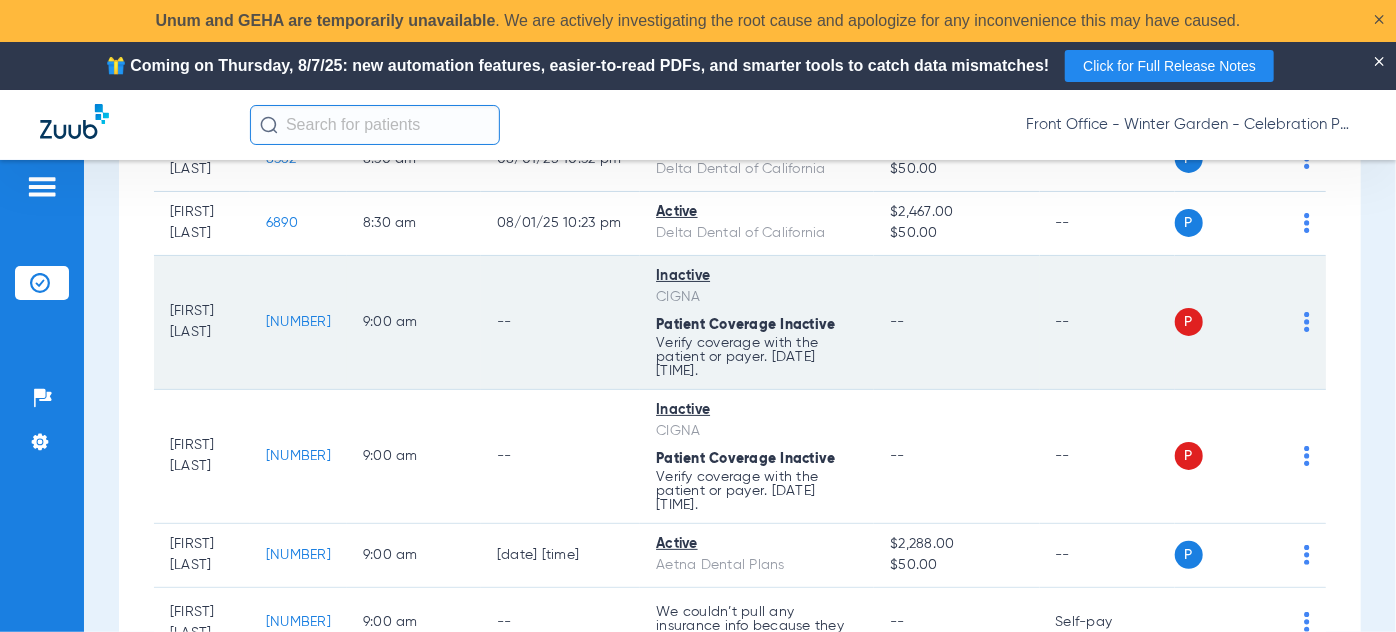 click on "[NUMBER]" 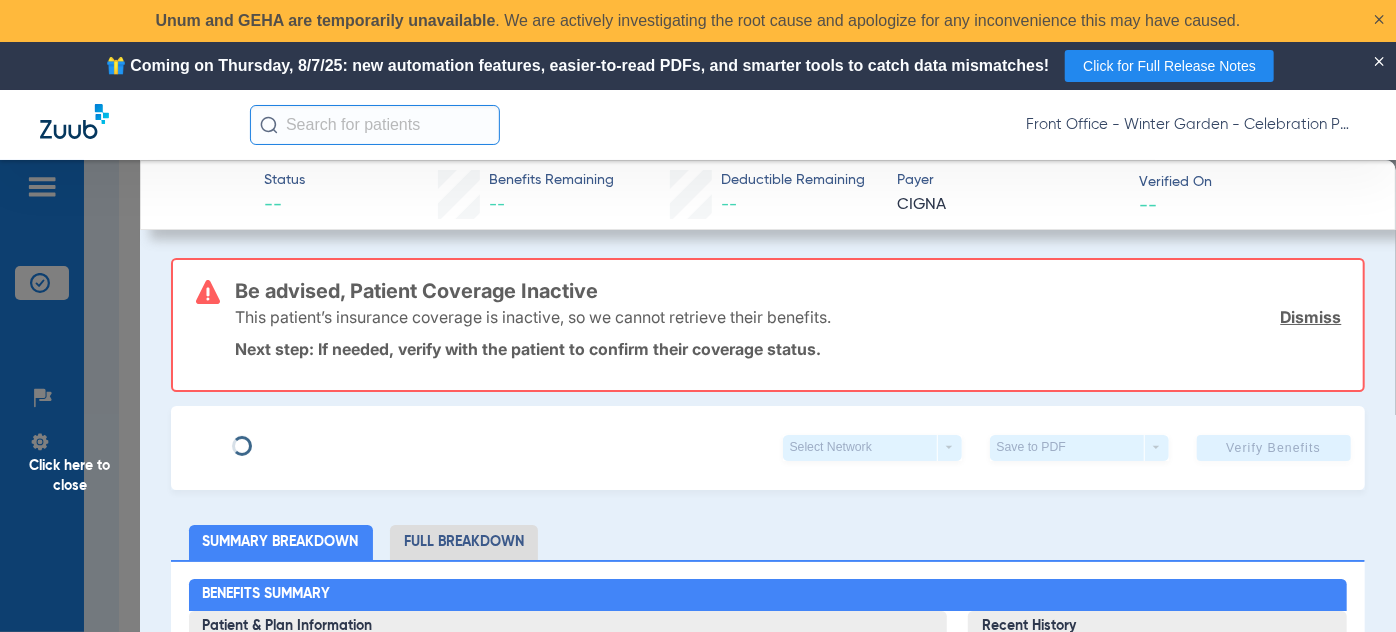 type on "[FIRST]" 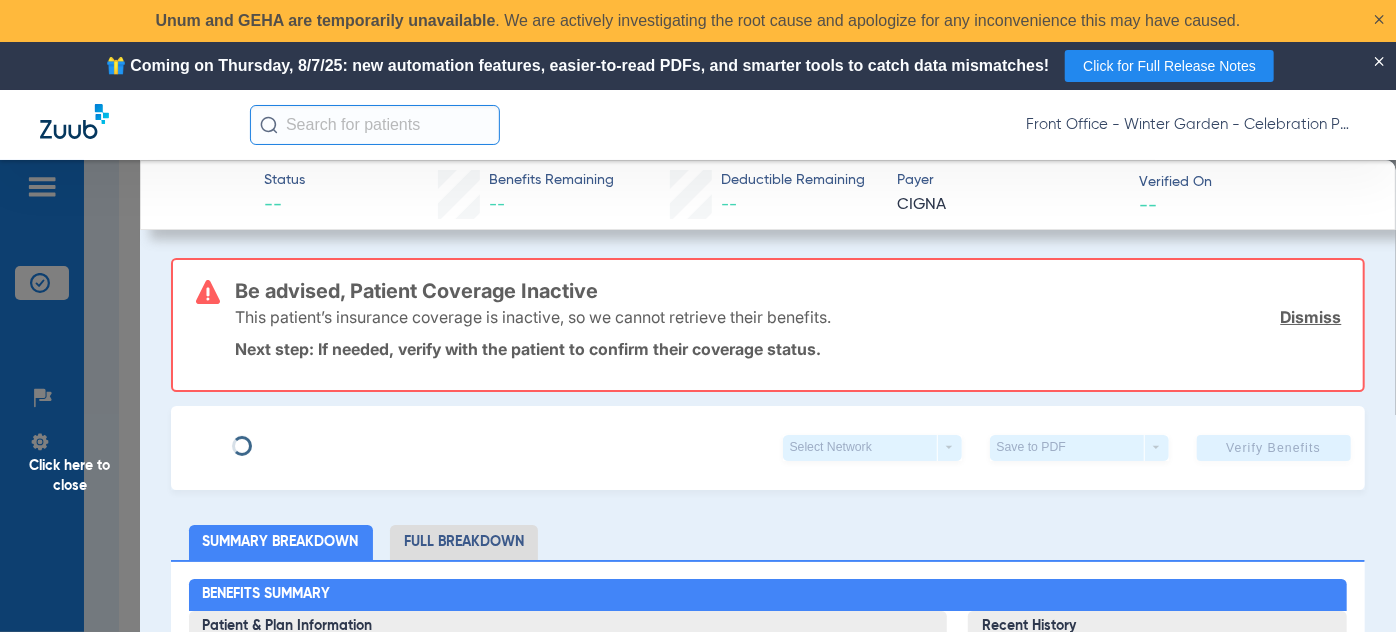 type on "[LAST]" 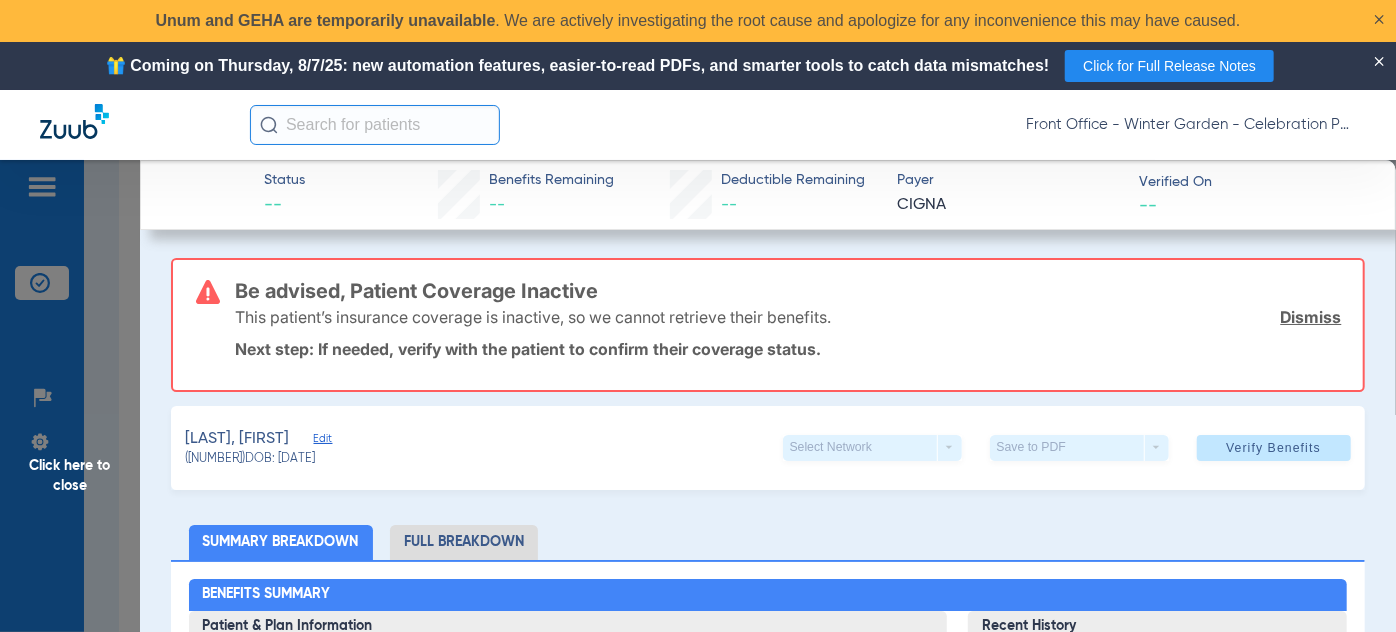 click on "Edit" 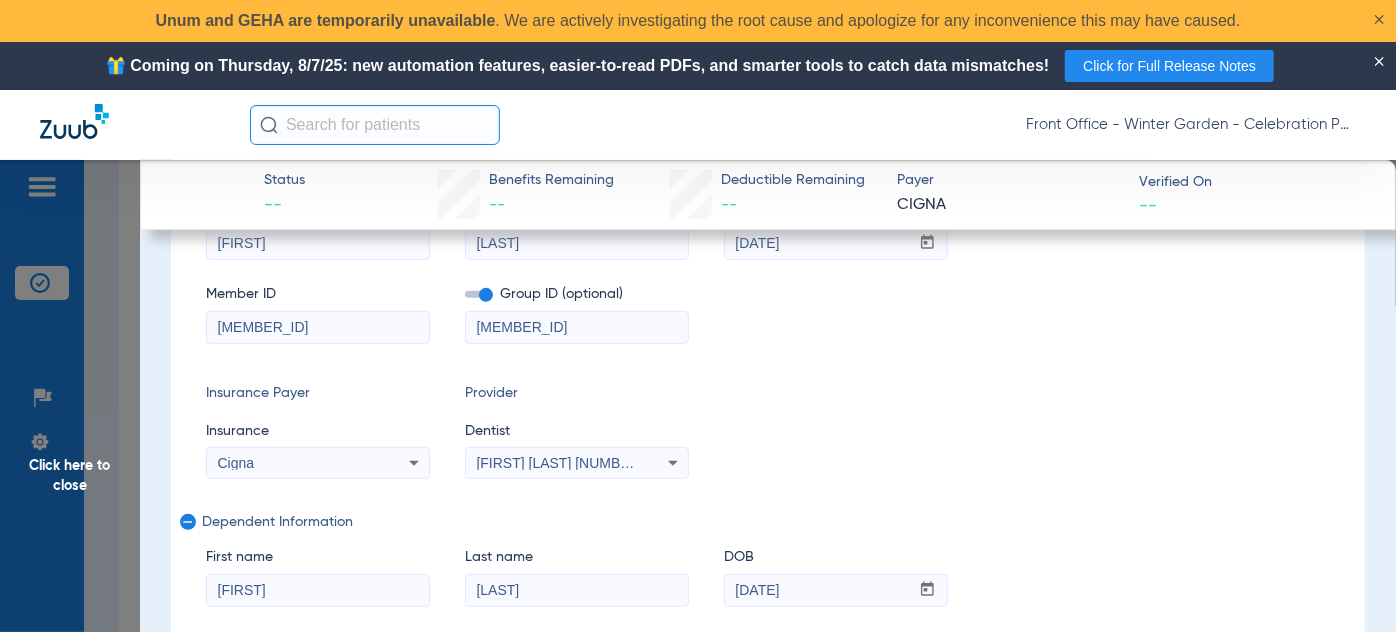 scroll, scrollTop: 272, scrollLeft: 0, axis: vertical 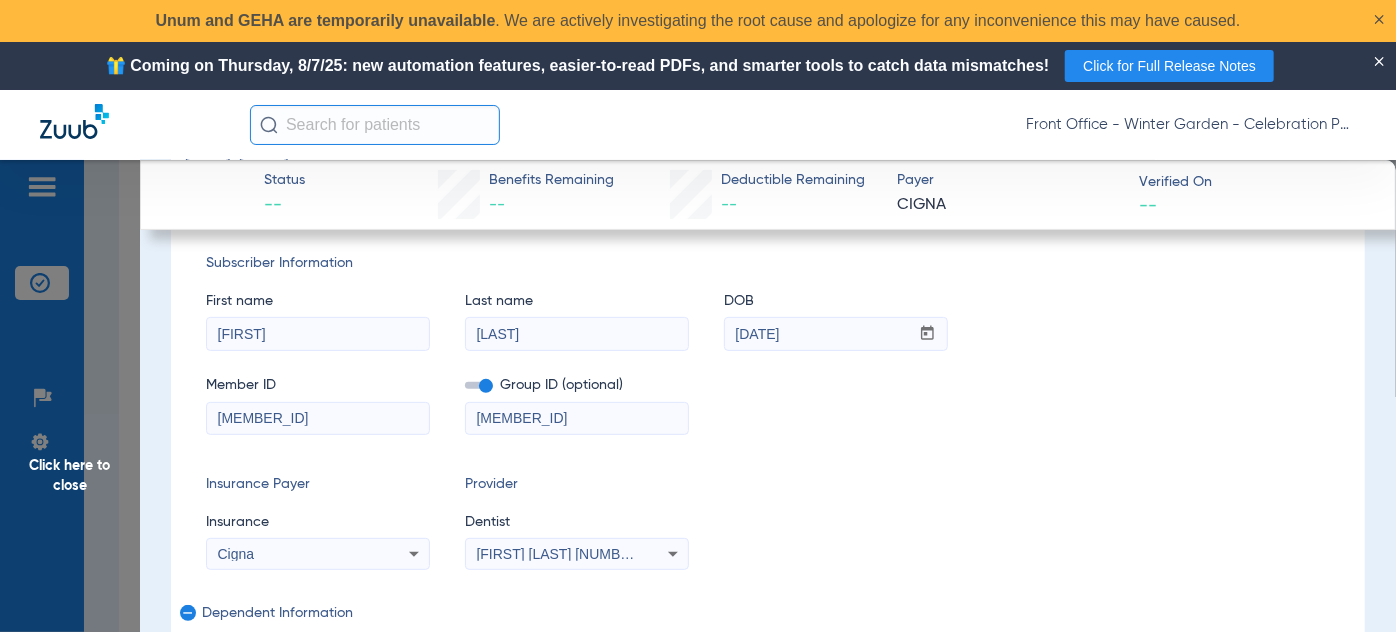 drag, startPoint x: 309, startPoint y: 412, endPoint x: -181, endPoint y: 392, distance: 490.408 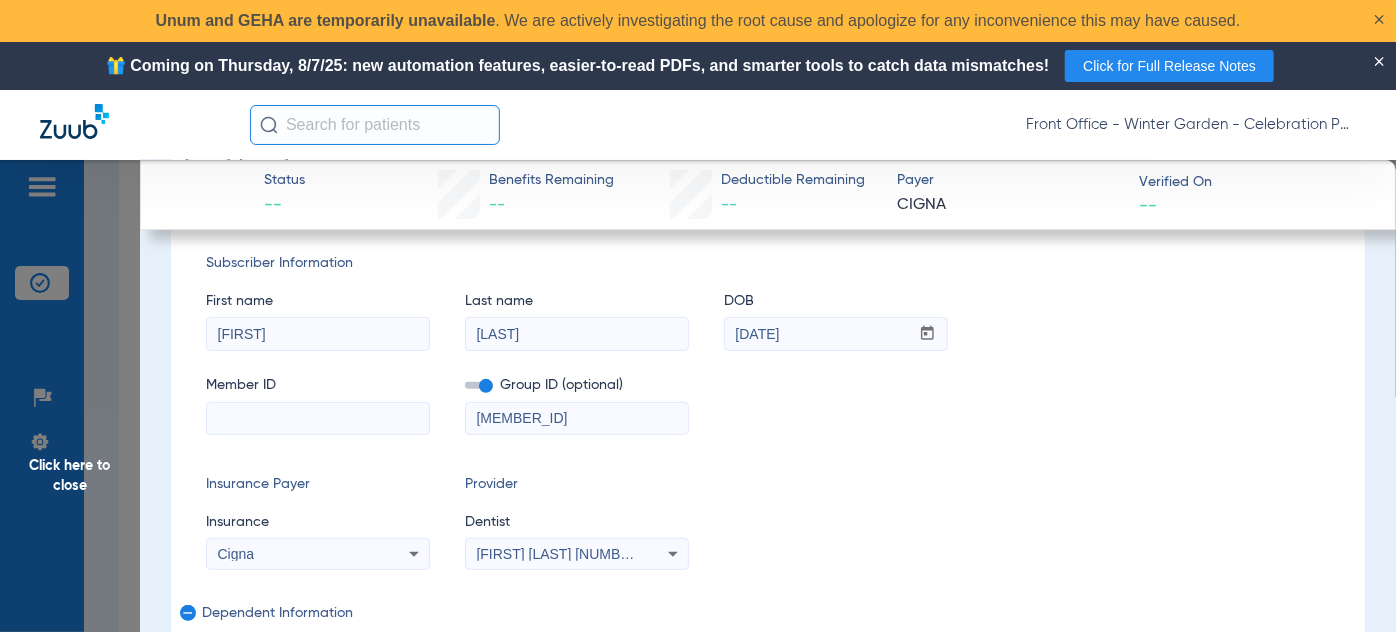 click at bounding box center [318, 419] 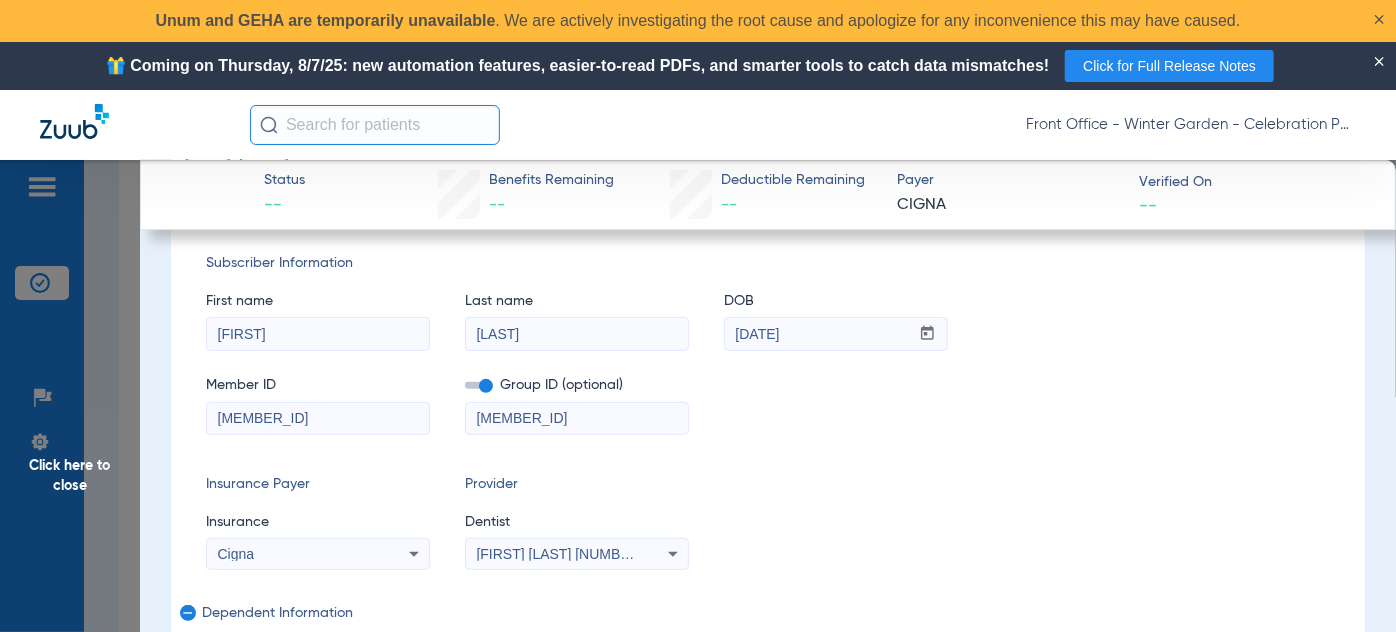 type on "[MEMBER_ID]" 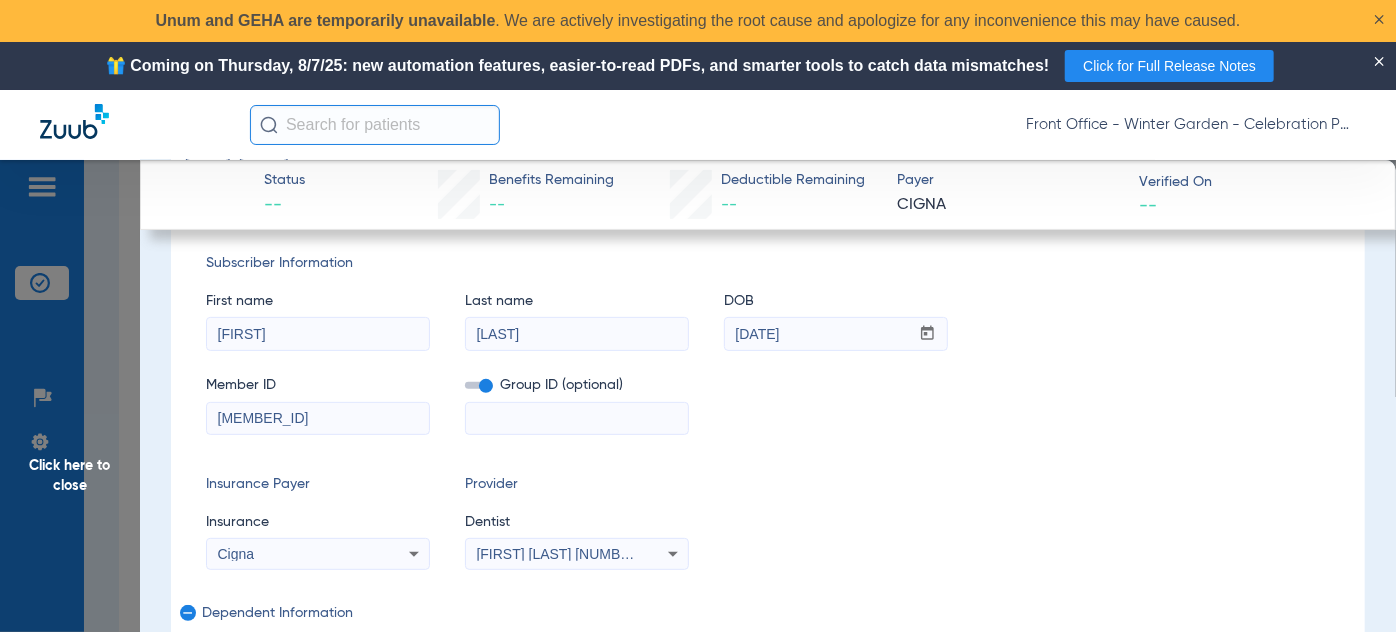 click on "Subscriber Information   First name  Aimee  Last name  Ferree  DOB  mm / dd / yyyy 01/05/1994  Member ID  966309985  Group ID (optional)   Insurance Payer   Insurance
Cigna  Provider   Dentist
Andrew Gooch  1609288539  remove   Dependent Information   First name  Elijah  Last name  Ferree  DOB  mm / dd / yyyy 01/24/2013  Member ID  same as subscriber U85446161" 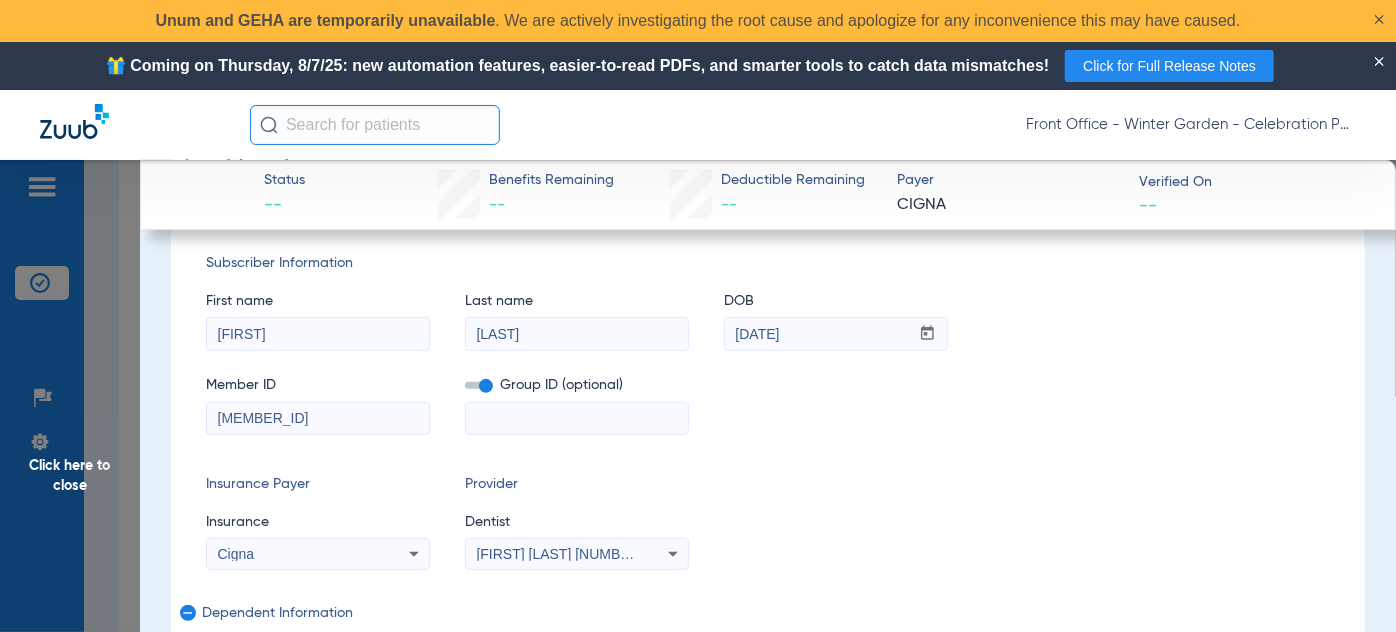 paste on "00060-20070" 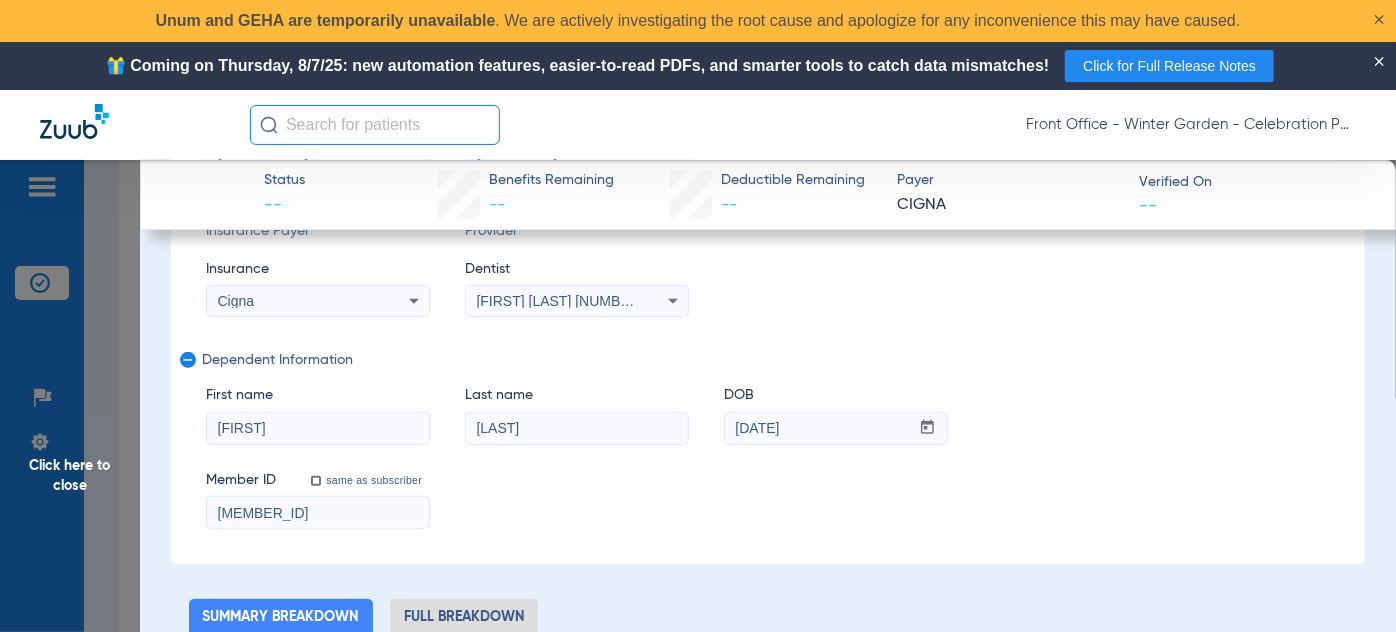 scroll, scrollTop: 545, scrollLeft: 0, axis: vertical 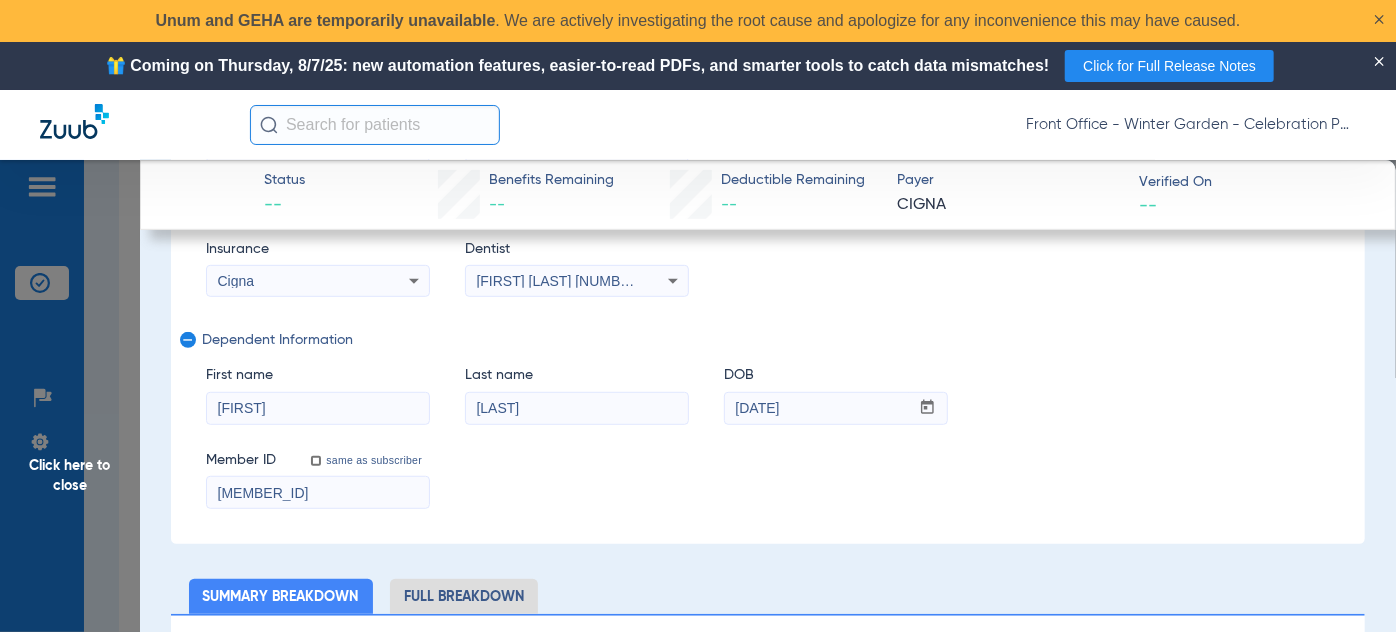 type on "00060-20070" 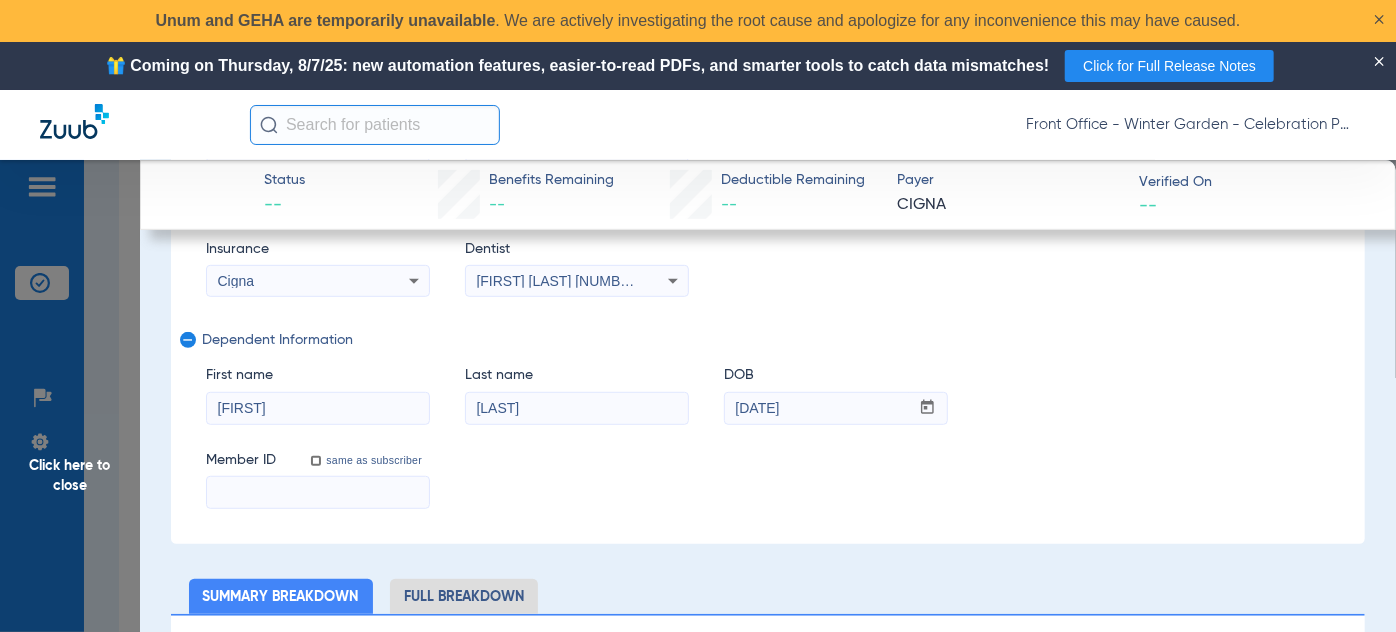 type 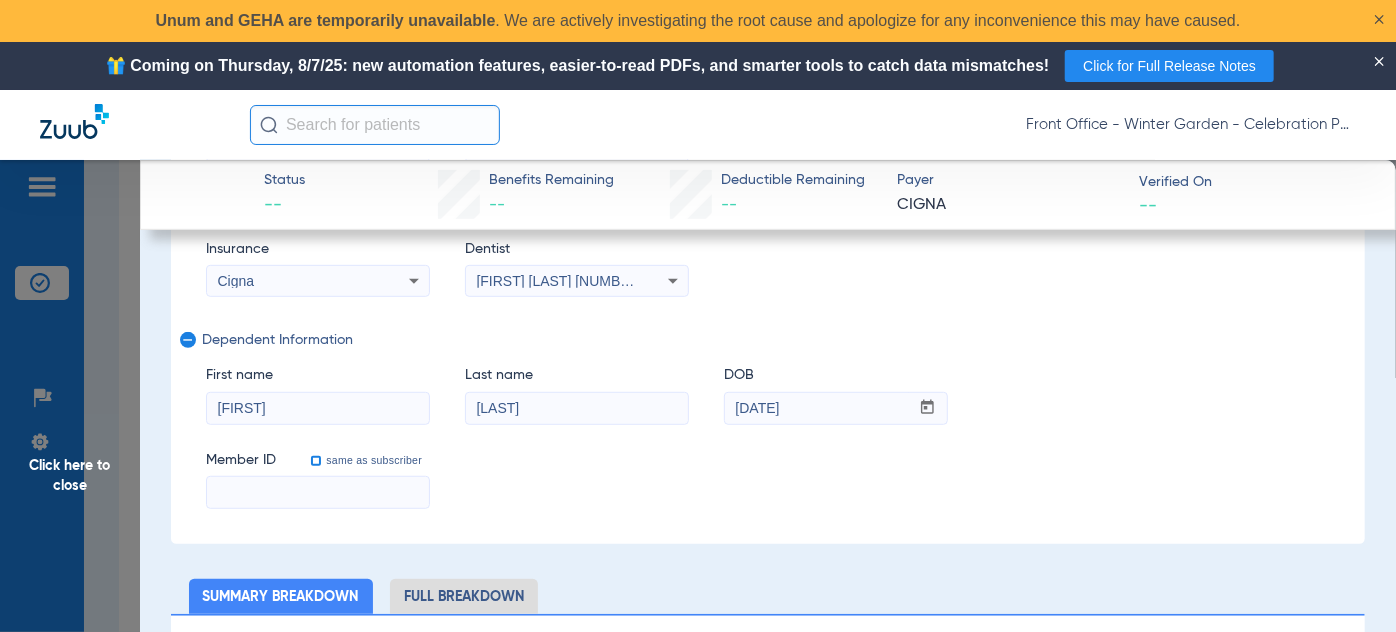 click on "same as subscriber" at bounding box center [327, 472] 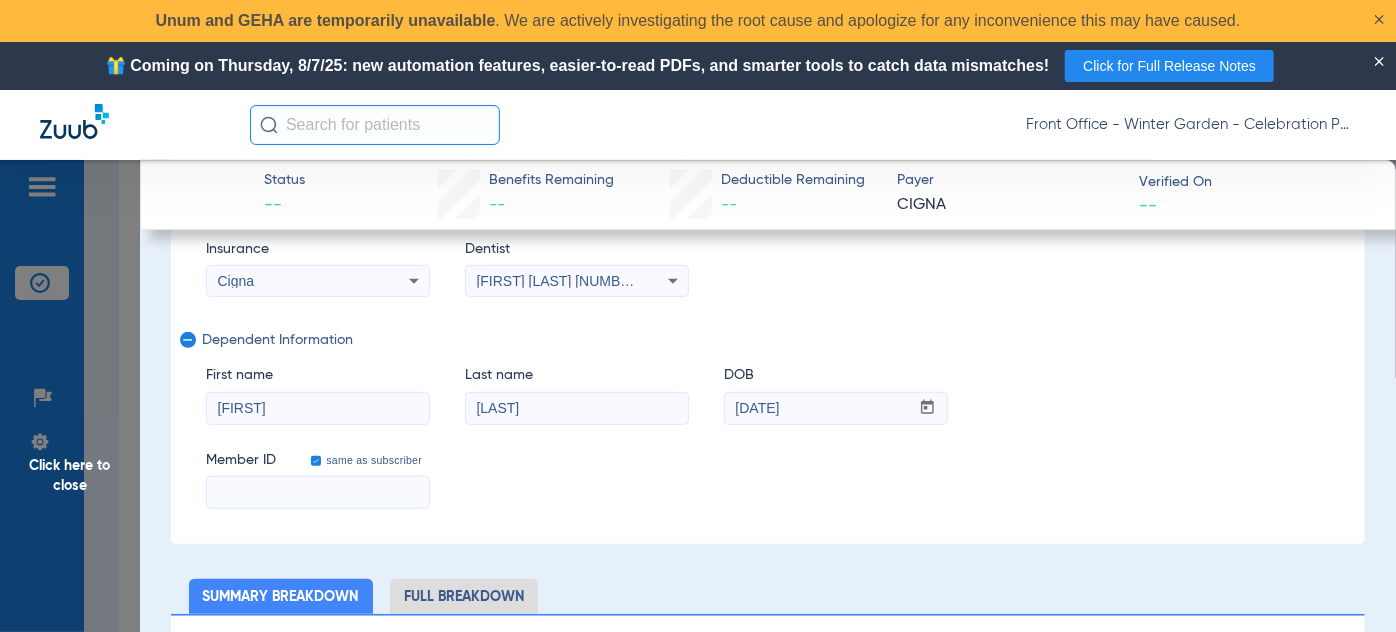 checkbox on "true" 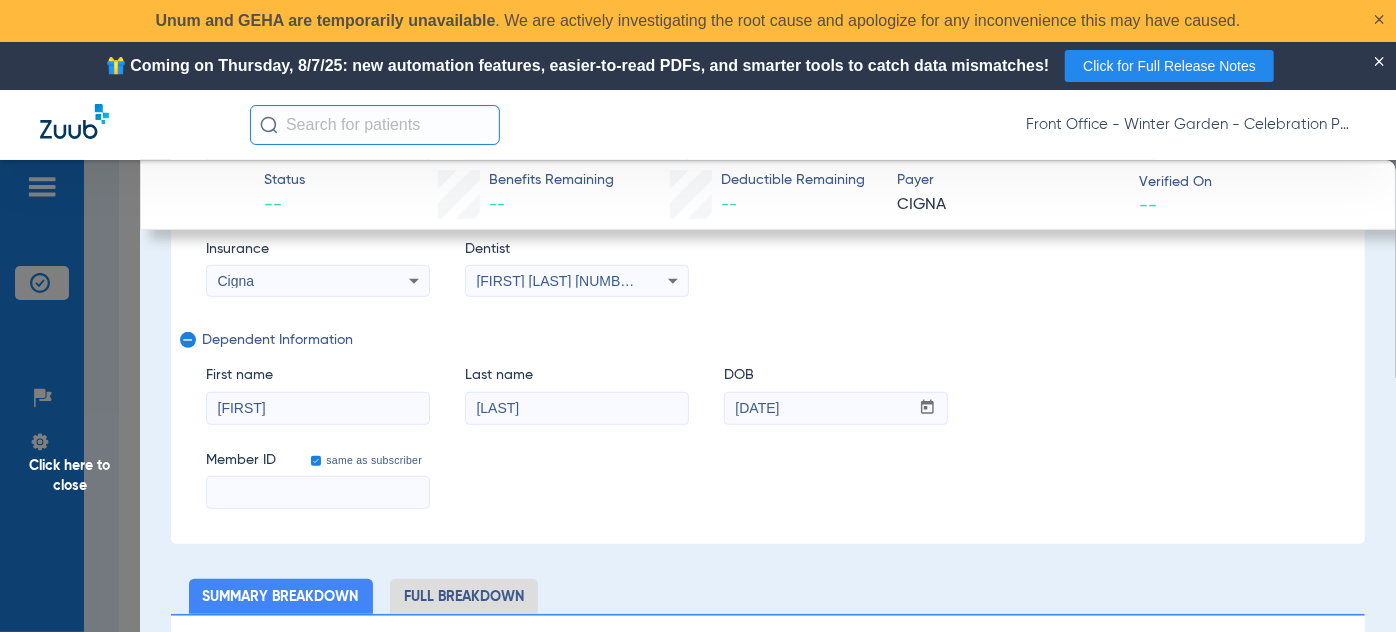 type on "U85446161" 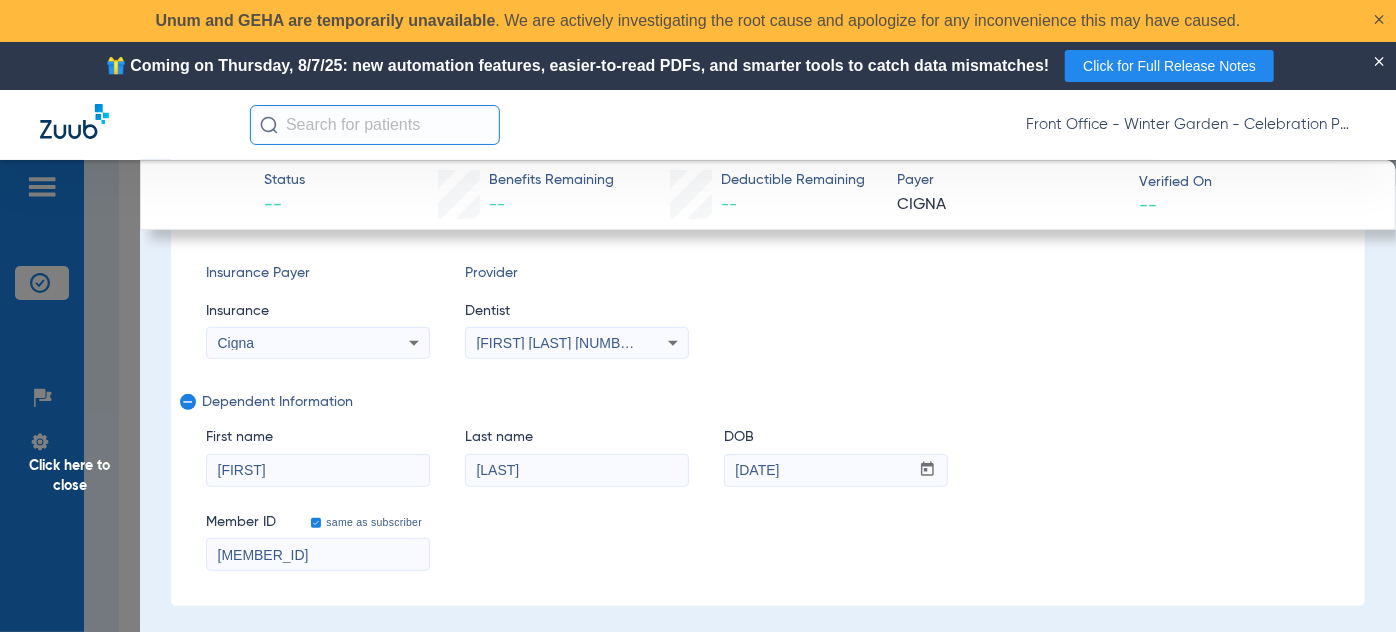 scroll, scrollTop: 454, scrollLeft: 0, axis: vertical 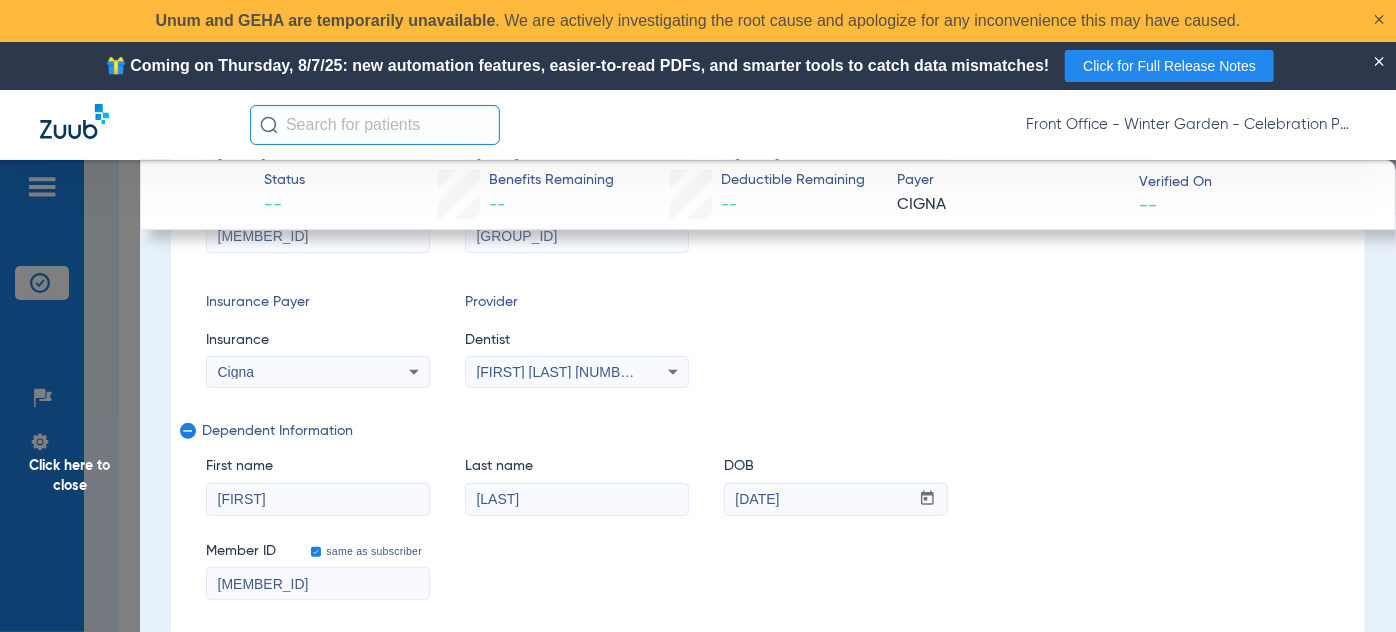 click on "same as subscriber" at bounding box center [327, 563] 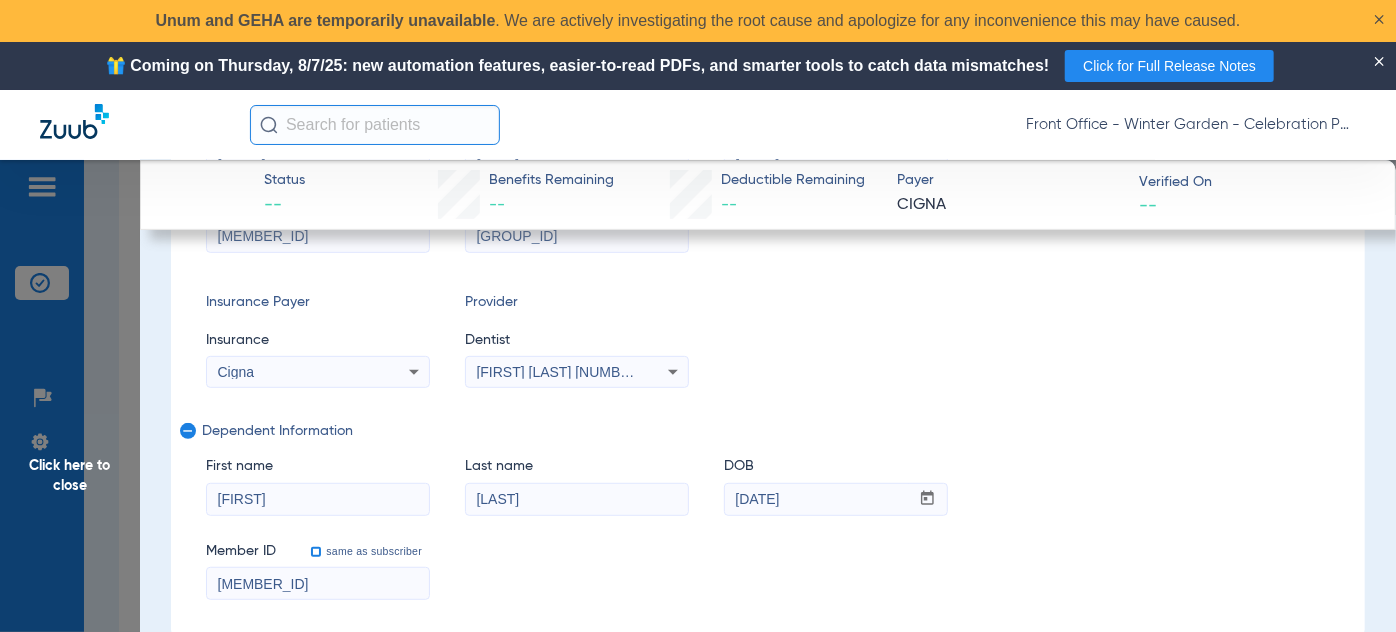 checkbox on "false" 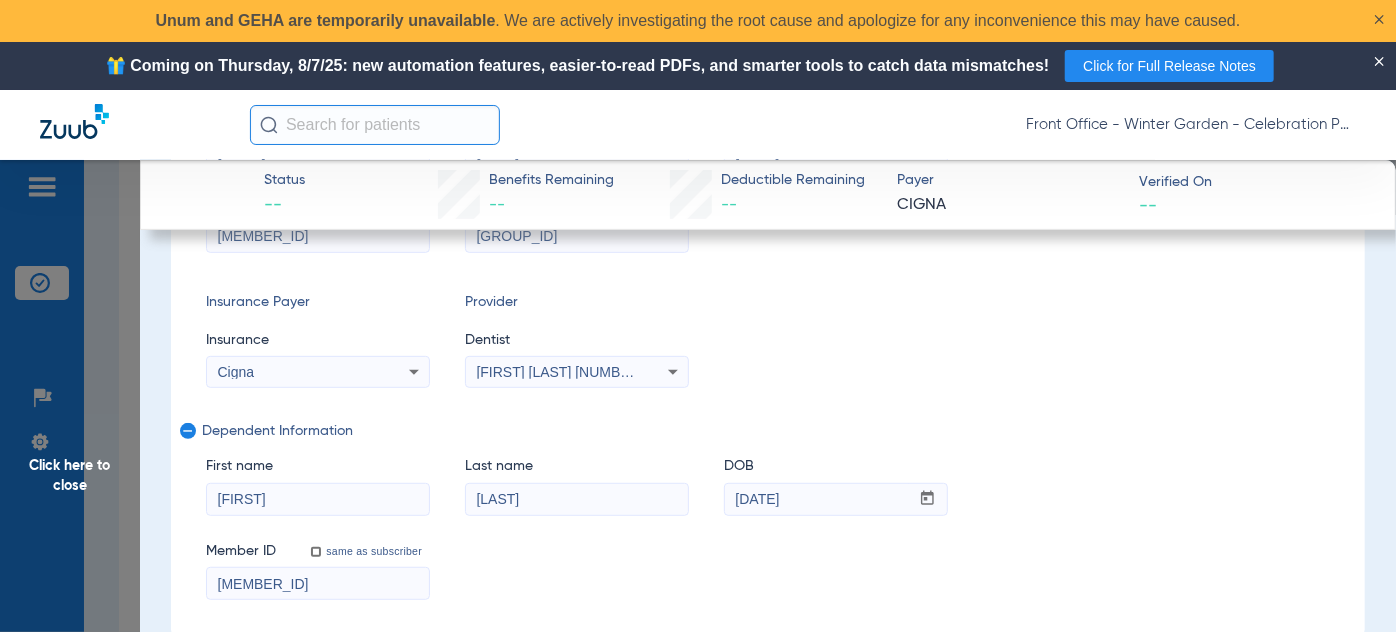 drag, startPoint x: 318, startPoint y: 573, endPoint x: 51, endPoint y: 548, distance: 268.16785 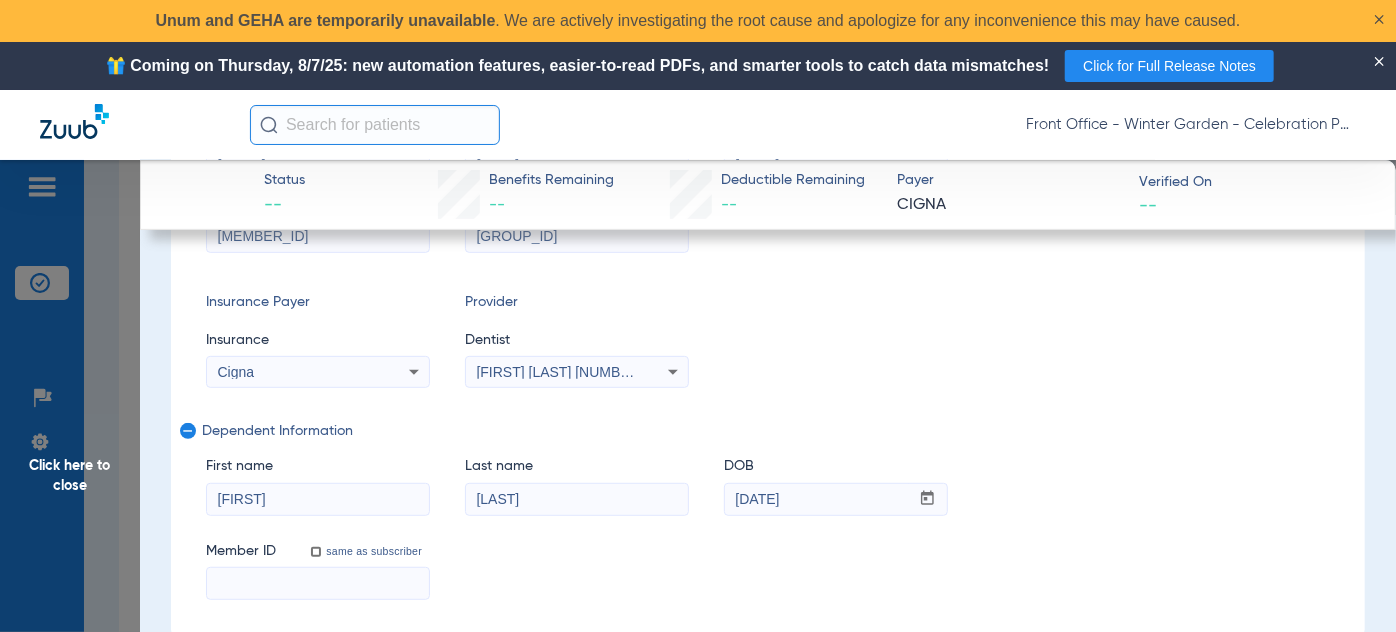 scroll, scrollTop: 545, scrollLeft: 0, axis: vertical 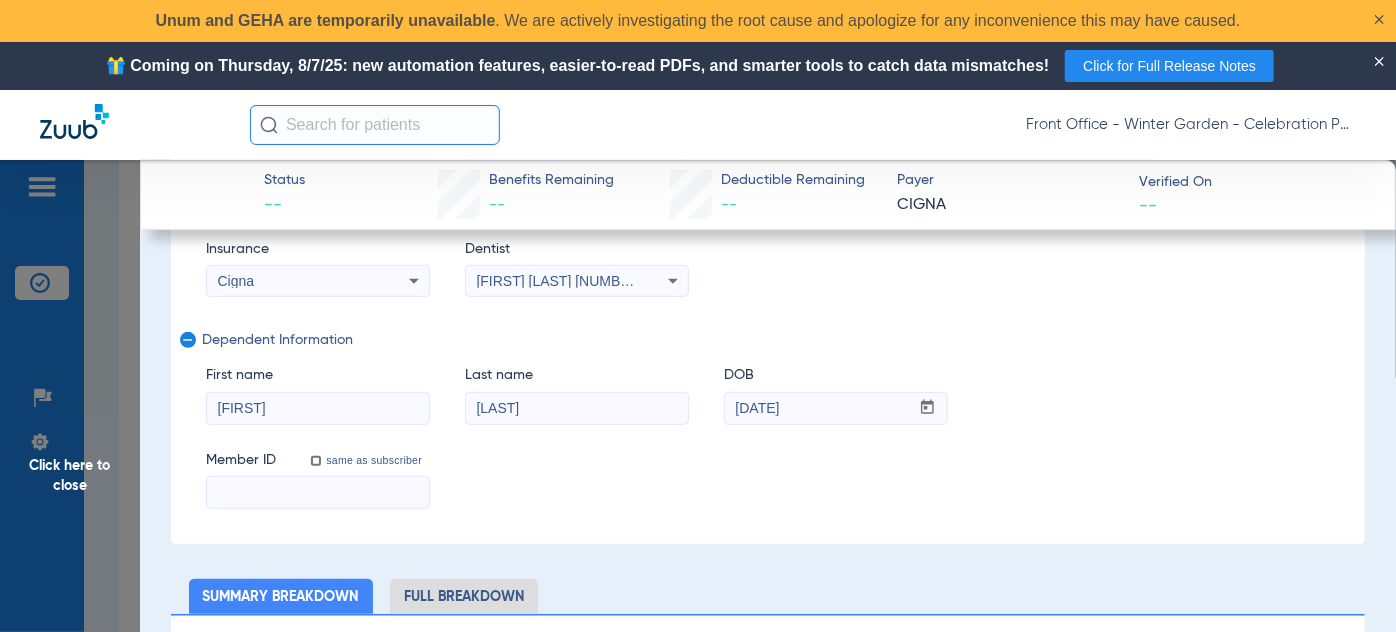 click at bounding box center (318, 493) 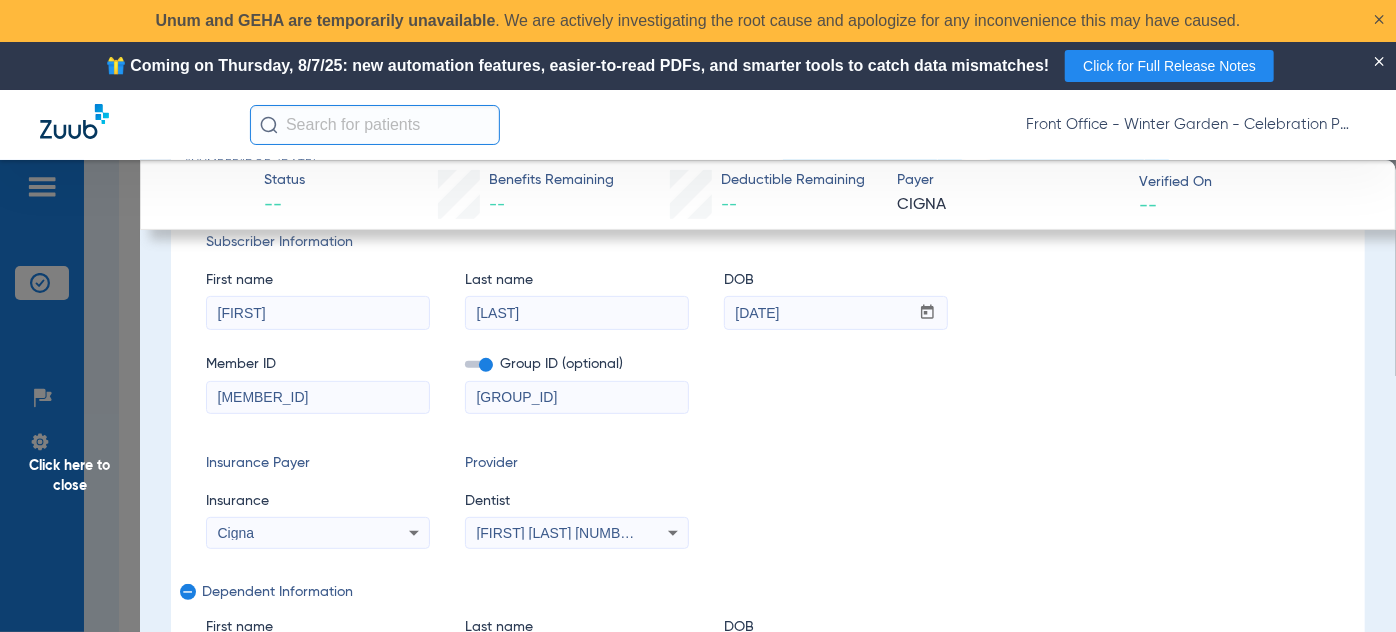 scroll, scrollTop: 272, scrollLeft: 0, axis: vertical 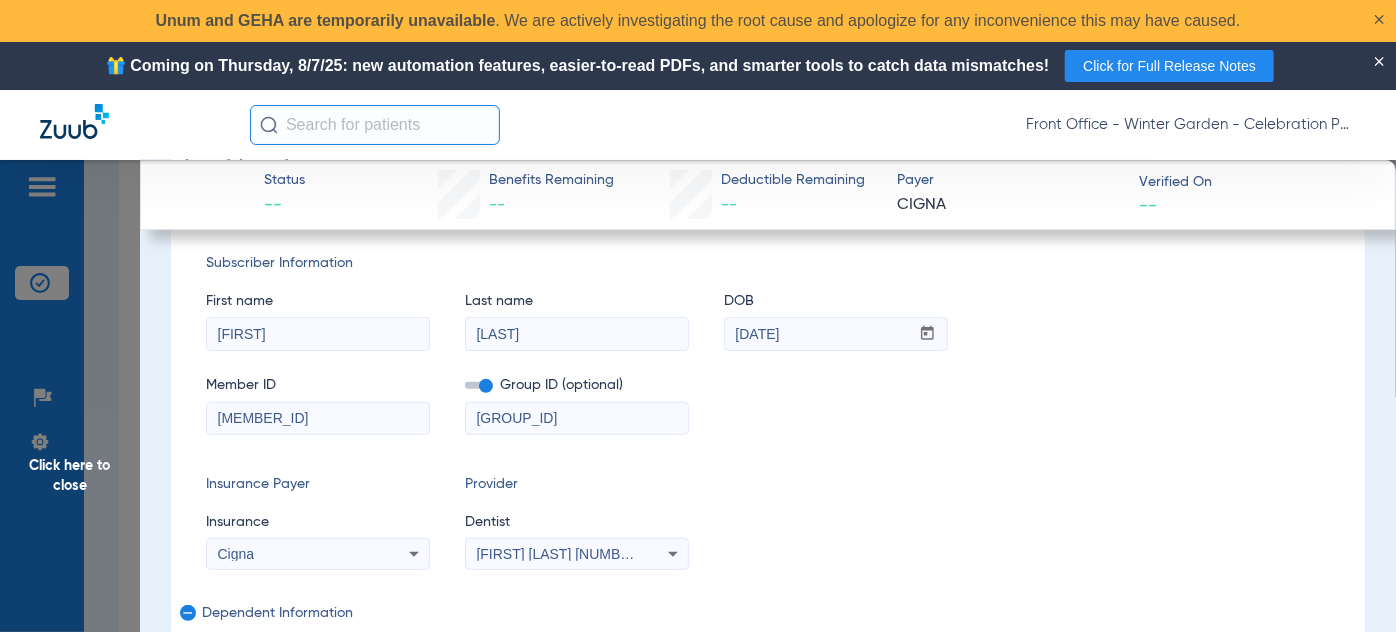 type on "966309985" 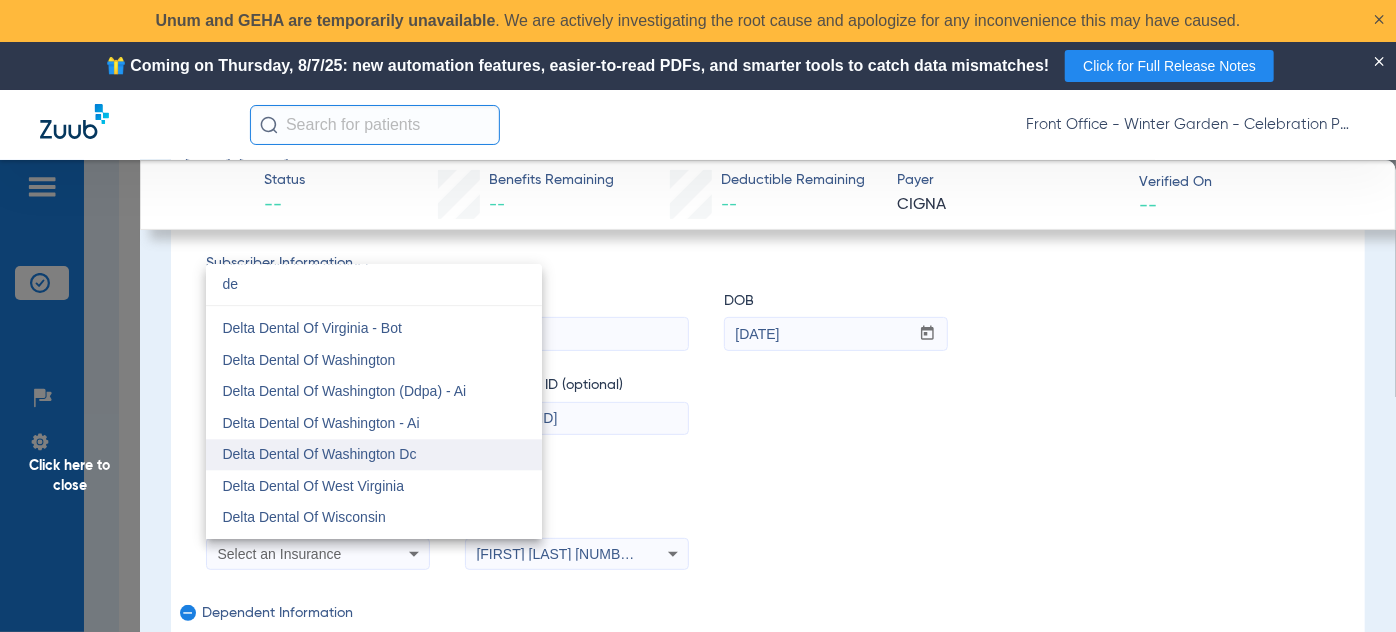 scroll, scrollTop: 2455, scrollLeft: 0, axis: vertical 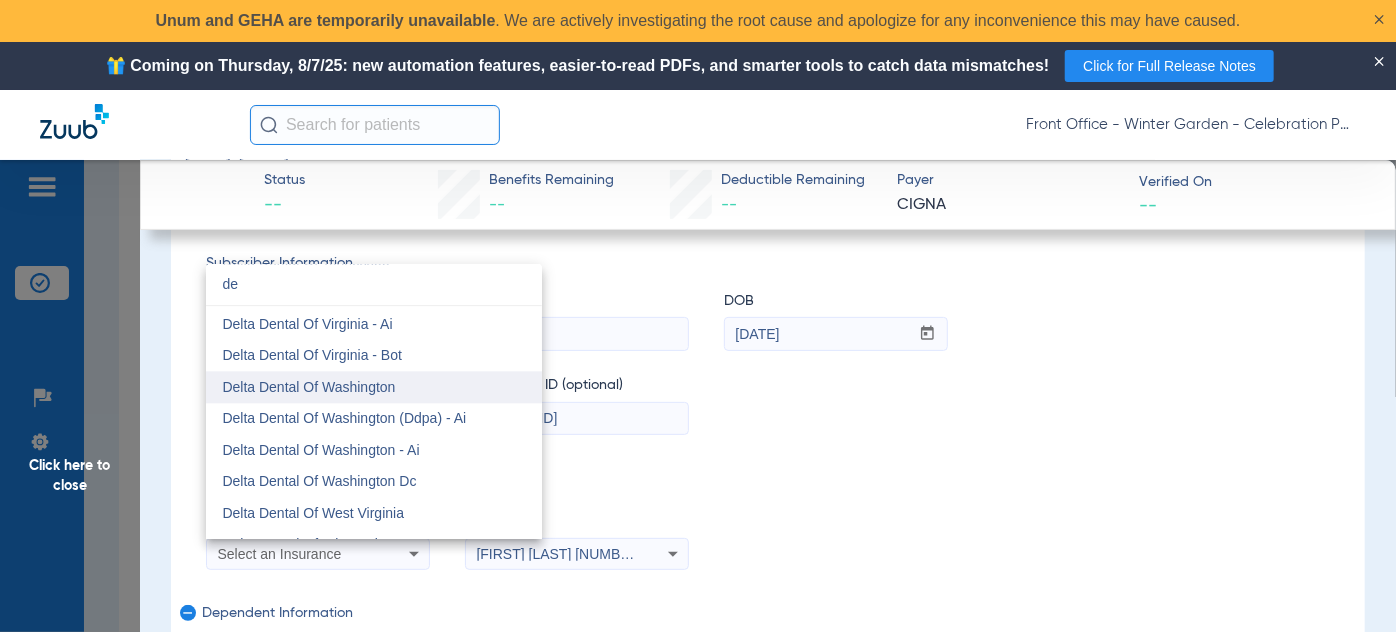 type on "de" 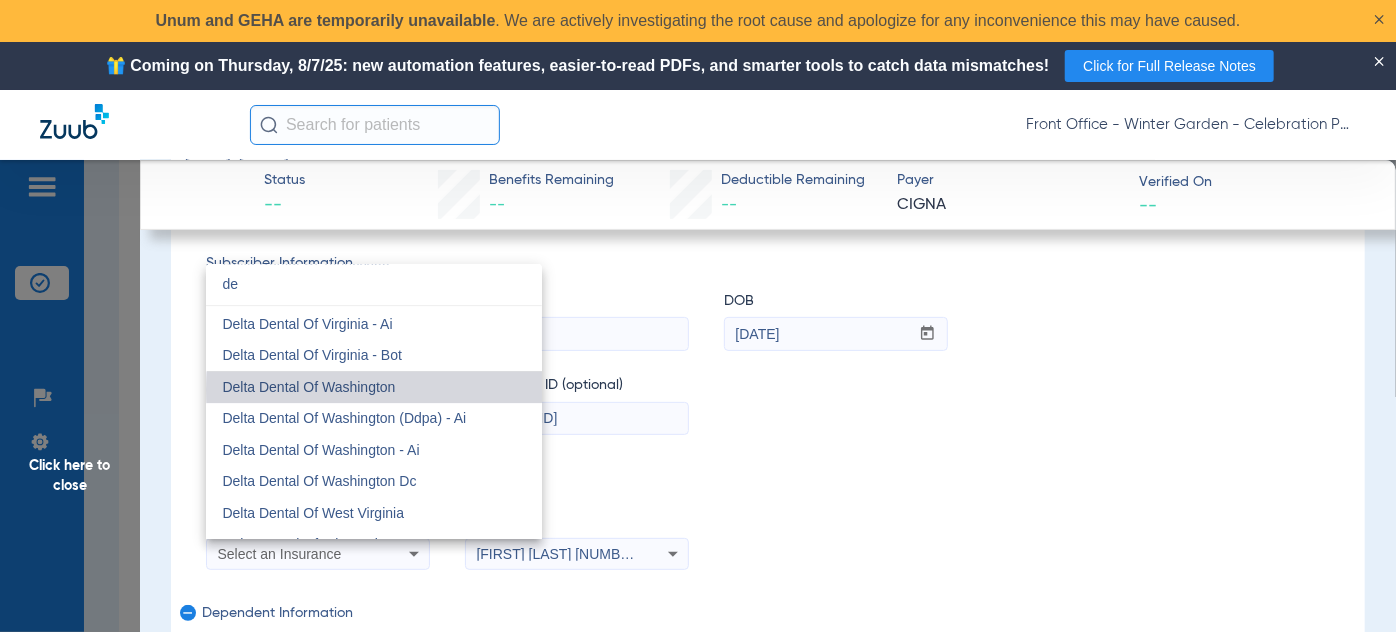 click on "Delta Dental Of Washington" at bounding box center [374, 387] 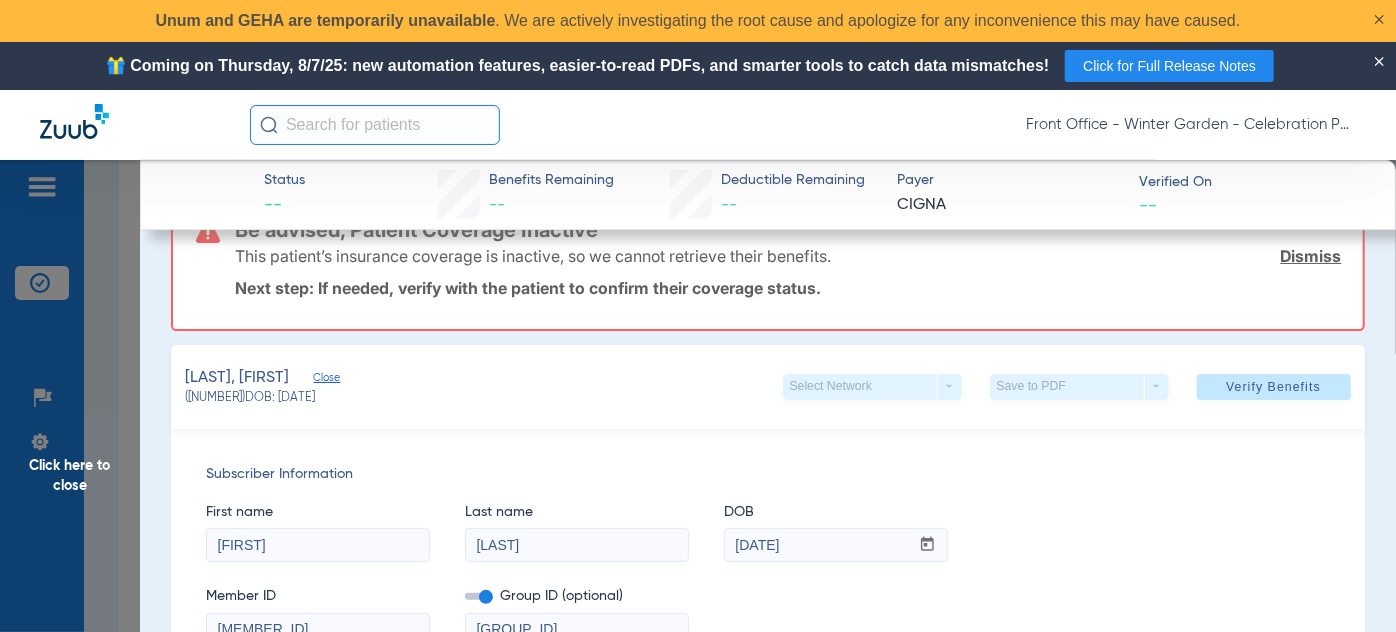 scroll, scrollTop: 90, scrollLeft: 0, axis: vertical 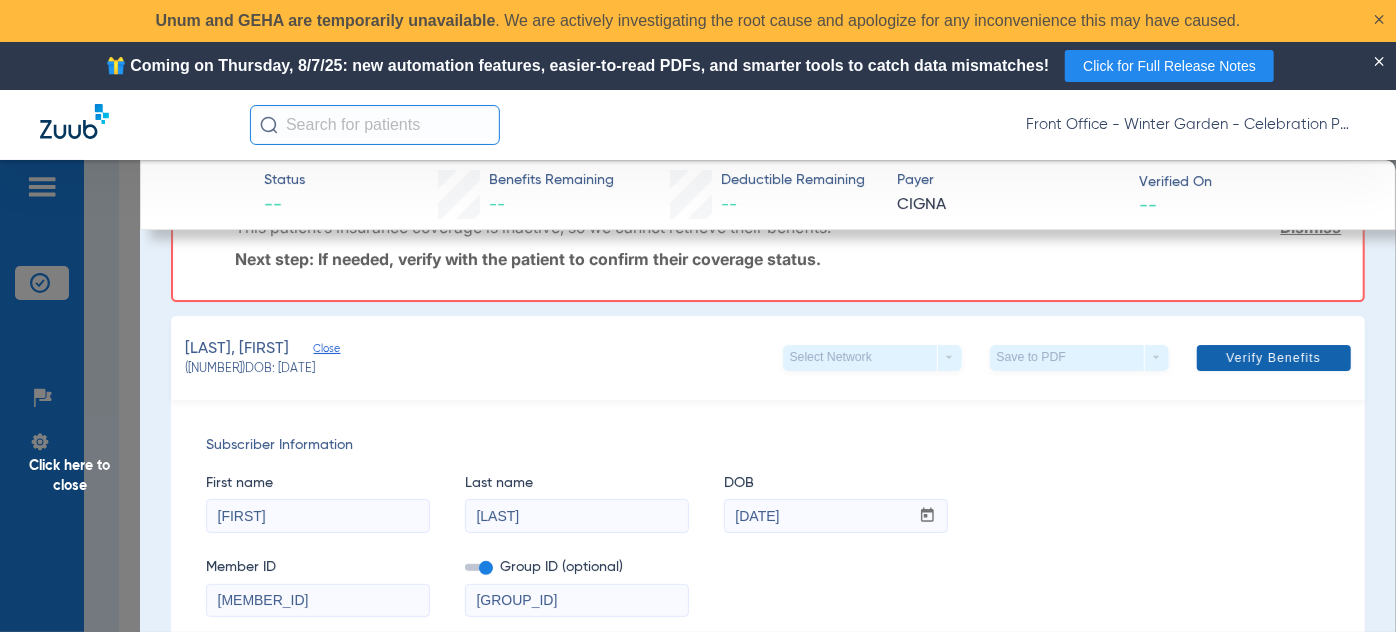 click on "Verify Benefits" 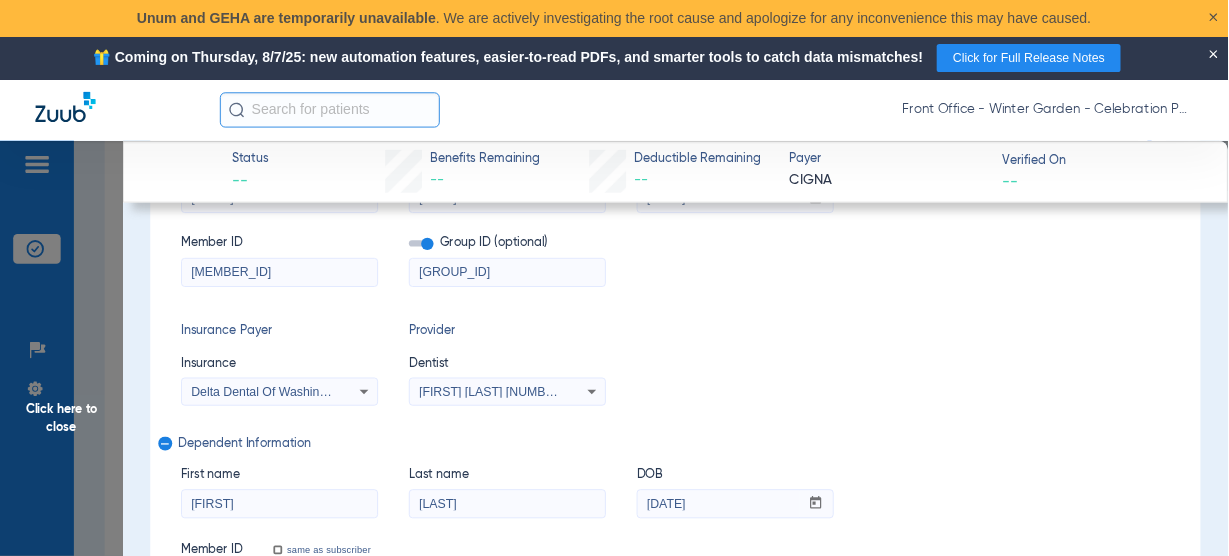 scroll, scrollTop: 0, scrollLeft: 0, axis: both 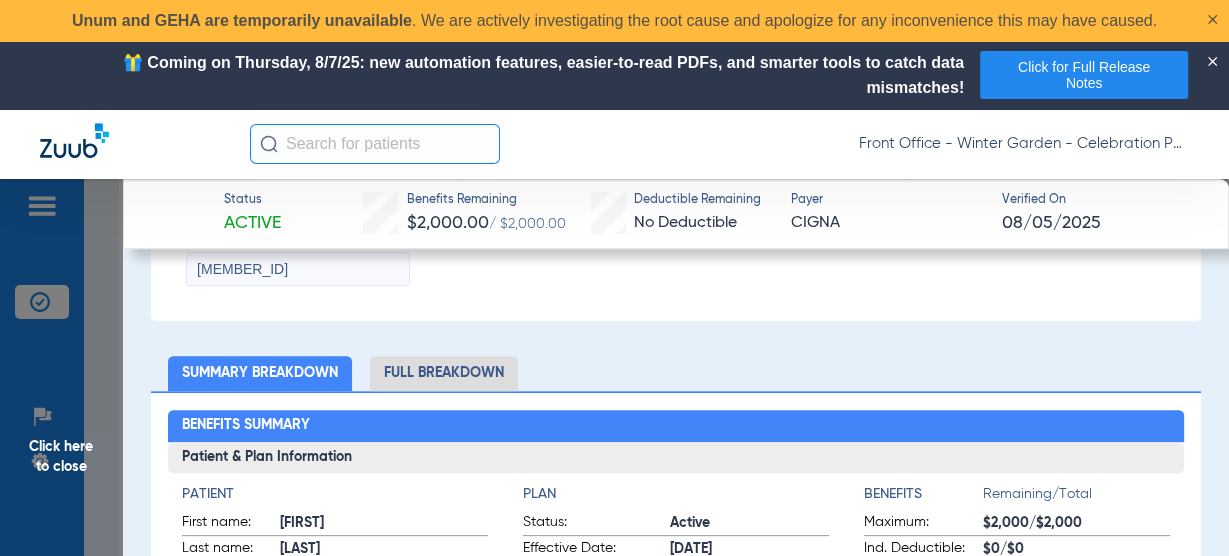 click on "Full Breakdown" 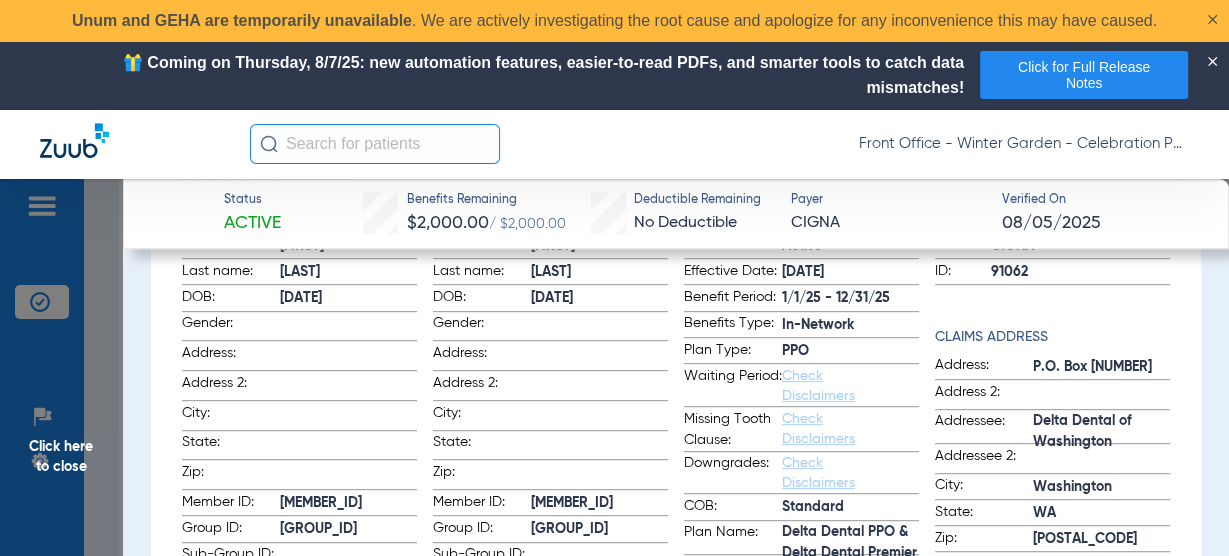 scroll, scrollTop: 720, scrollLeft: 0, axis: vertical 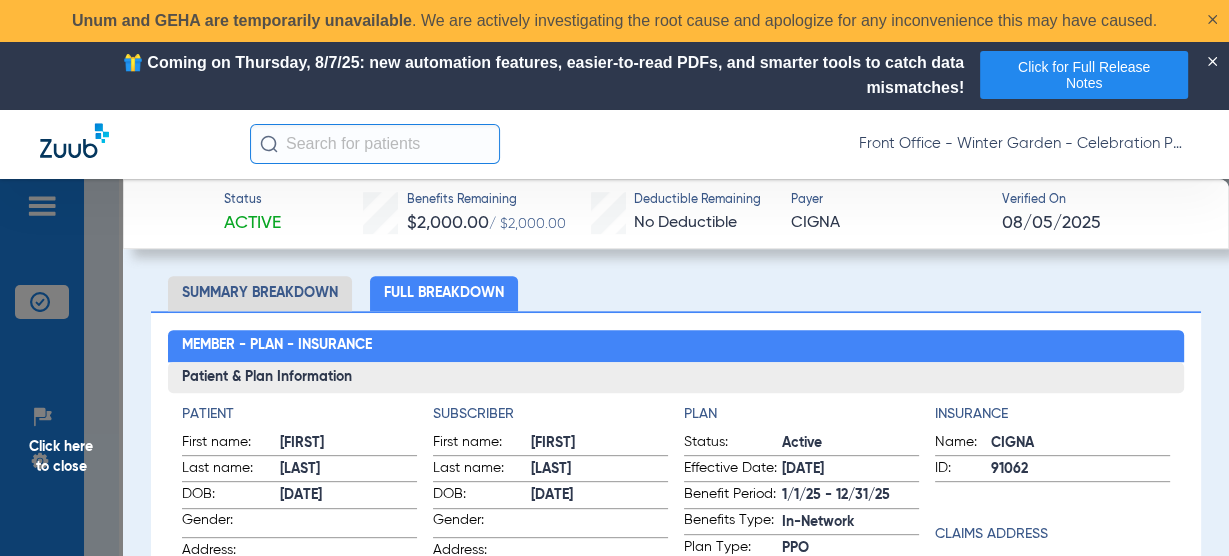 click on "Summary Breakdown" 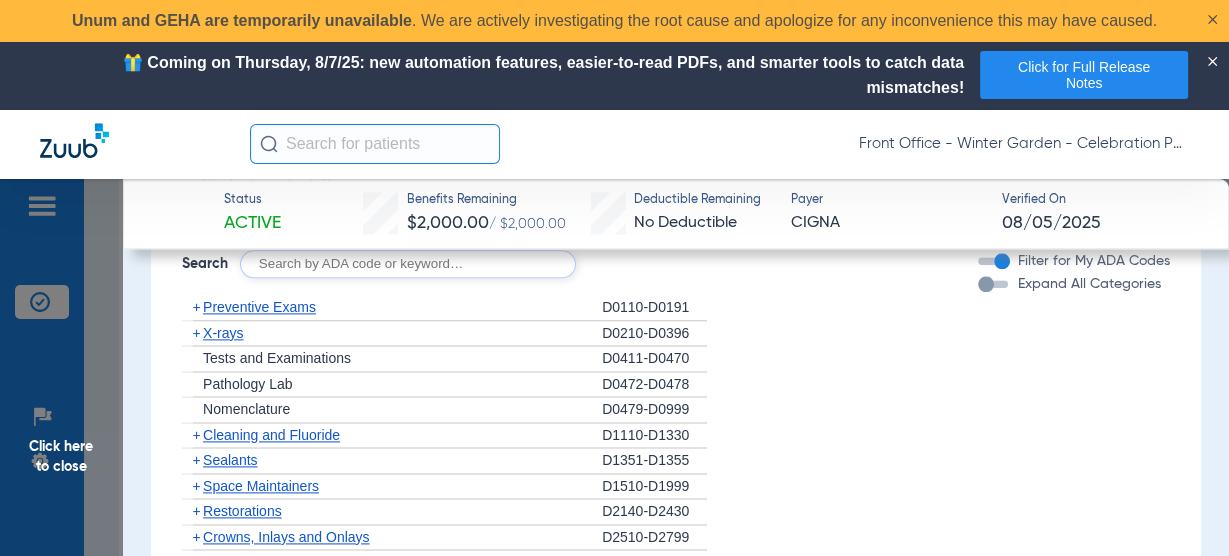 scroll, scrollTop: 2160, scrollLeft: 0, axis: vertical 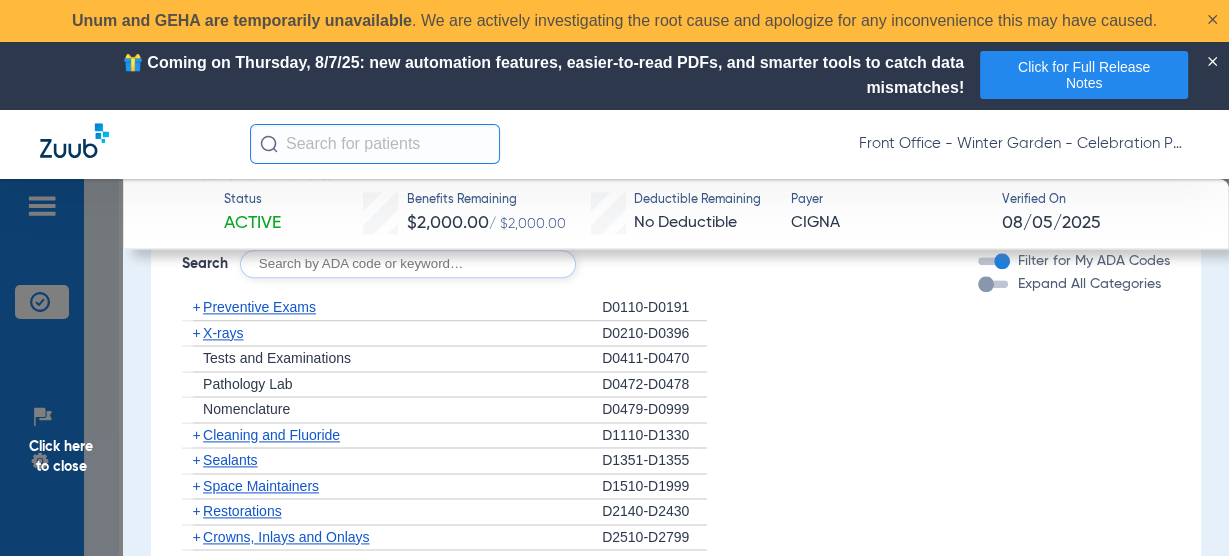 click on "Preventive Exams" 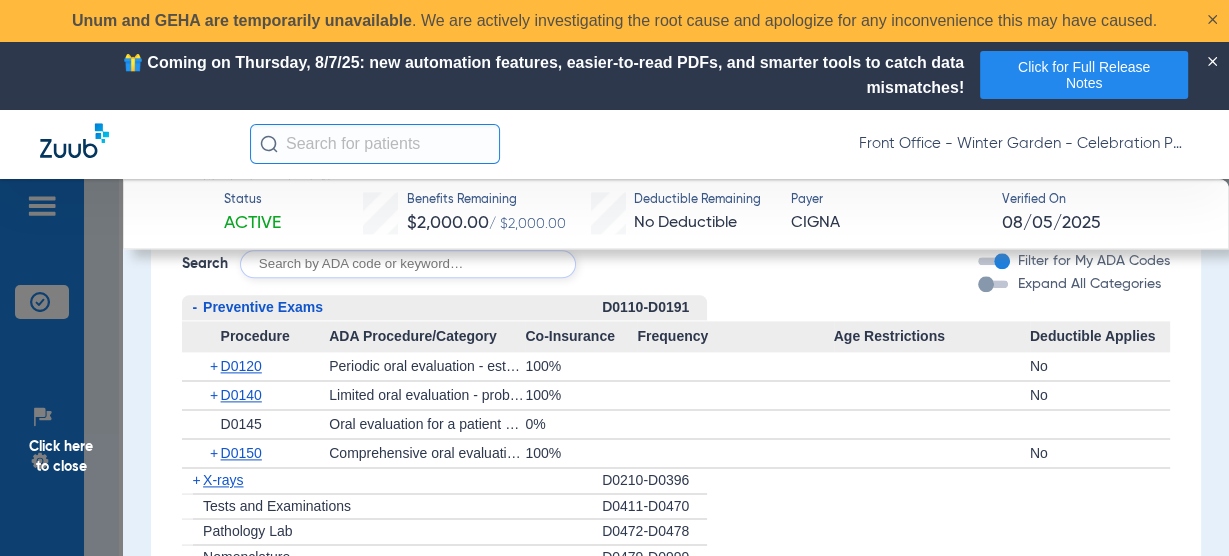 click on "Preventive Exams" 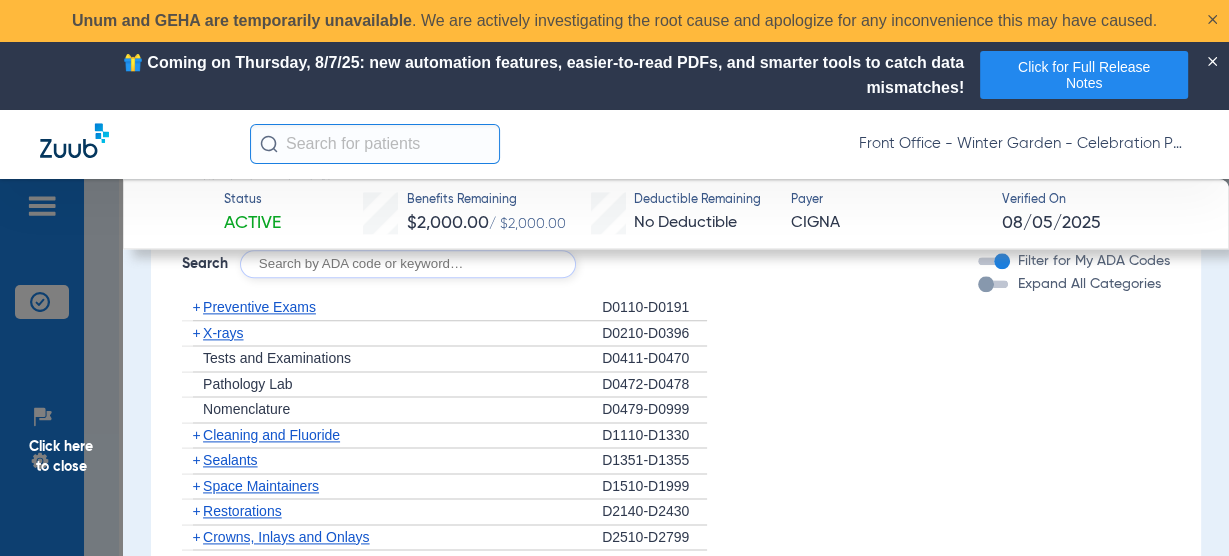 click on "+" 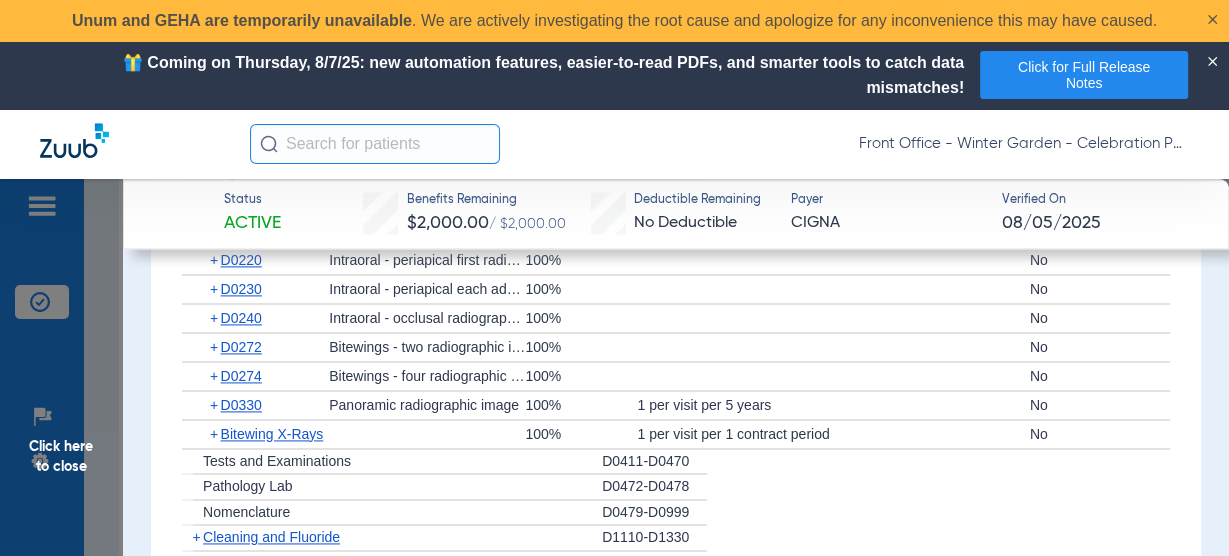 scroll, scrollTop: 2240, scrollLeft: 0, axis: vertical 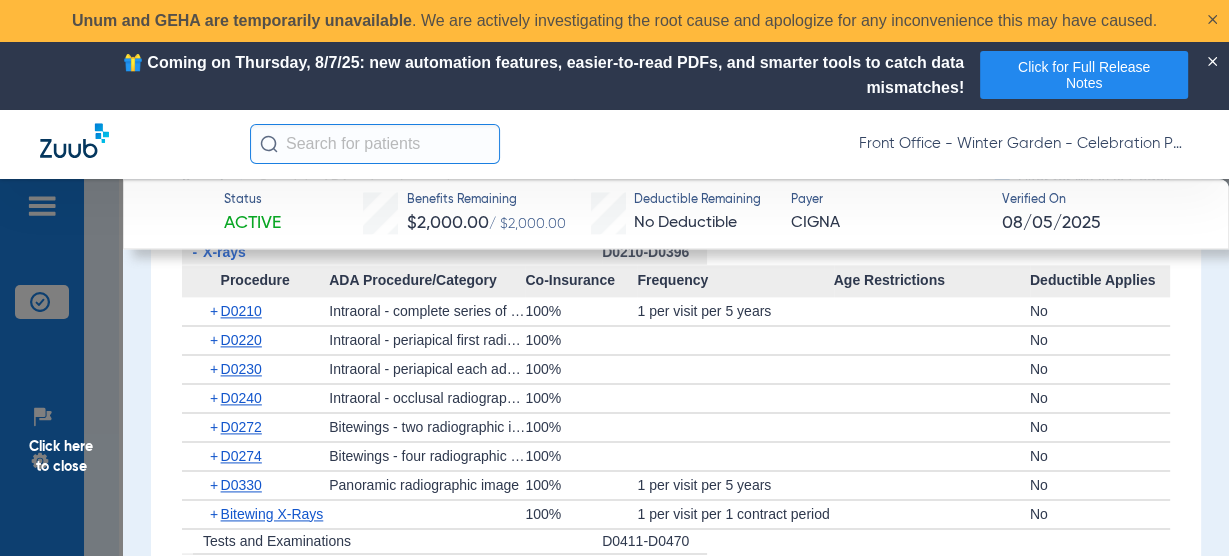 click on "Click here to close" 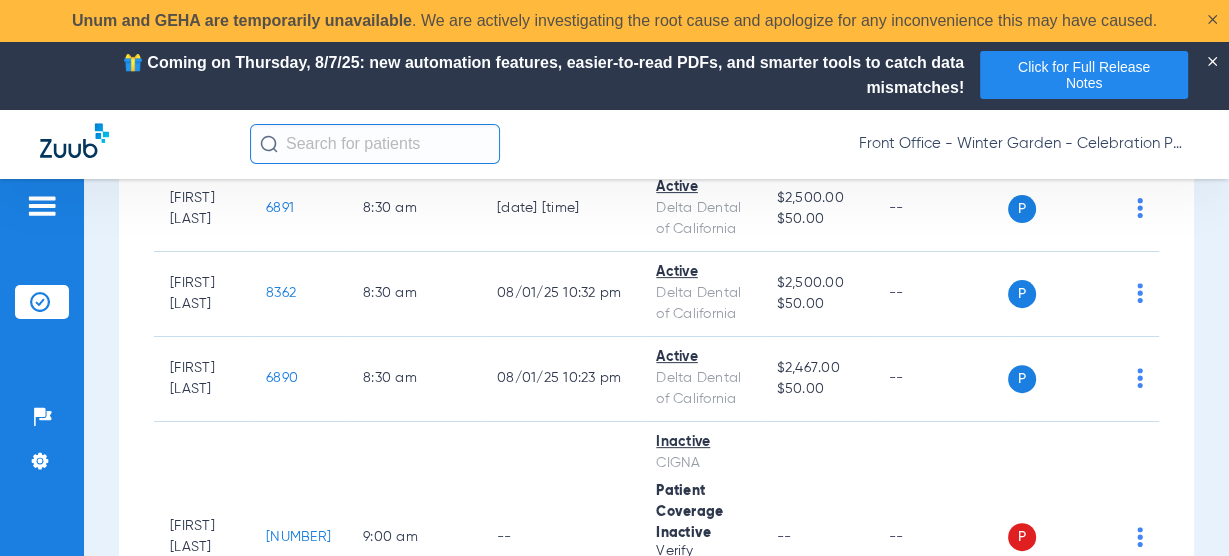 scroll, scrollTop: 0, scrollLeft: 0, axis: both 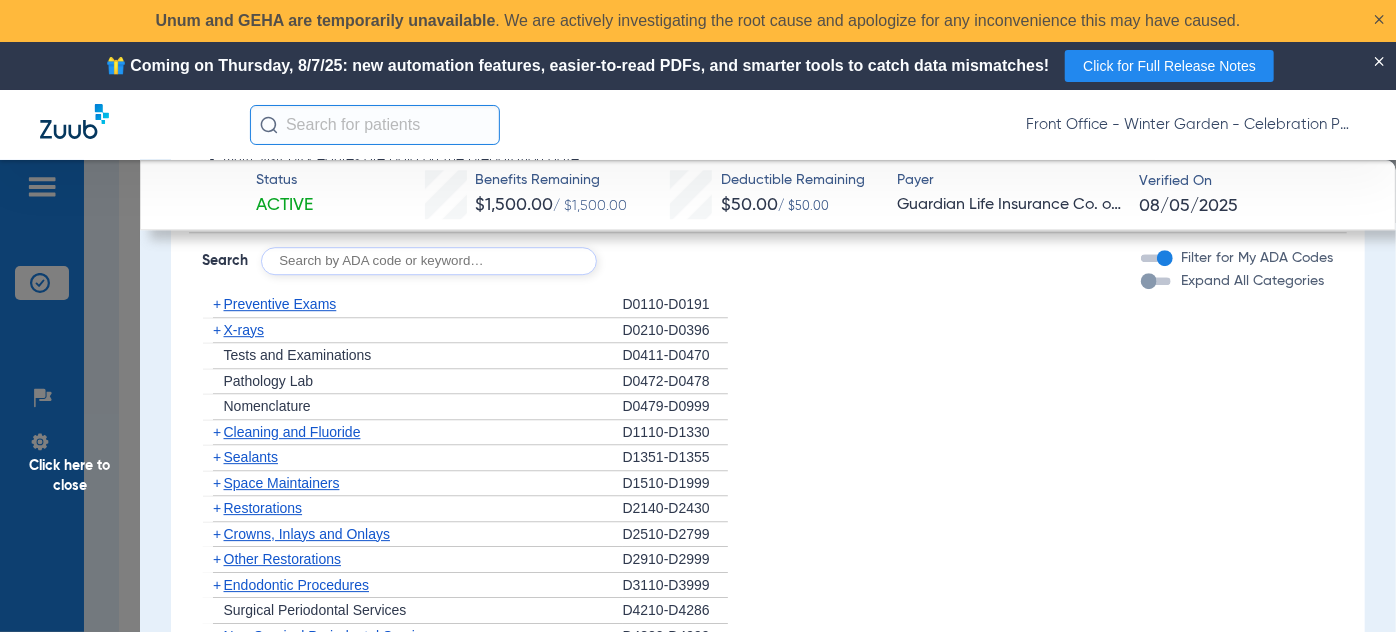 click on "+" 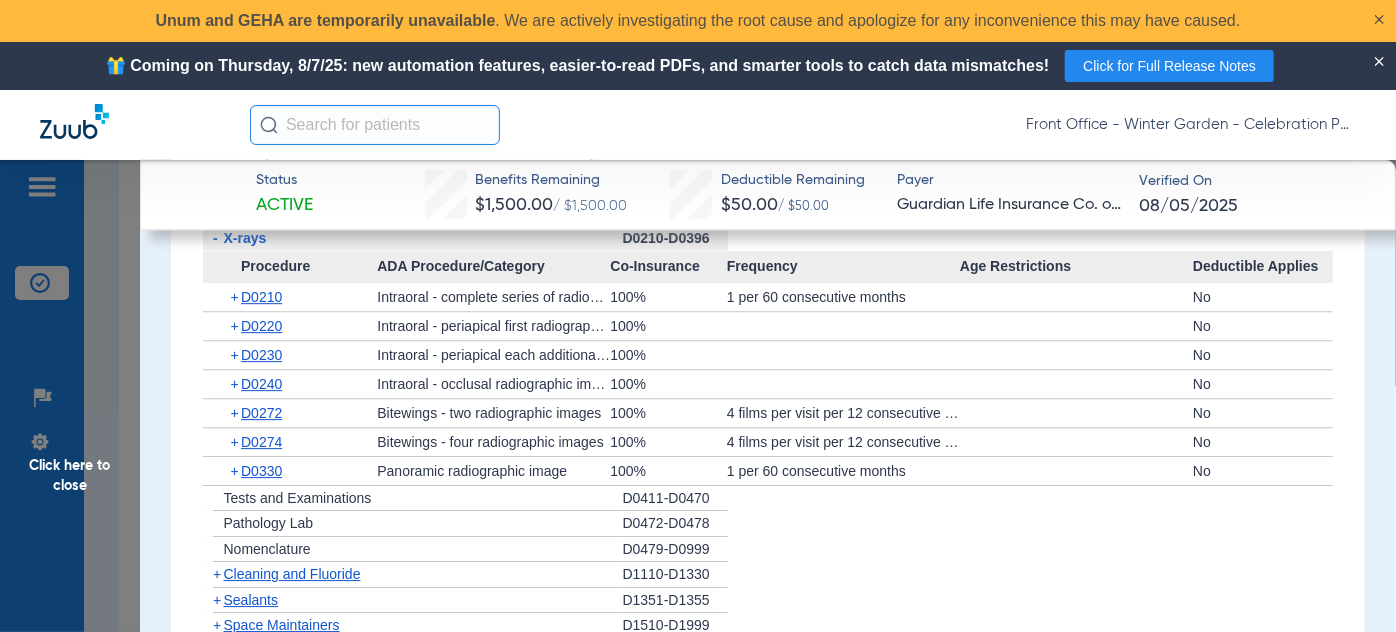 scroll, scrollTop: 2987, scrollLeft: 0, axis: vertical 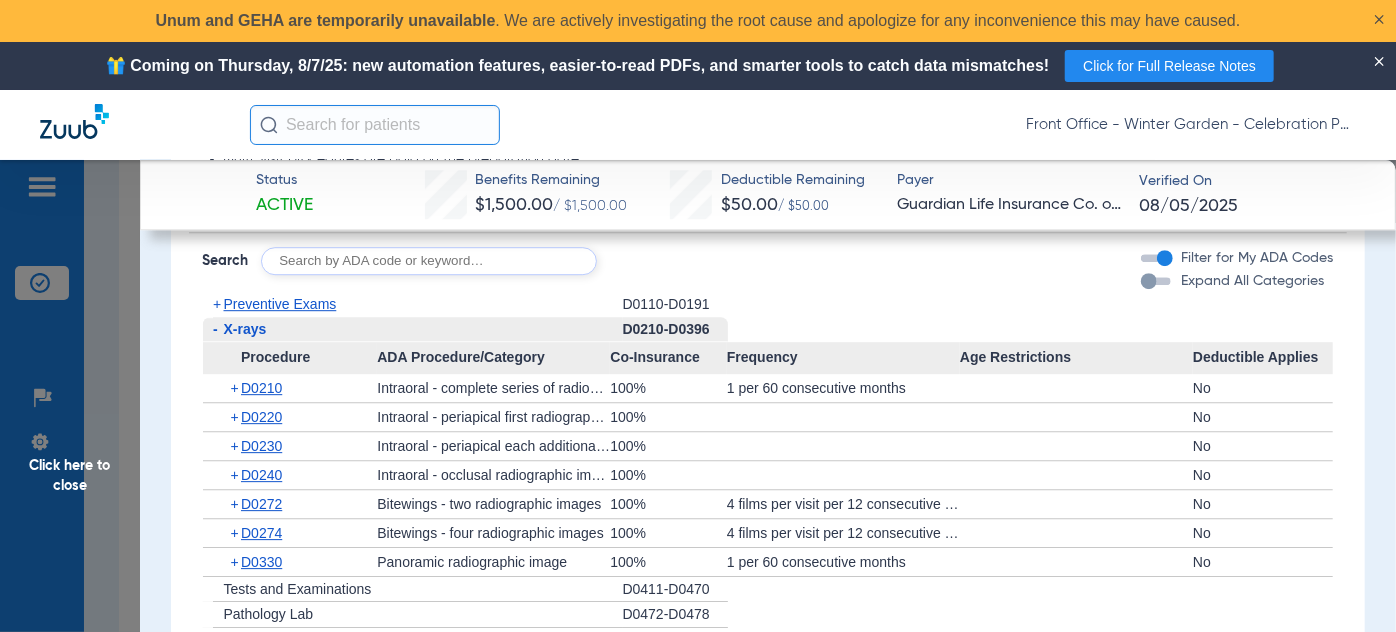 click on "Click here to close" 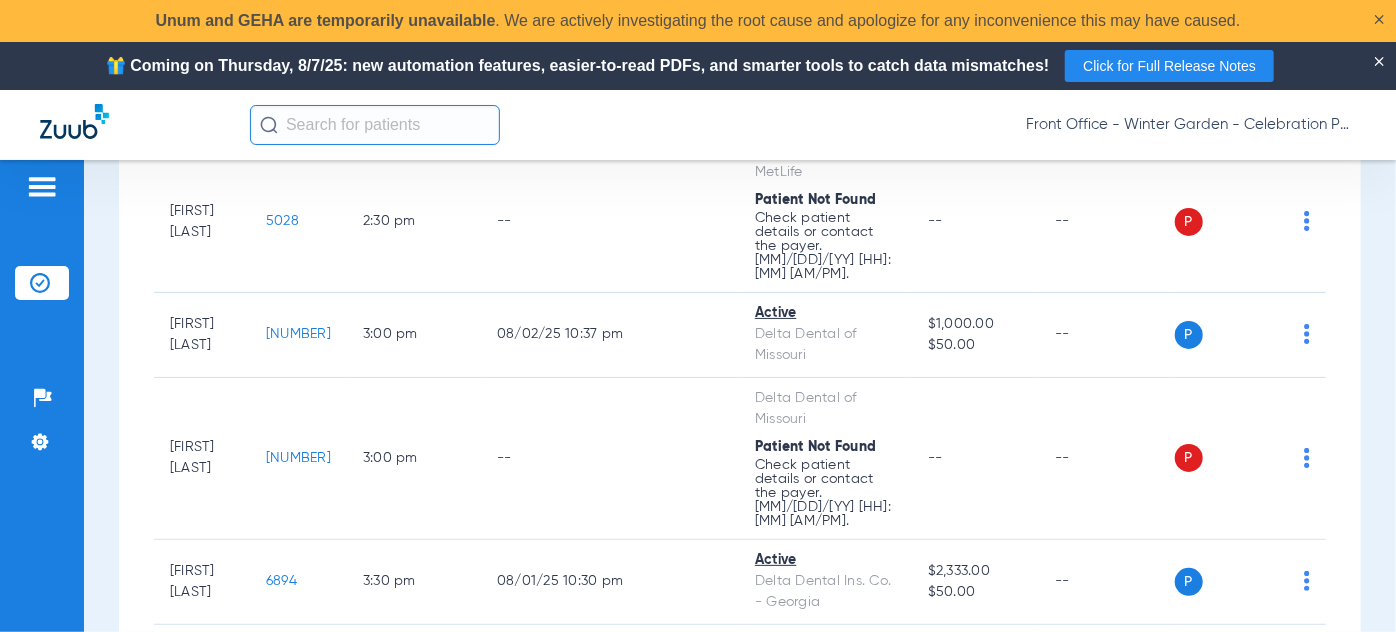 scroll, scrollTop: 0, scrollLeft: 0, axis: both 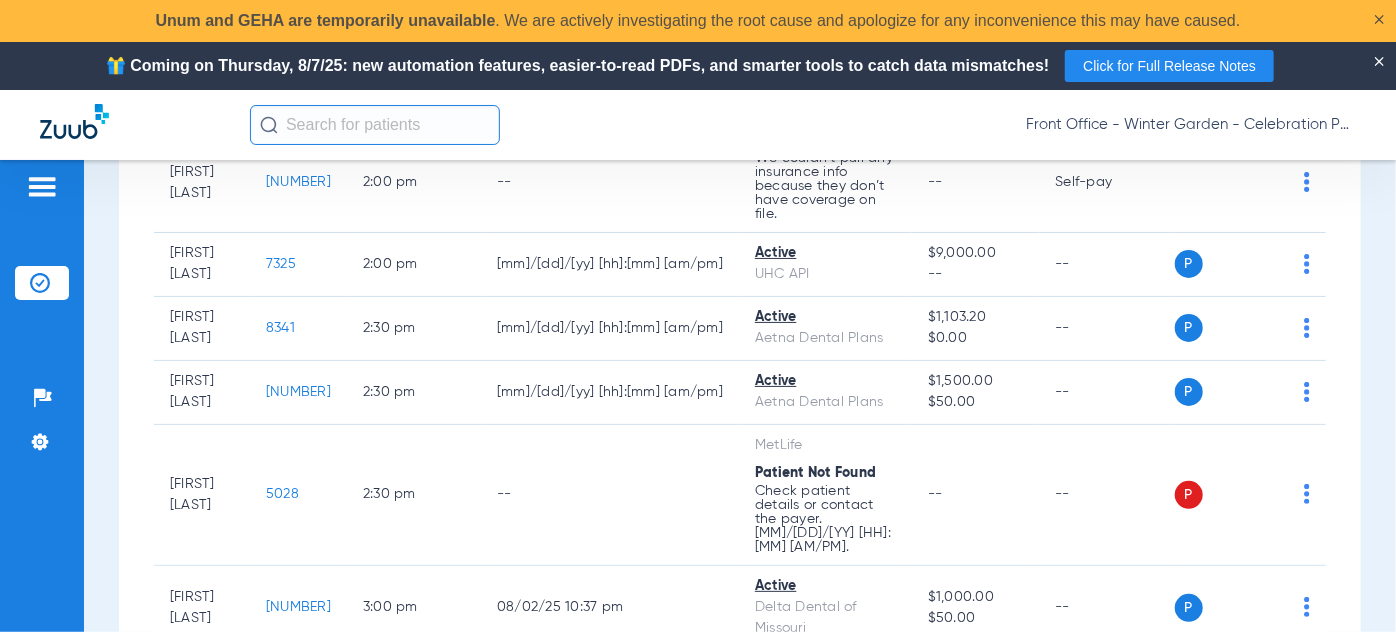 click on "[NUMBER]" 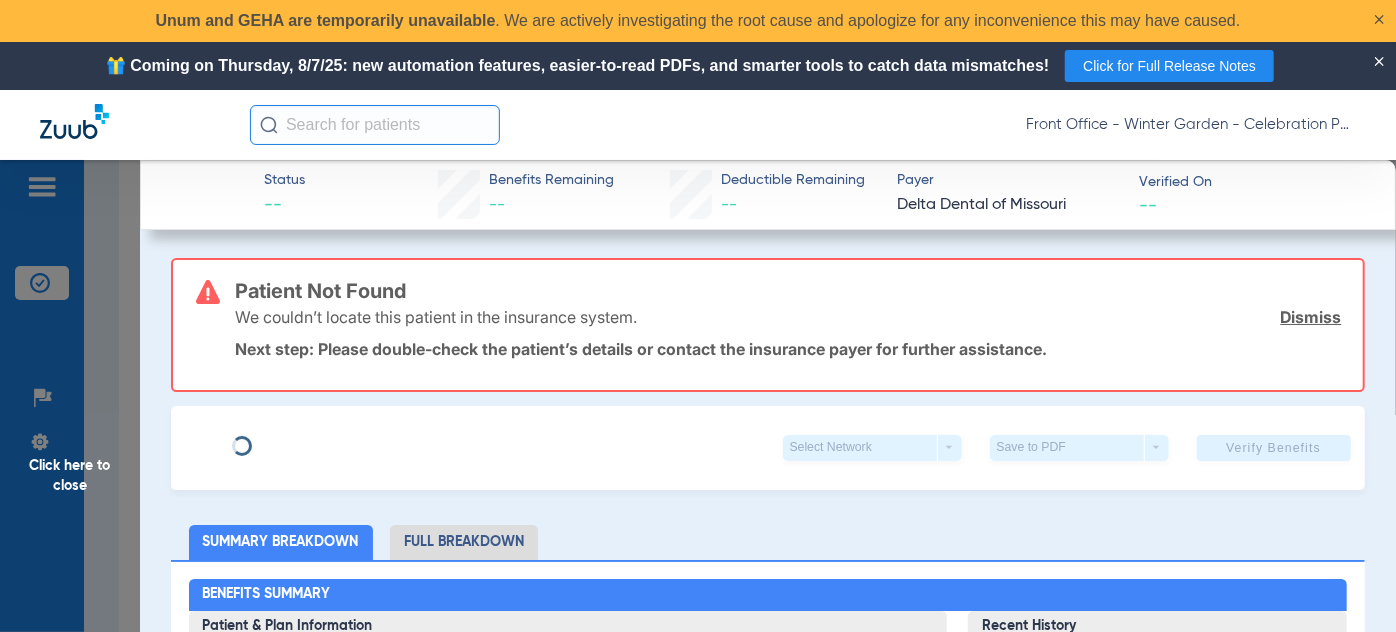 type on "[FIRST]" 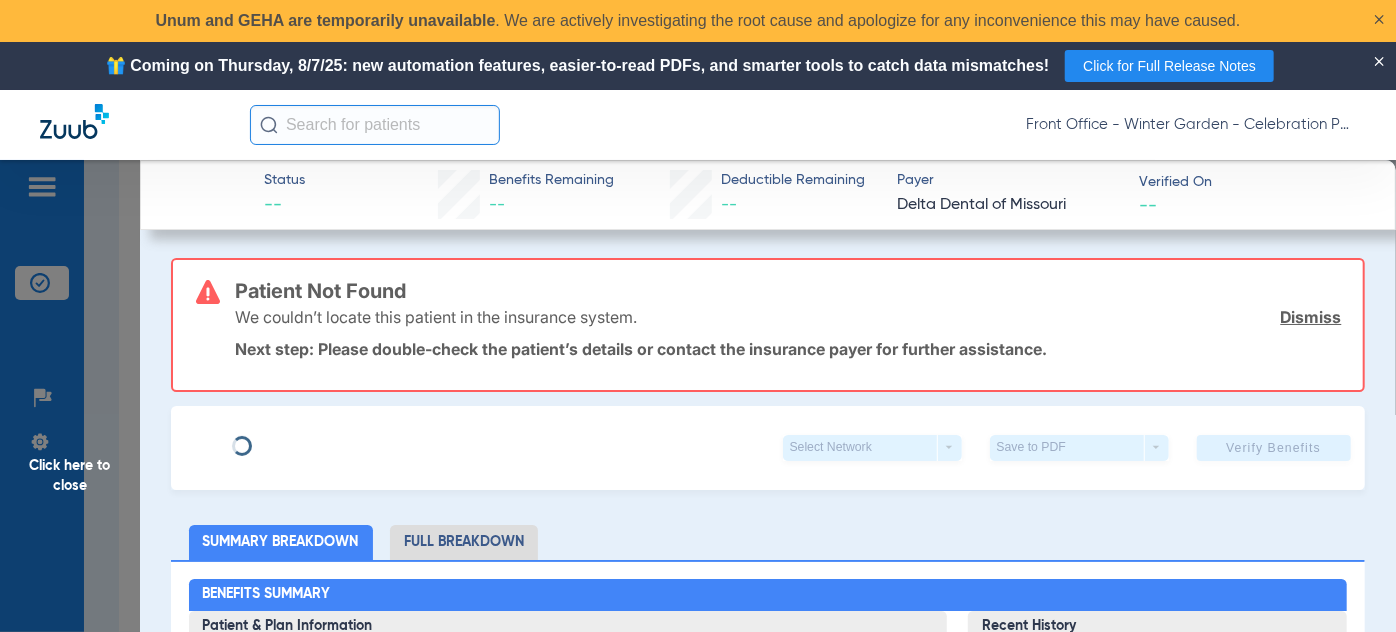 type on "[LAST]" 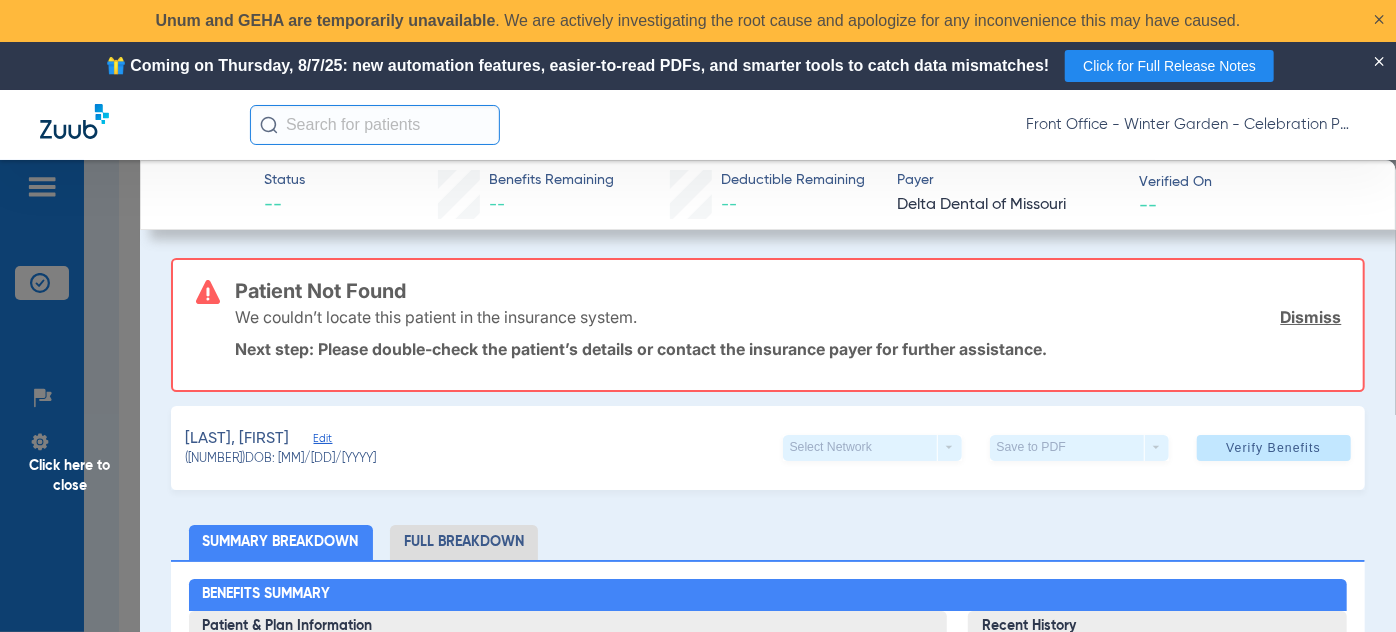 click on "Edit" 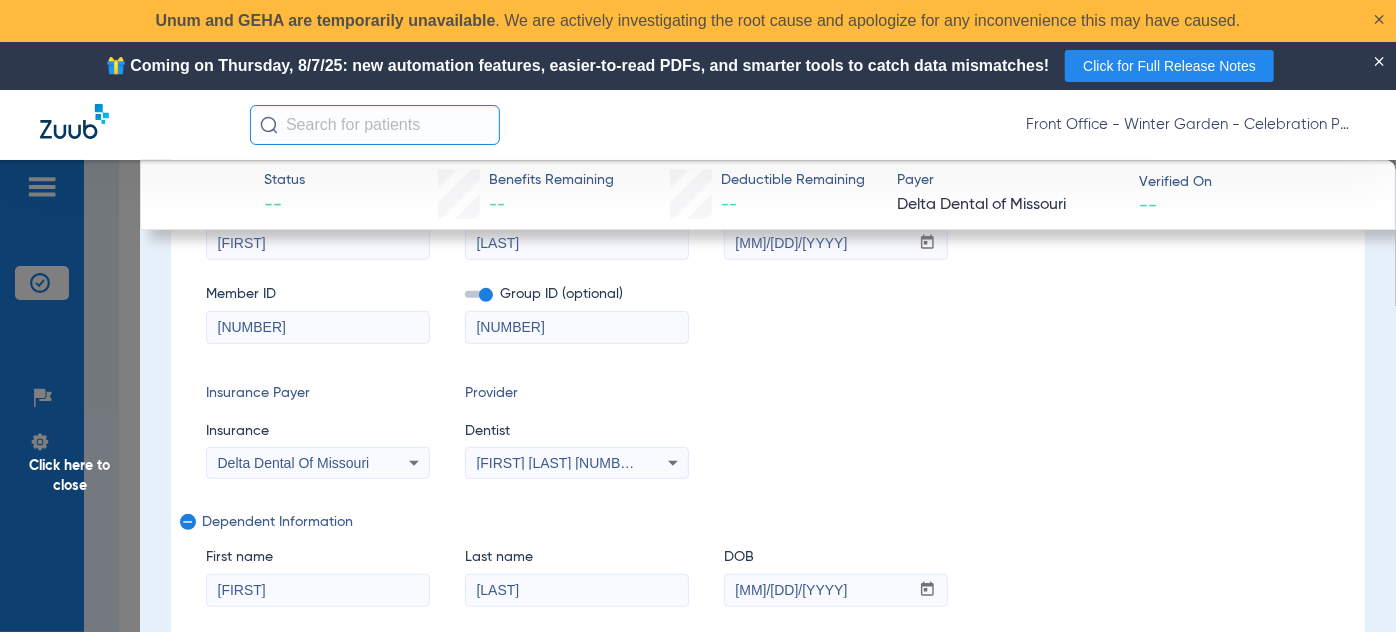 scroll, scrollTop: 454, scrollLeft: 0, axis: vertical 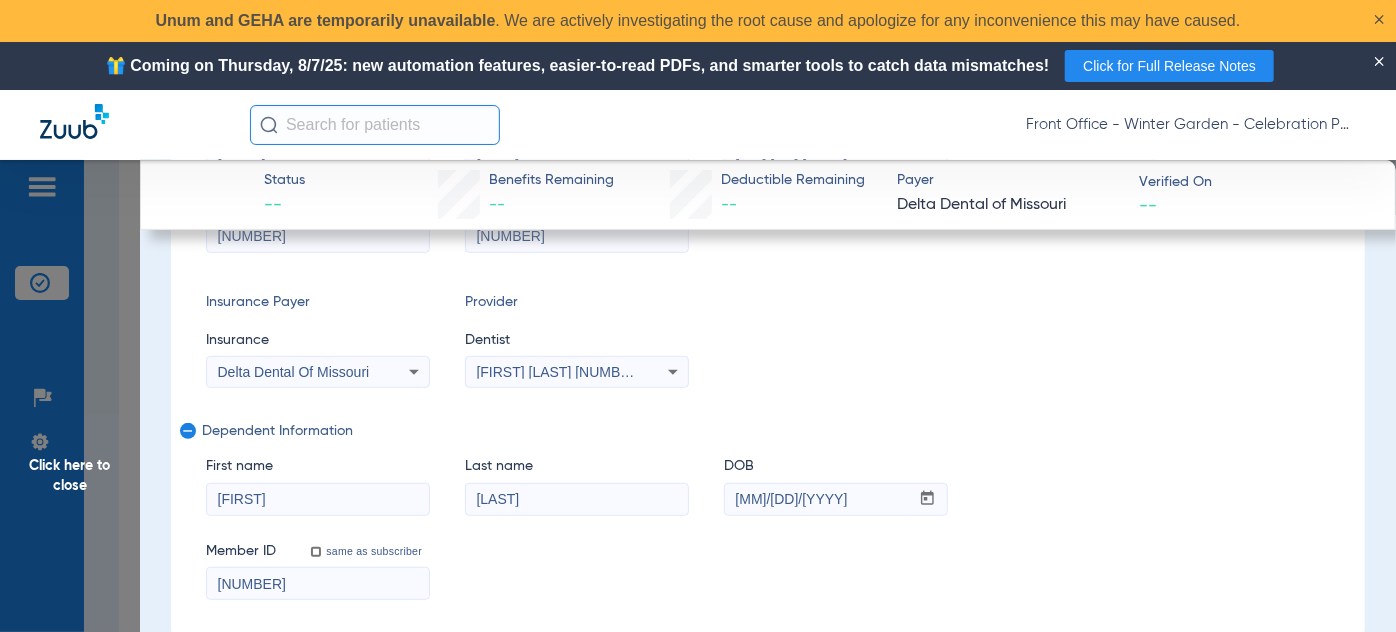 click on "First name  Derek  Last name  Fischbeck  DOB  mm / dd / yyyy 05/21/2014  Member ID  same as subscriber 69275707671080" 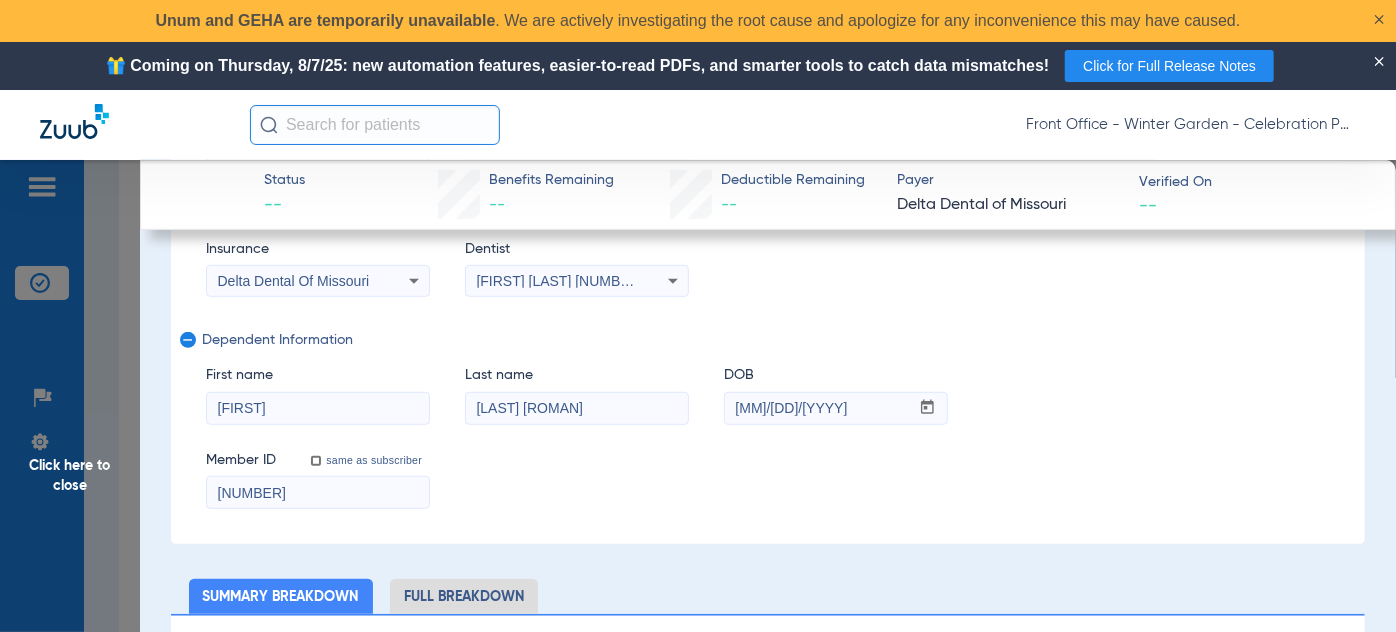 scroll, scrollTop: 0, scrollLeft: 0, axis: both 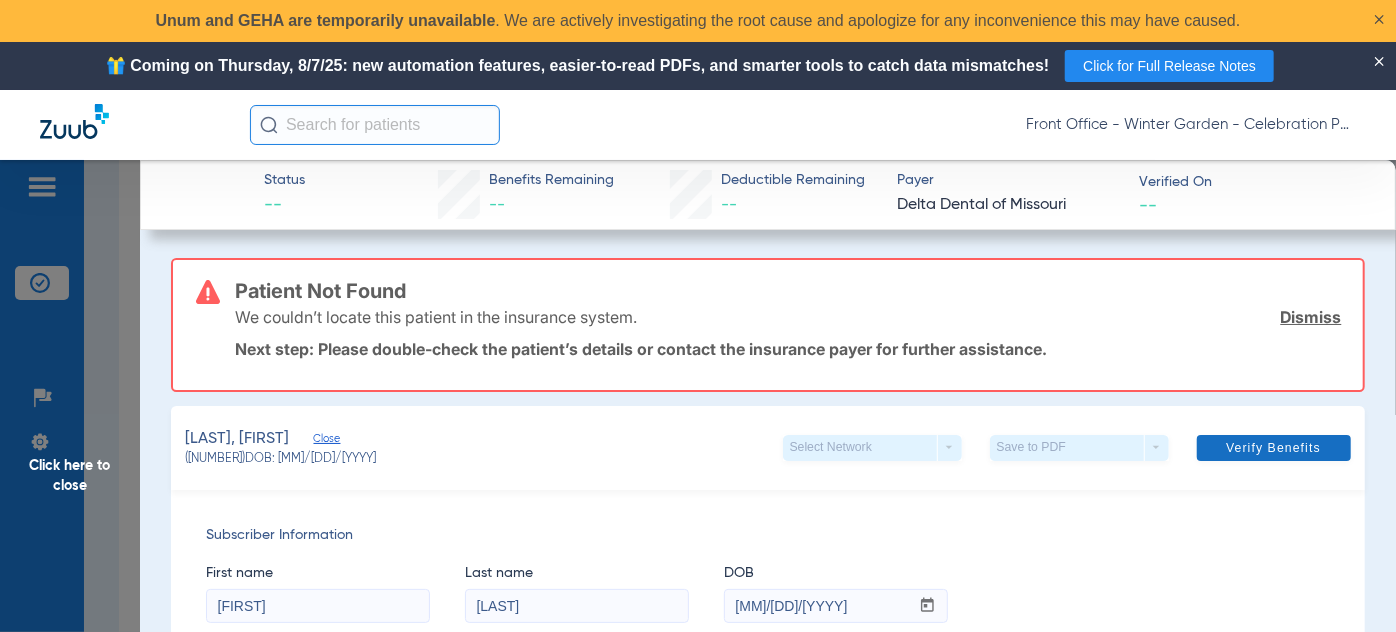 type on "Fischbeck II" 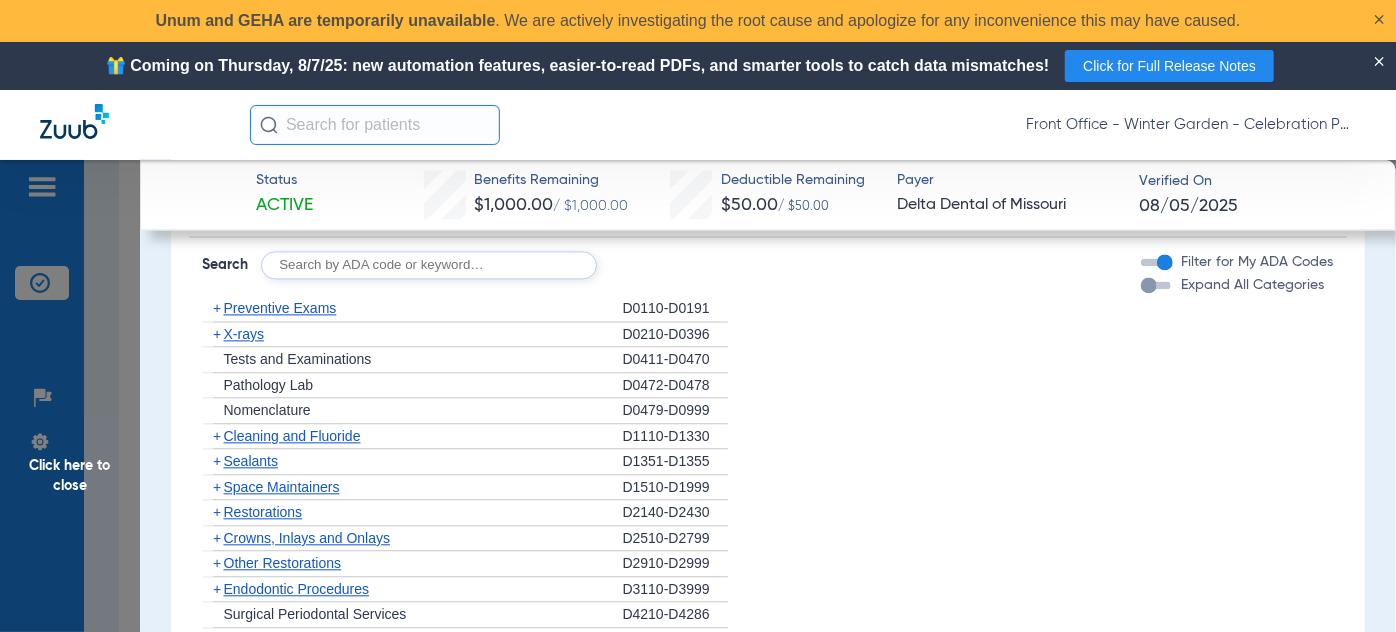 scroll, scrollTop: 2181, scrollLeft: 0, axis: vertical 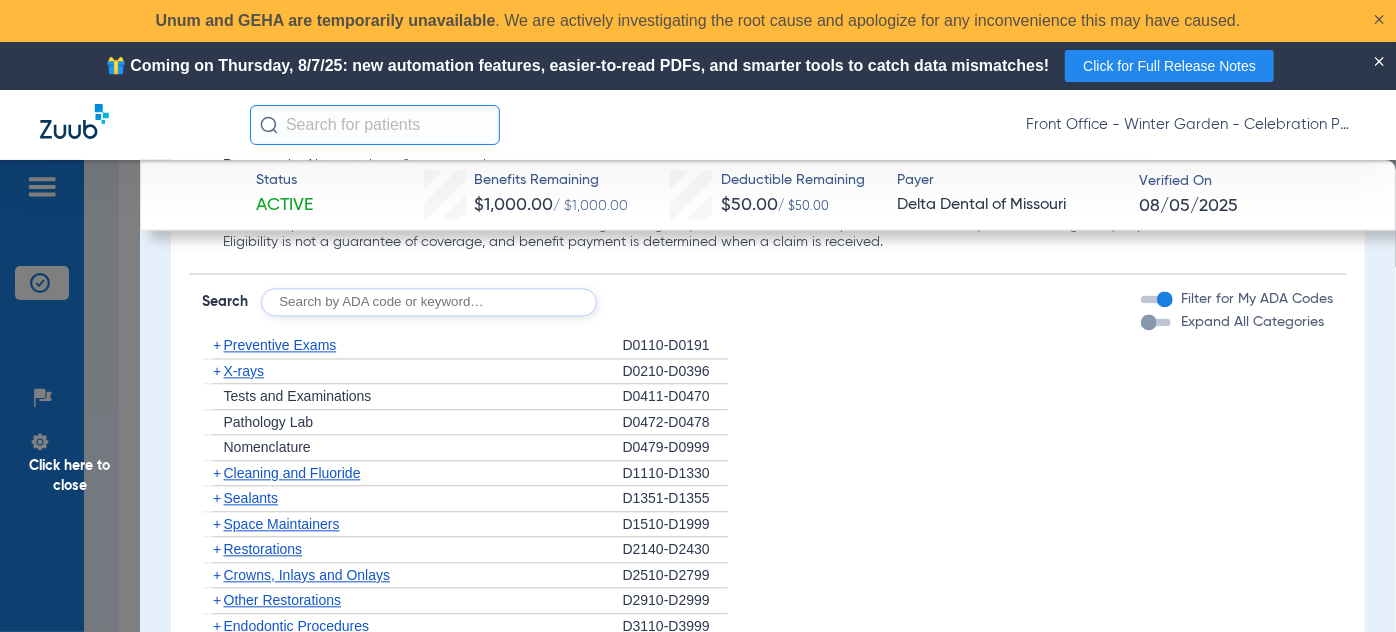 click on "+" 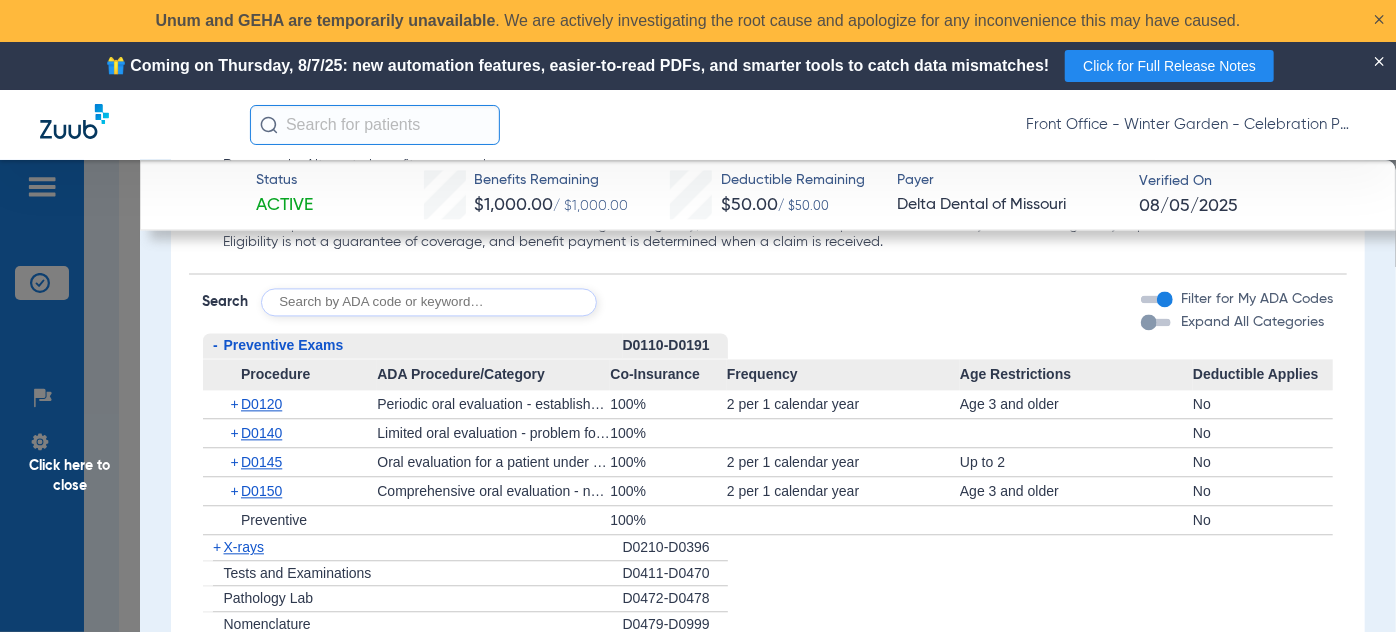 click on "-" 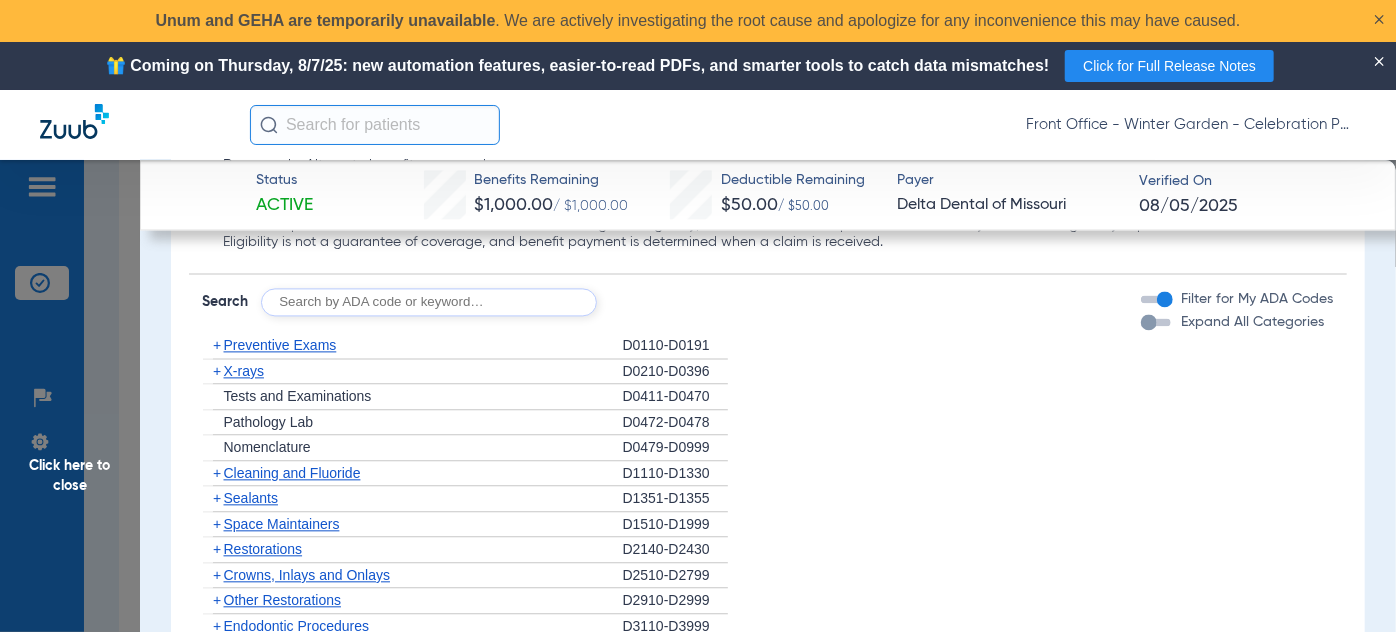 click on "+" 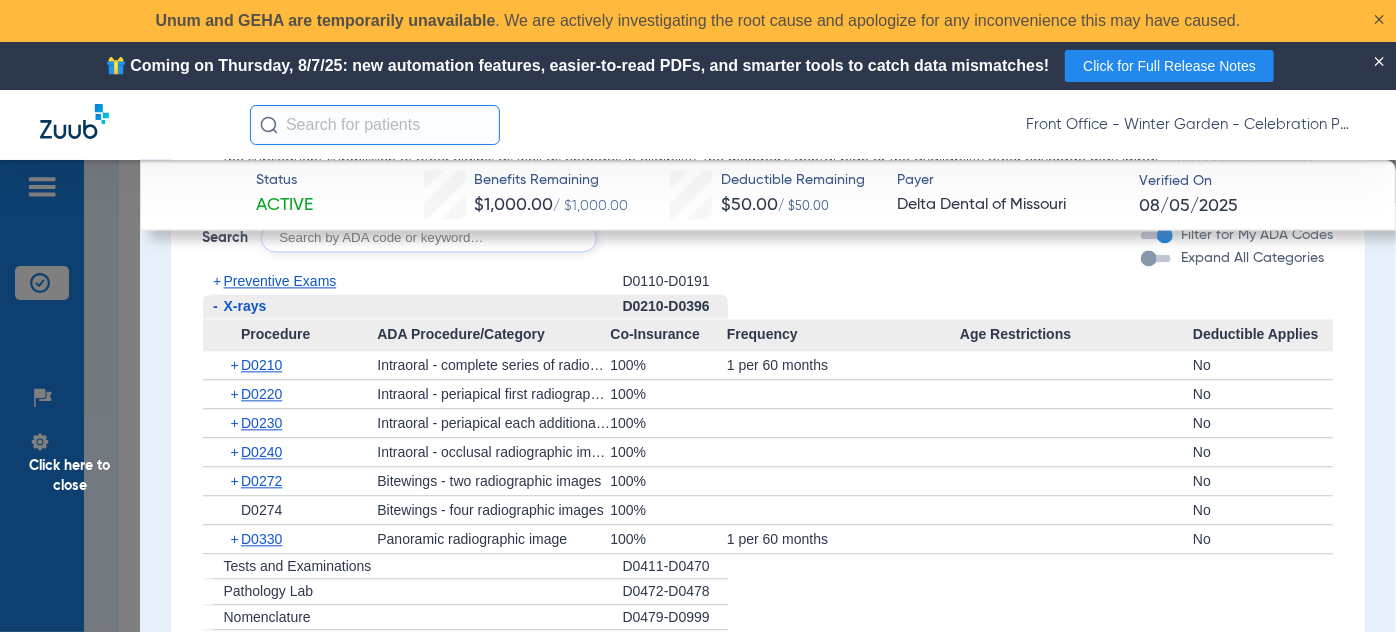 scroll, scrollTop: 2272, scrollLeft: 0, axis: vertical 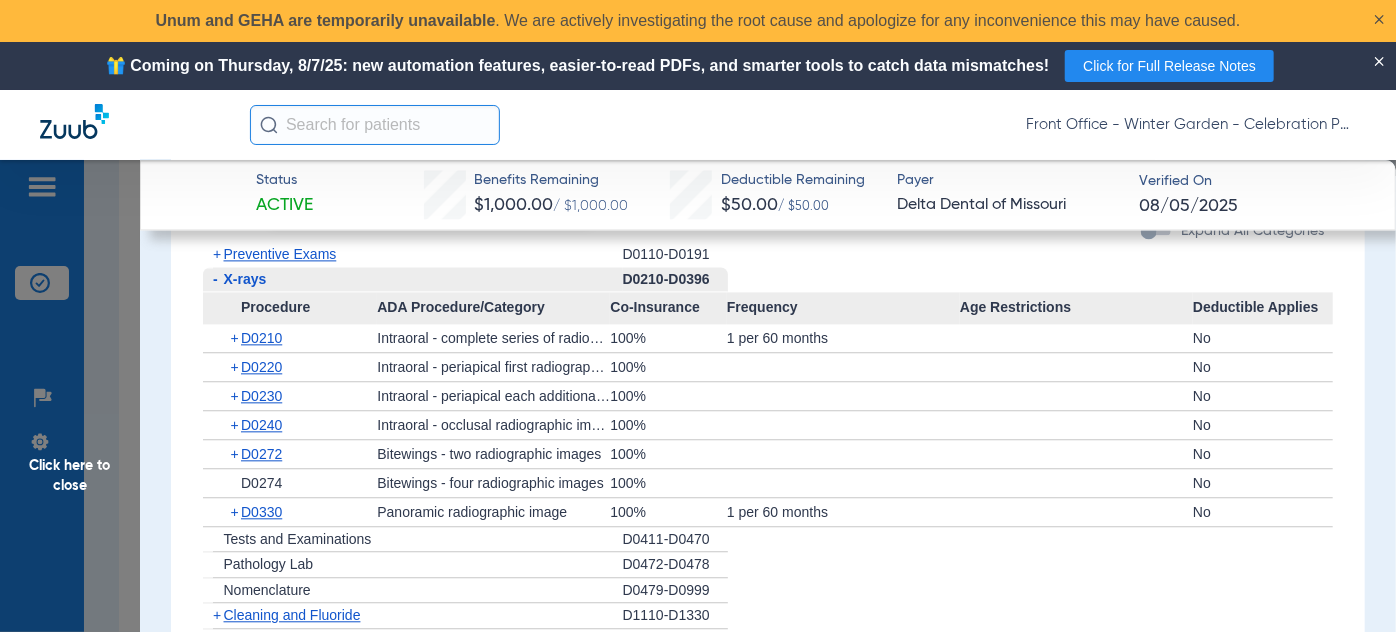 click on "-" 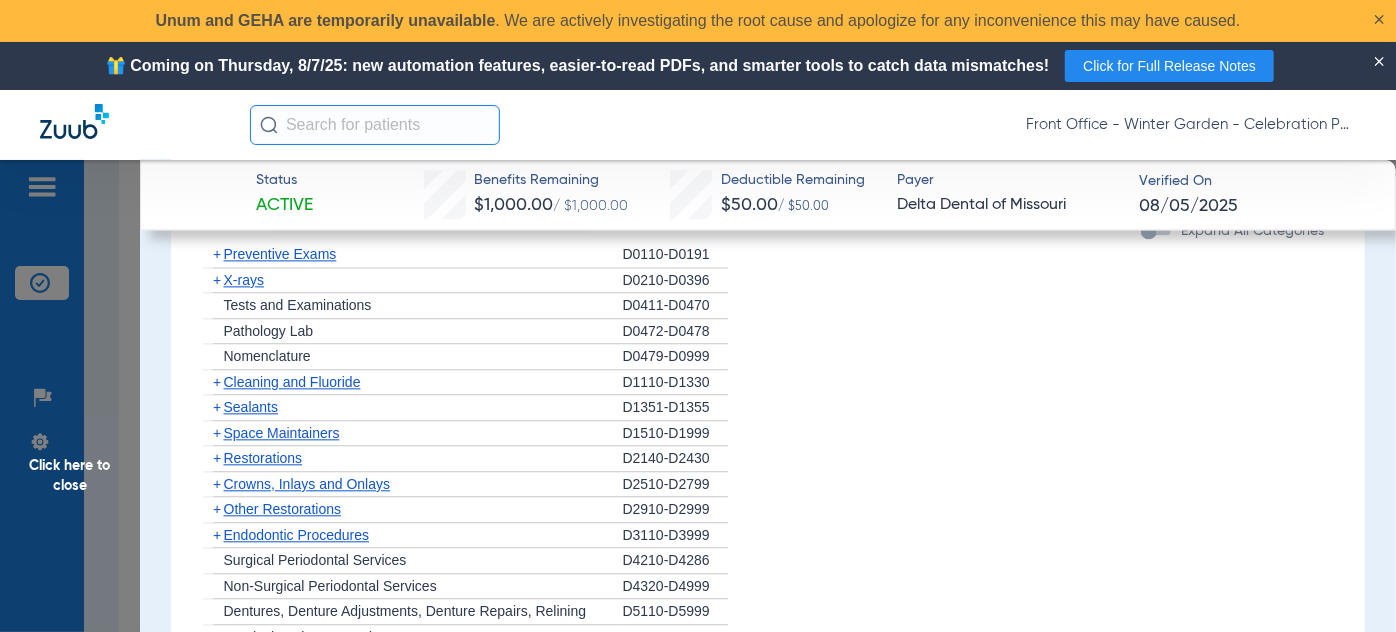 drag, startPoint x: 217, startPoint y: 382, endPoint x: 415, endPoint y: 374, distance: 198.16154 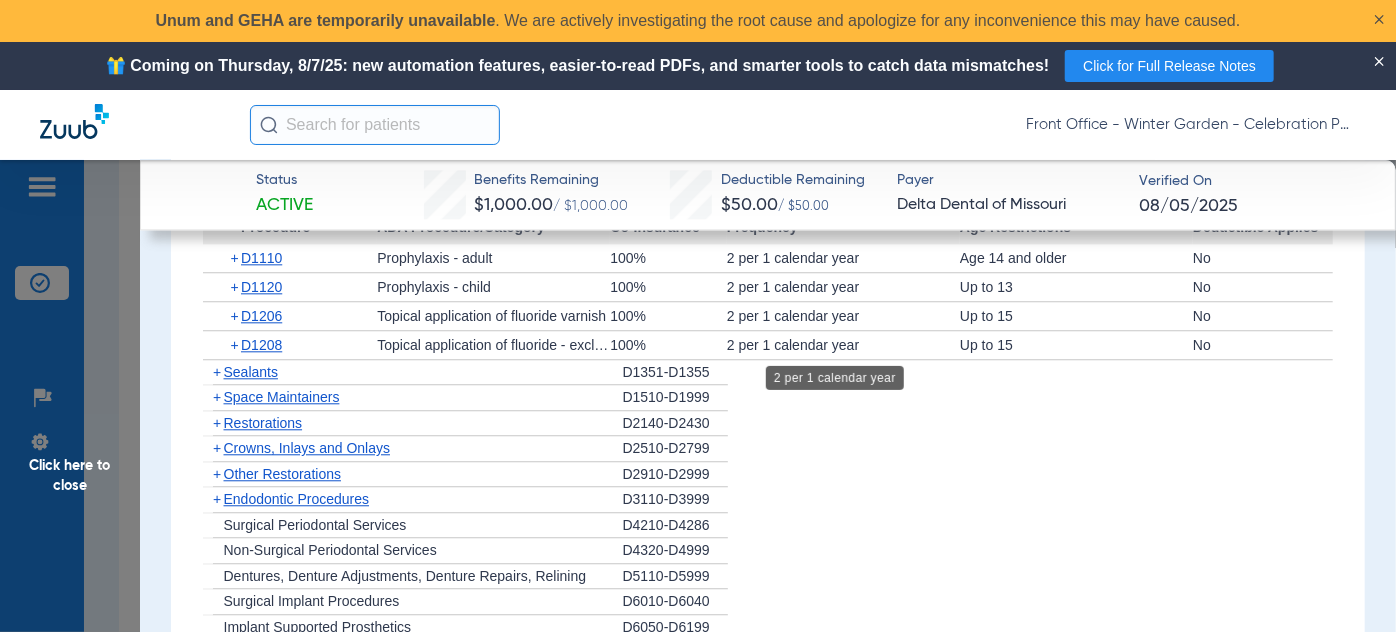 scroll, scrollTop: 2363, scrollLeft: 0, axis: vertical 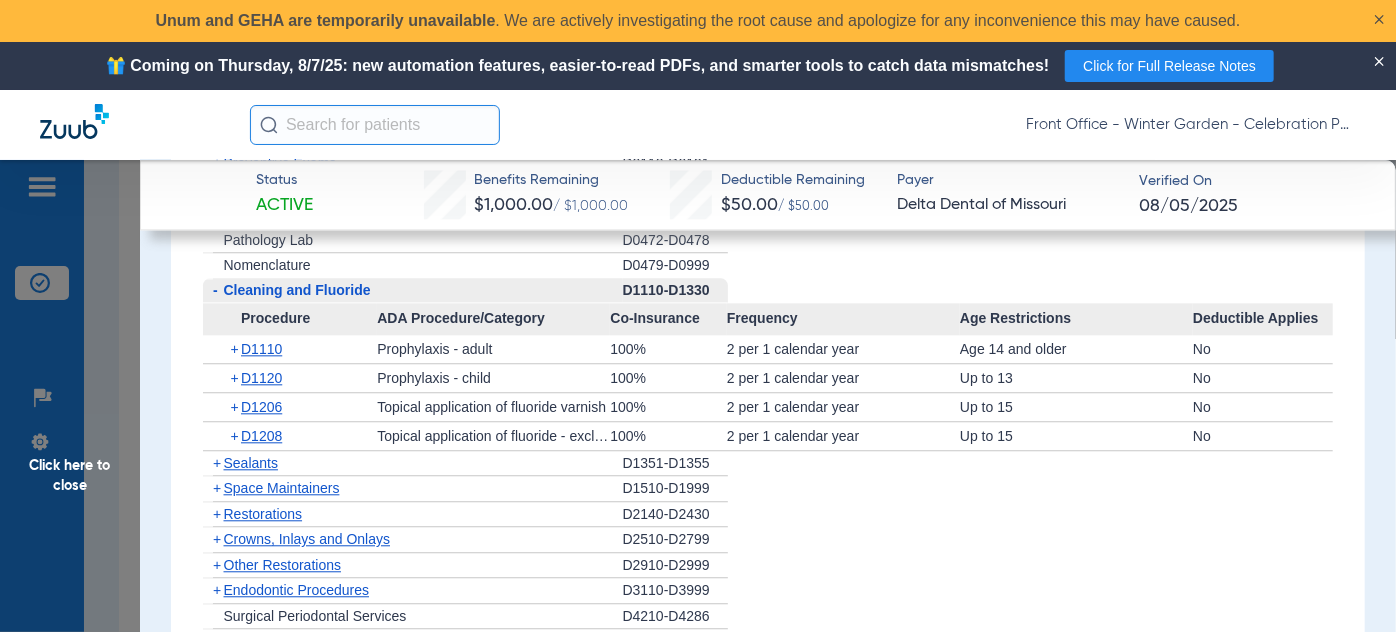 drag, startPoint x: 215, startPoint y: 292, endPoint x: 223, endPoint y: 324, distance: 32.984844 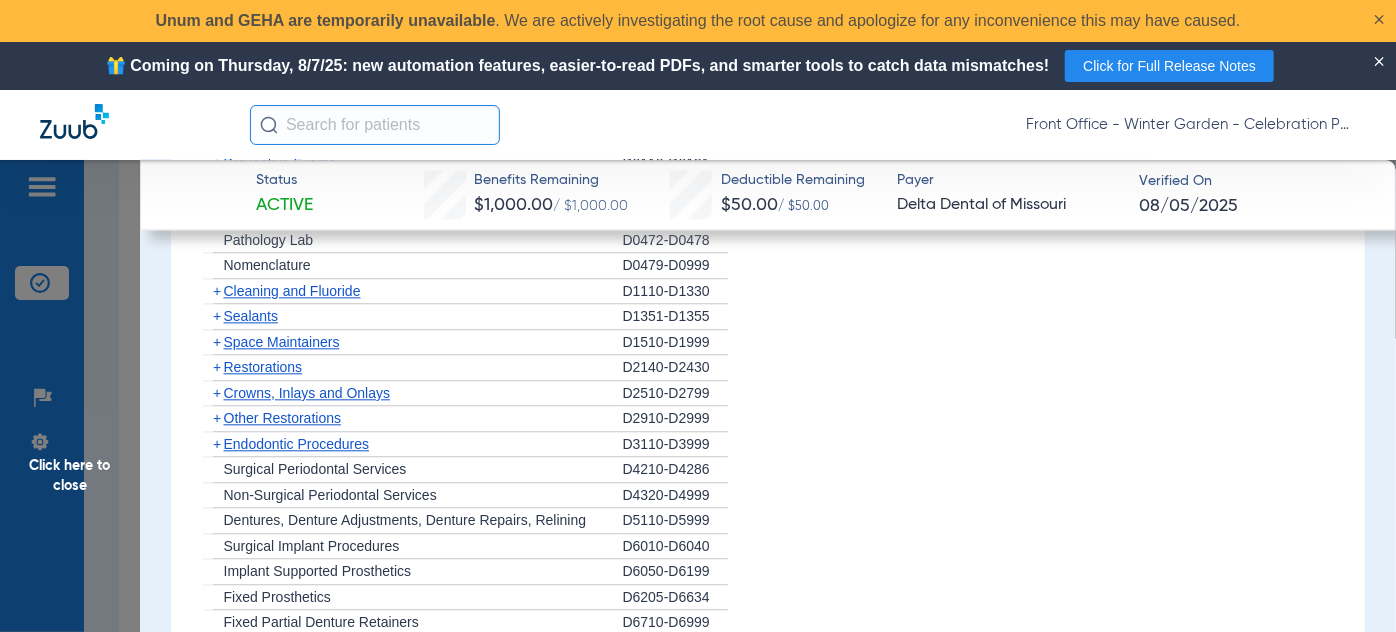 click on "+" 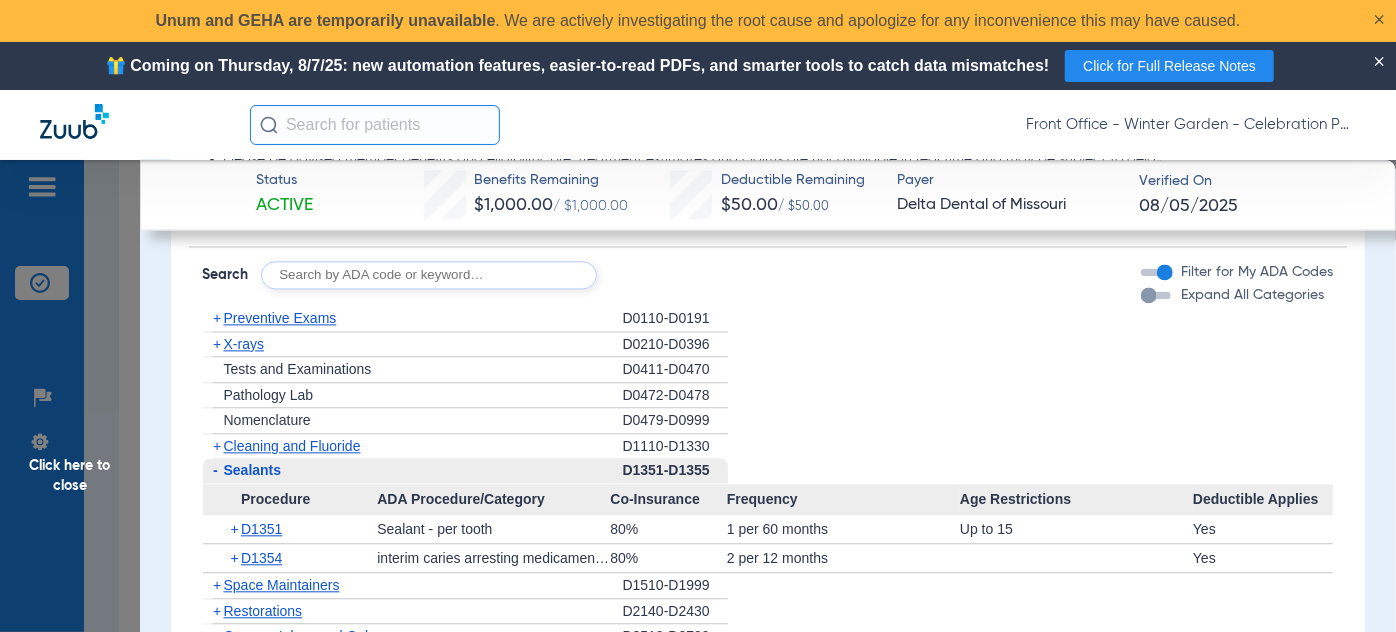 scroll, scrollTop: 2181, scrollLeft: 0, axis: vertical 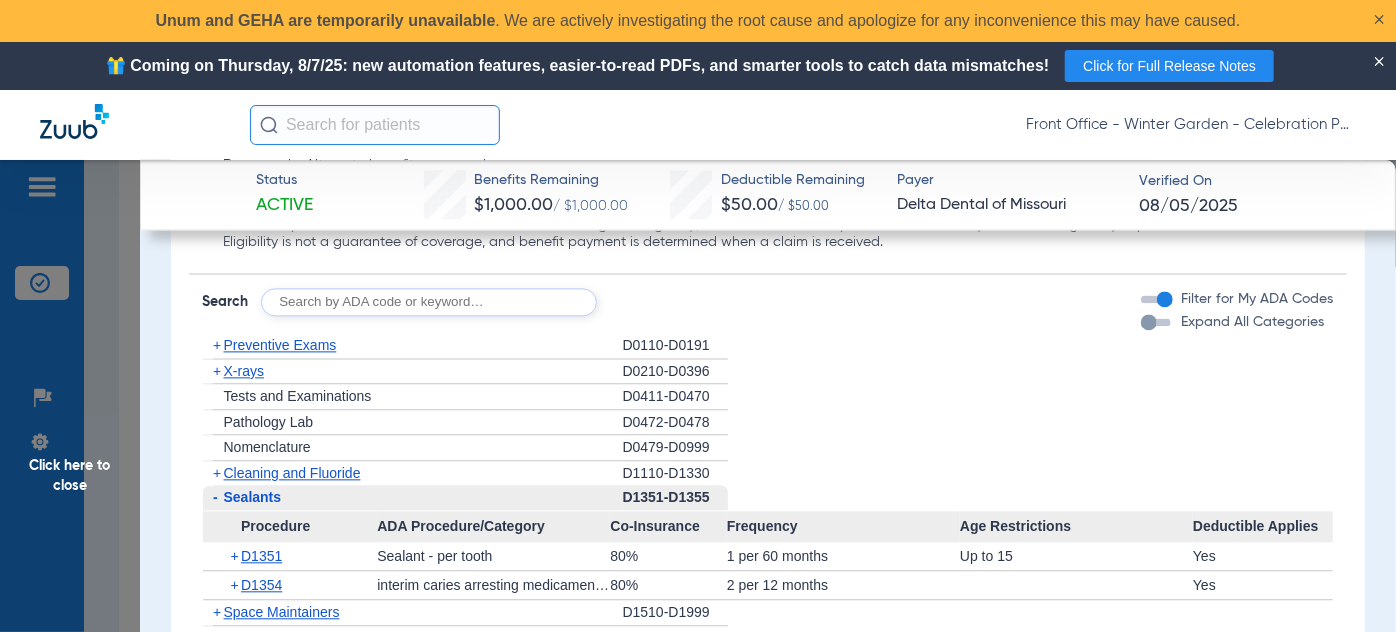 click on "Cleaning and Fluoride" 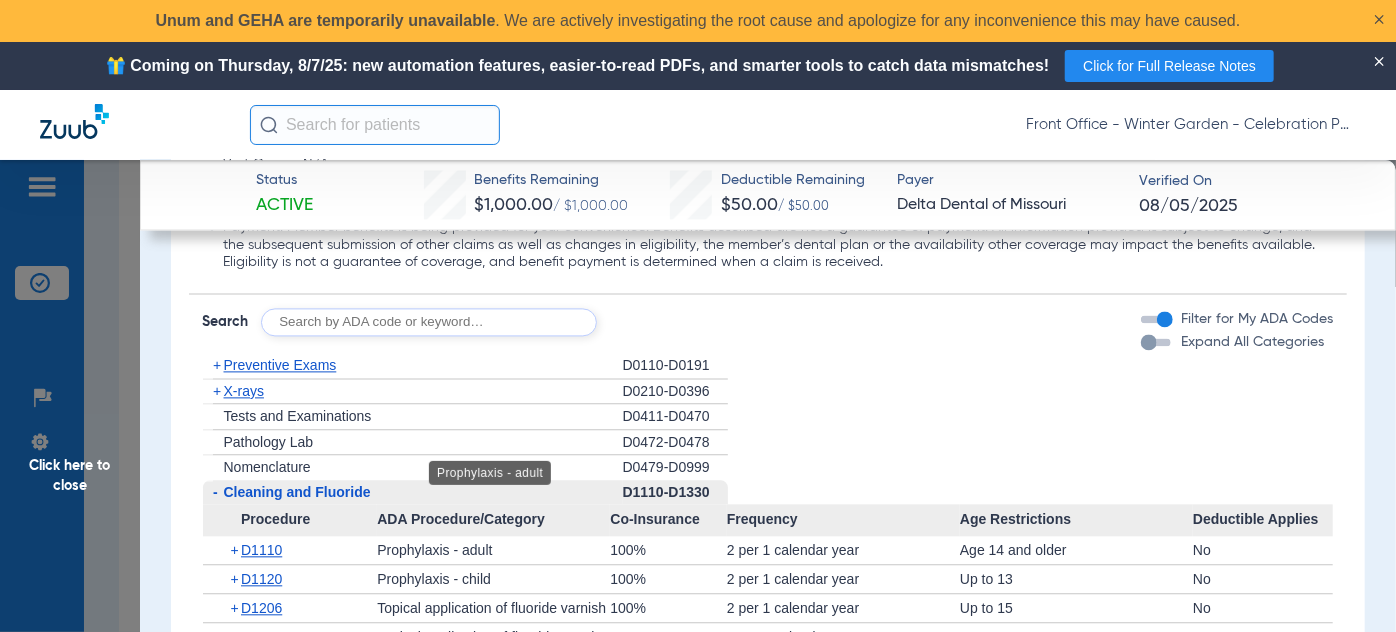 scroll, scrollTop: 2090, scrollLeft: 0, axis: vertical 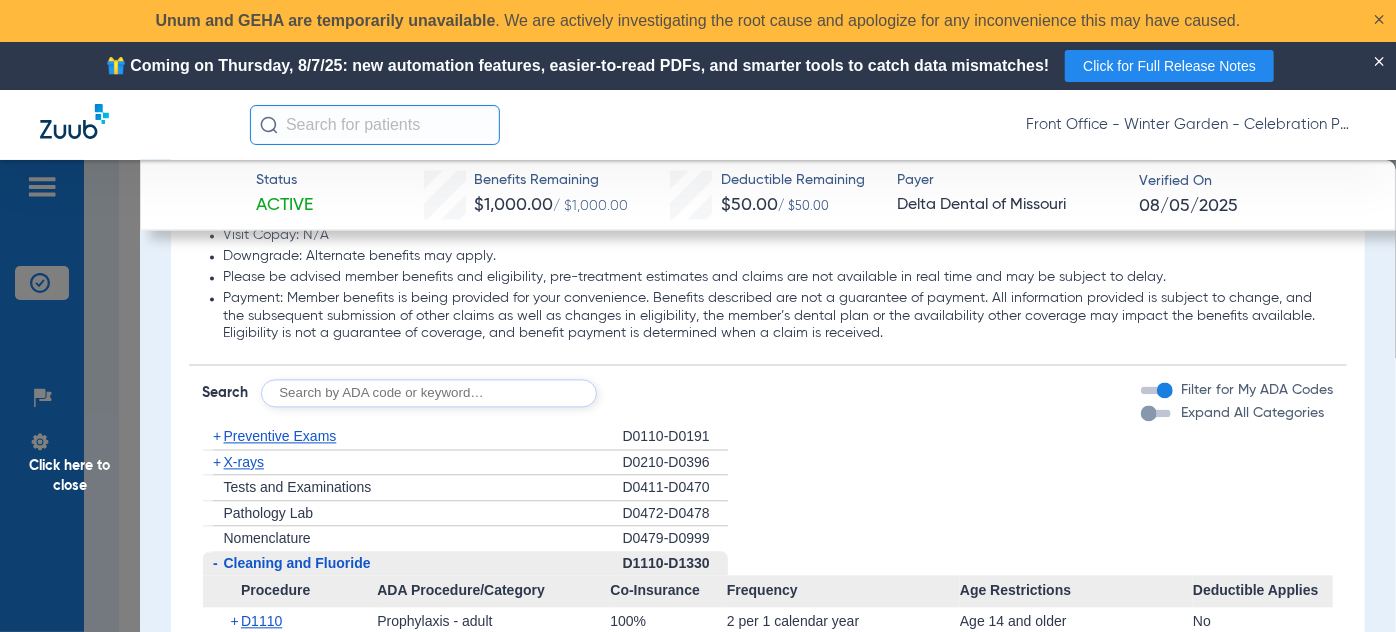 drag, startPoint x: 215, startPoint y: 474, endPoint x: 215, endPoint y: 461, distance: 13 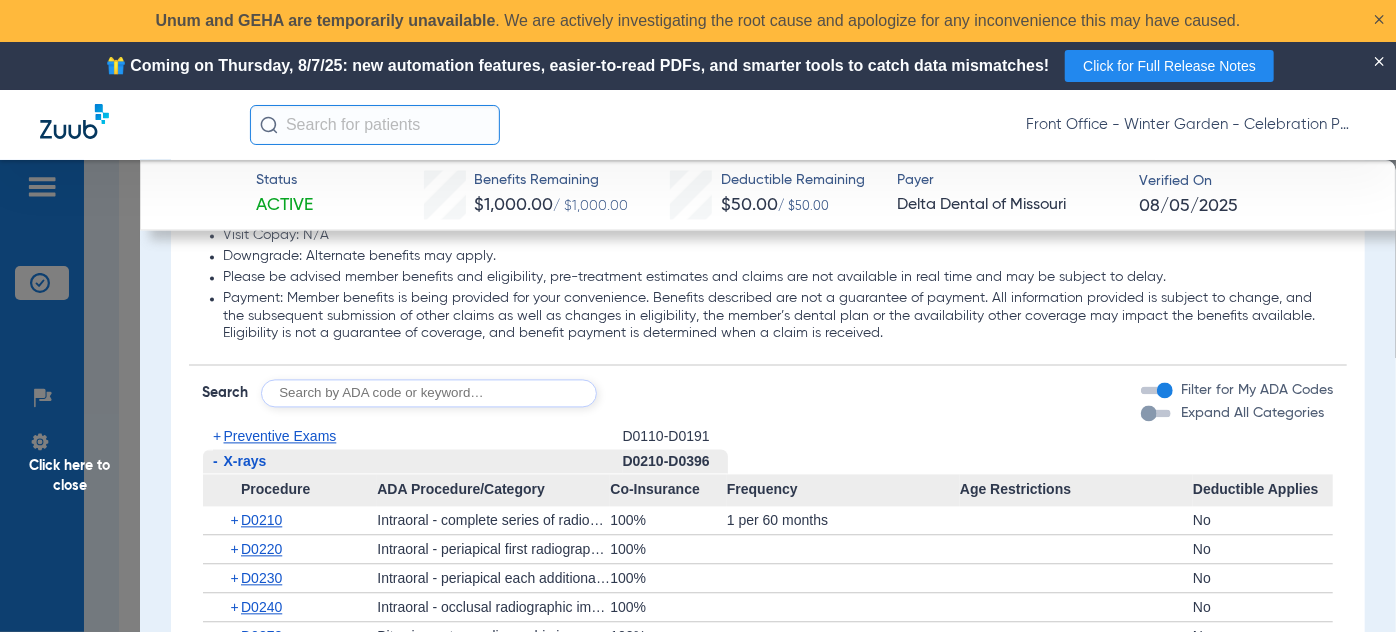 click on "-" 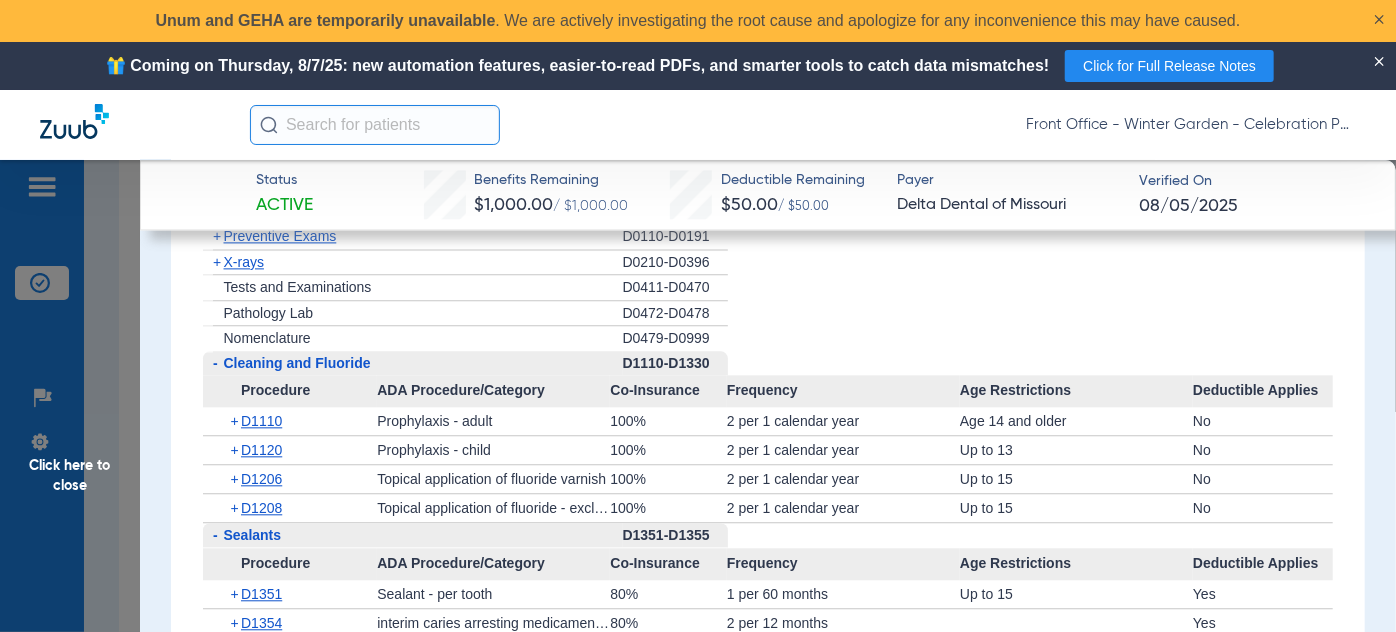 scroll, scrollTop: 2272, scrollLeft: 0, axis: vertical 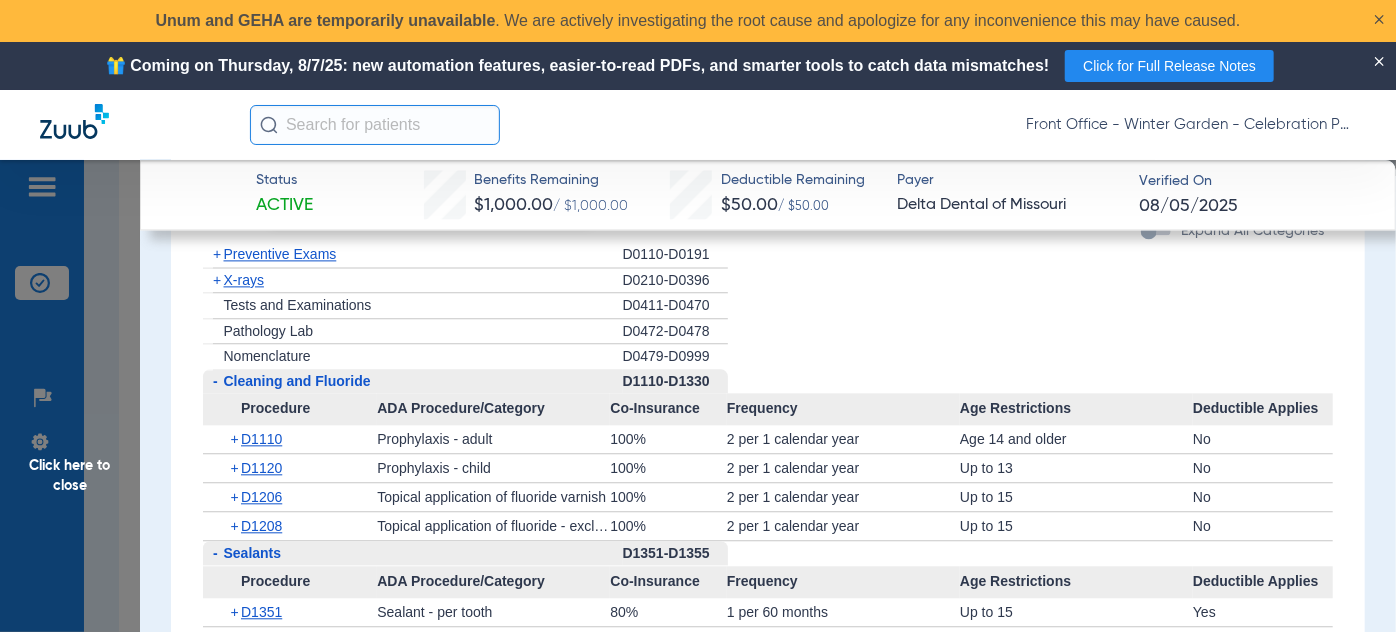 click on "+" 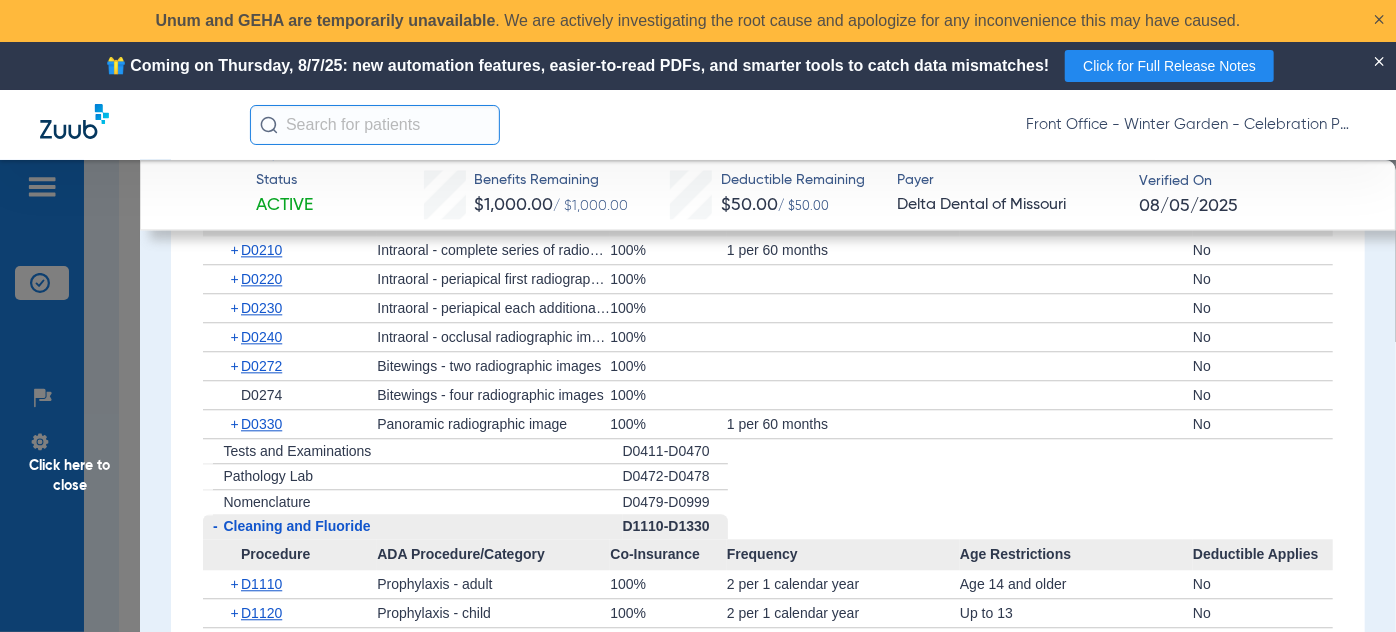scroll, scrollTop: 2363, scrollLeft: 0, axis: vertical 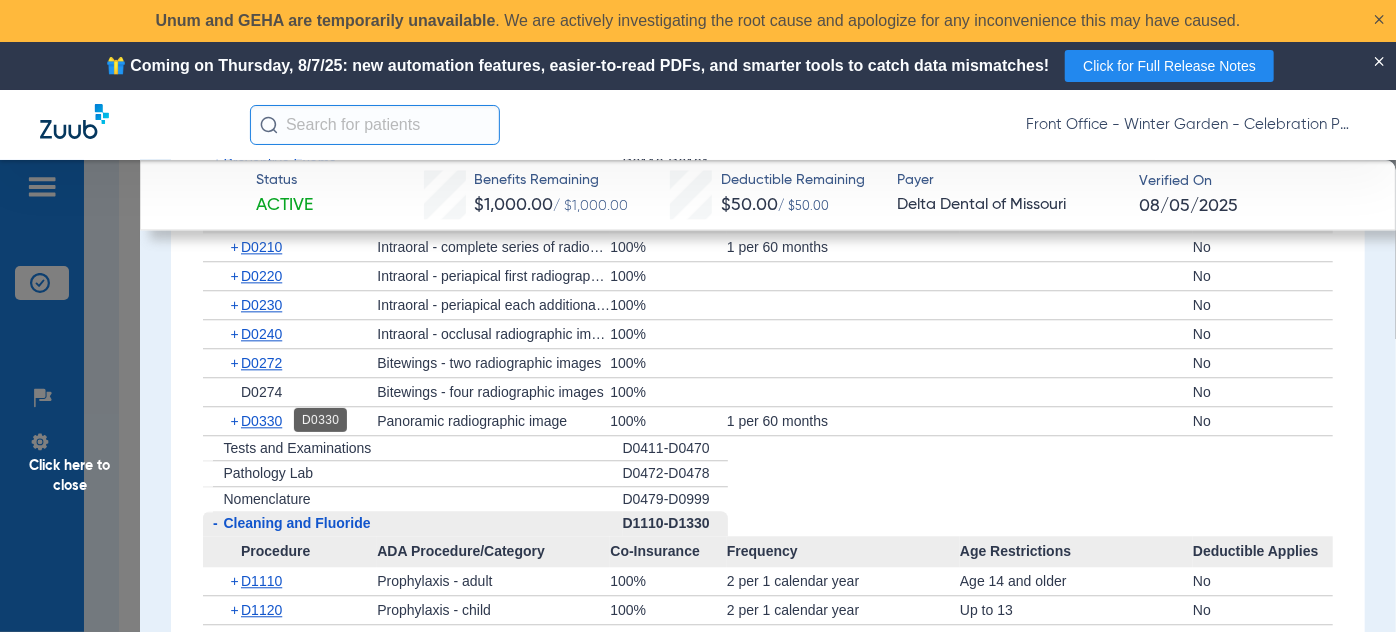 click on "D0330" 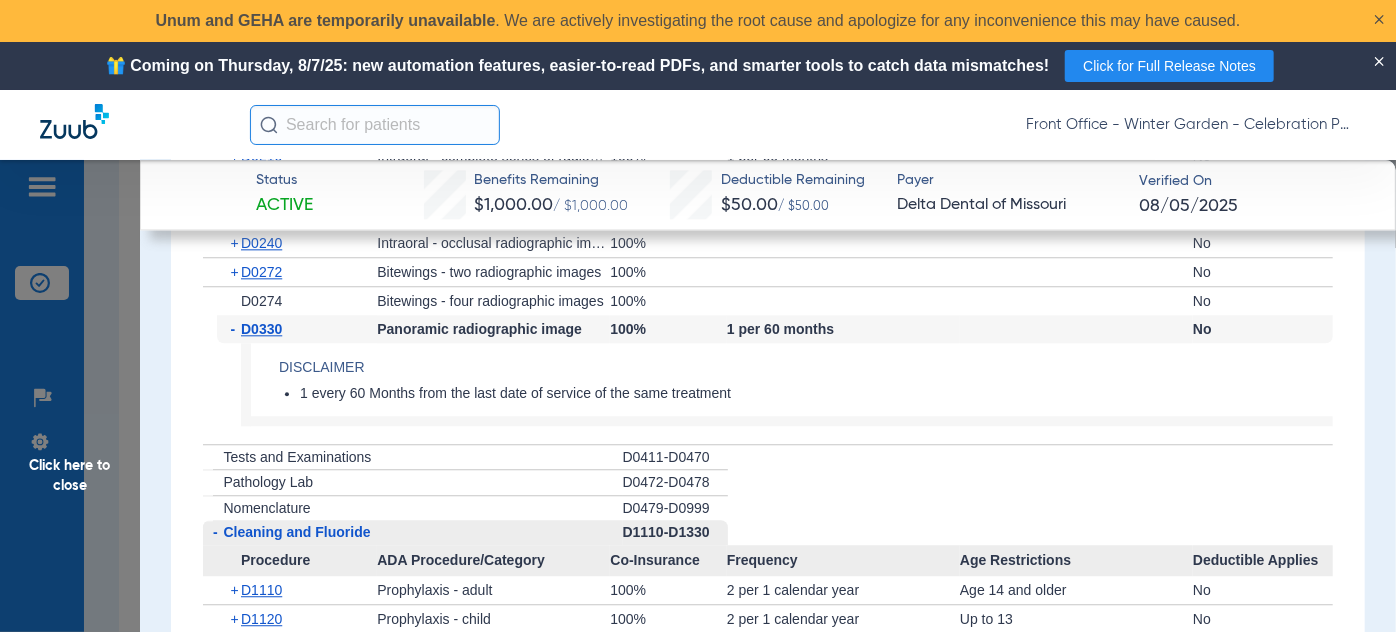 scroll, scrollTop: 2363, scrollLeft: 0, axis: vertical 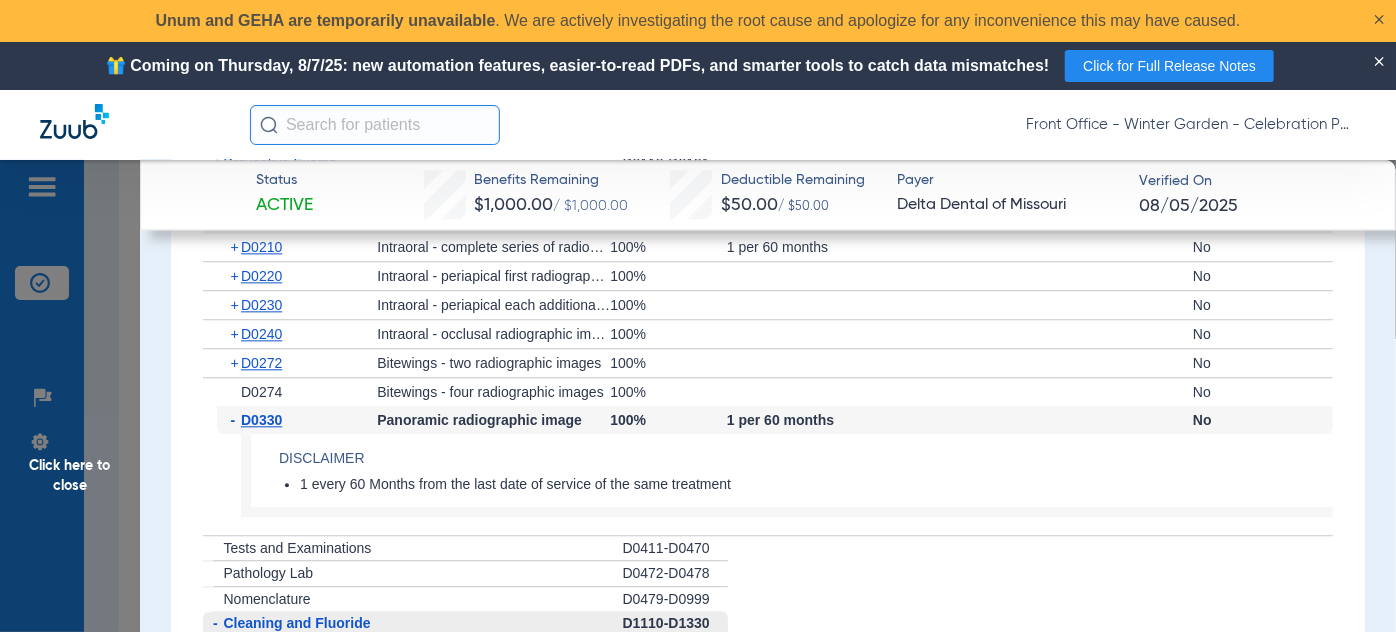 click on "-" 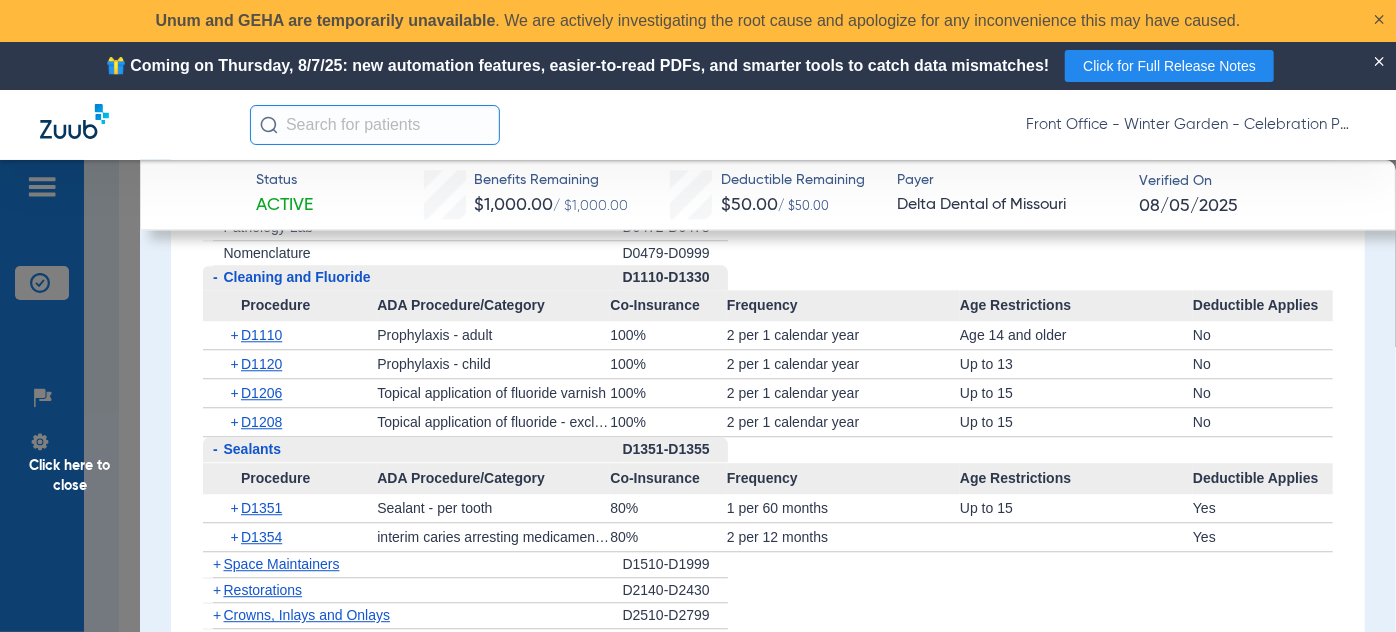 scroll, scrollTop: 2636, scrollLeft: 0, axis: vertical 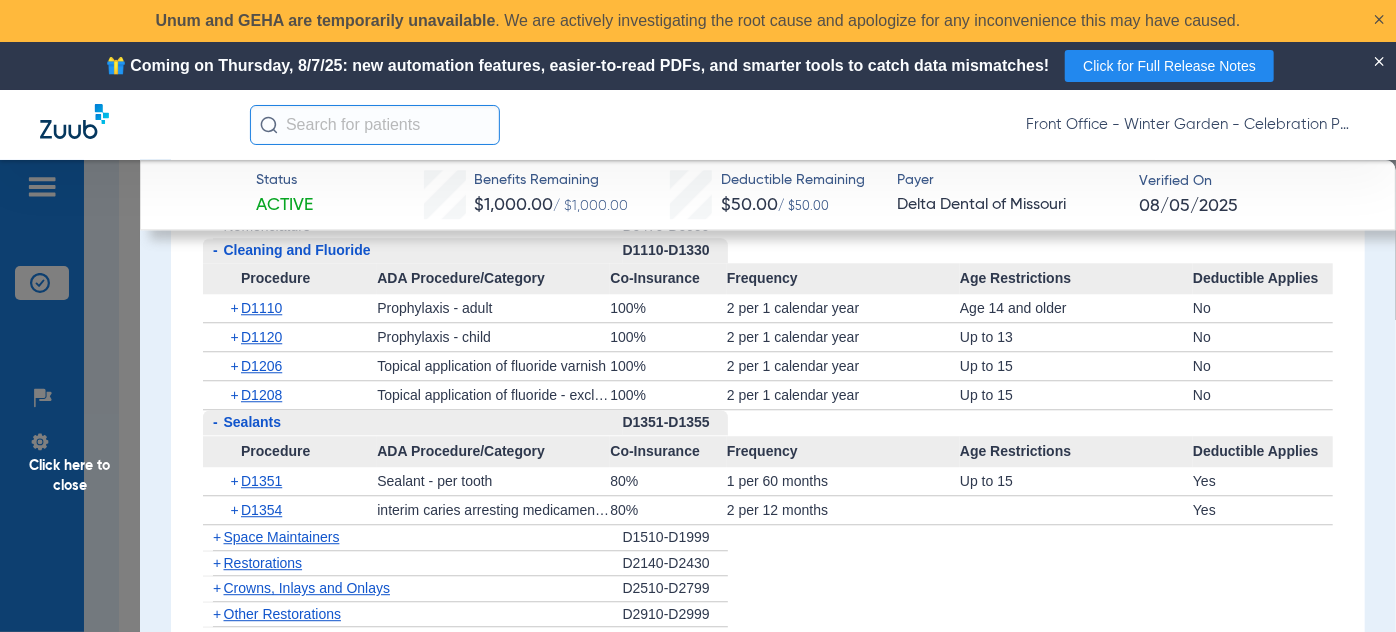 click on "+" 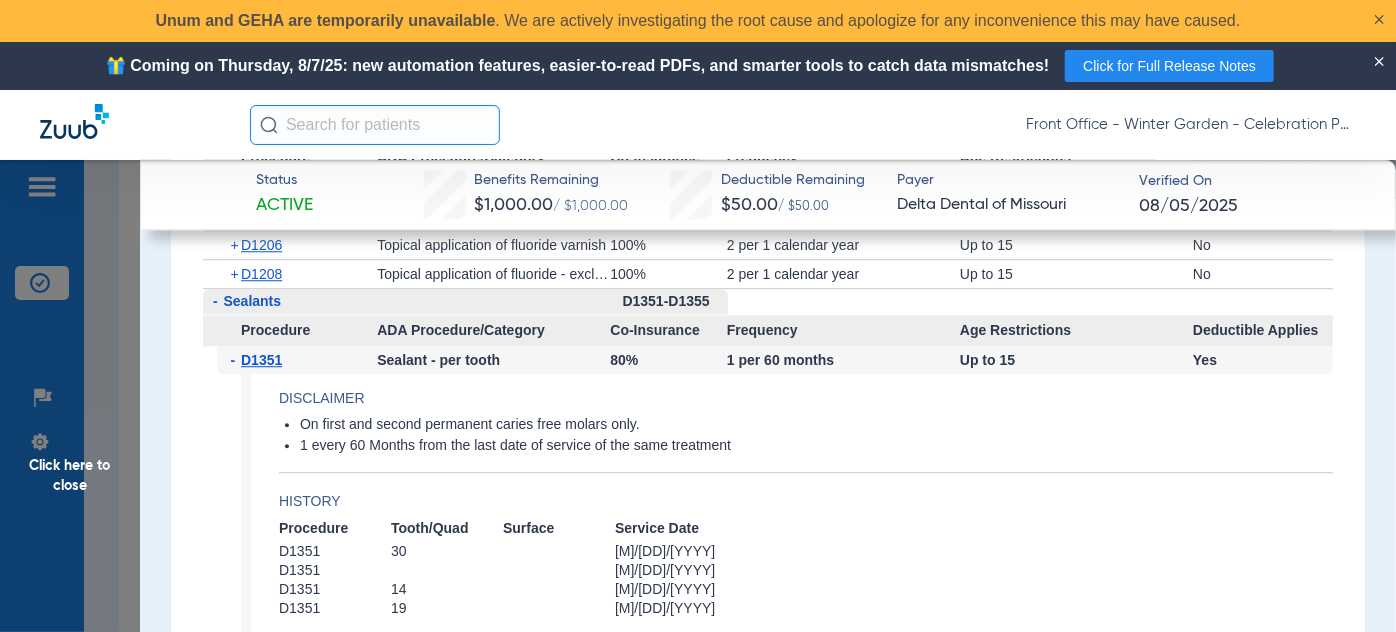 scroll, scrollTop: 2727, scrollLeft: 0, axis: vertical 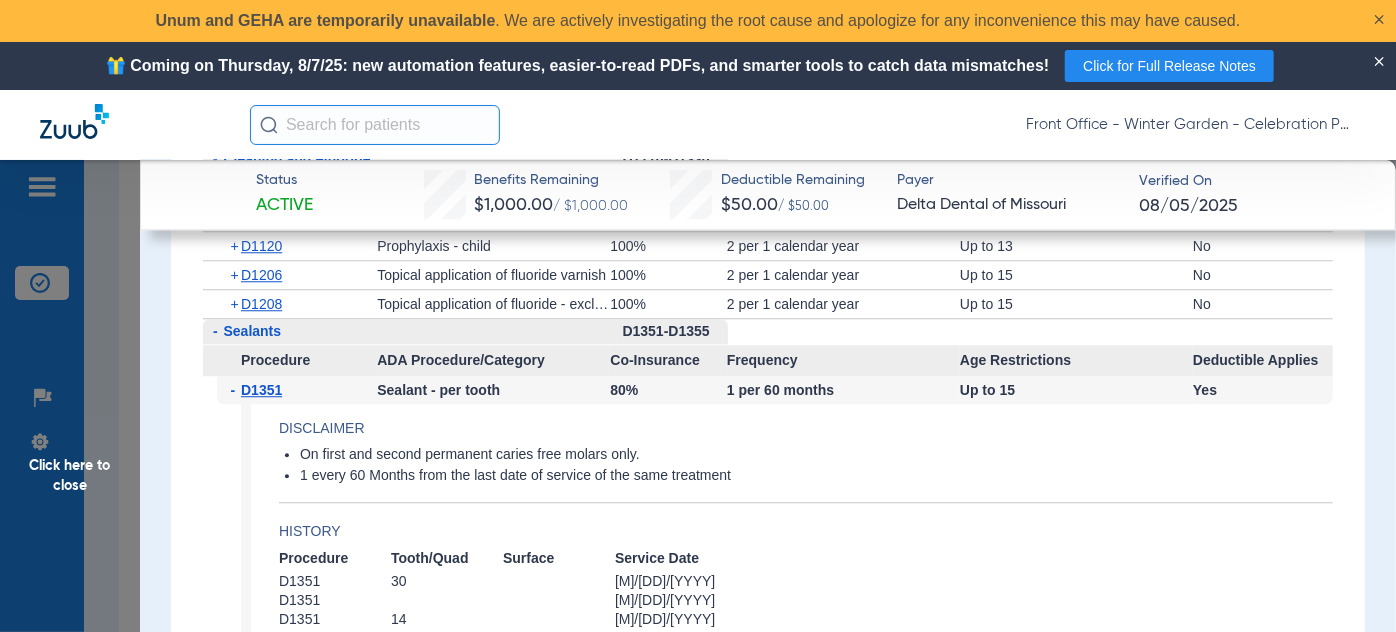 click on "Click here to close" 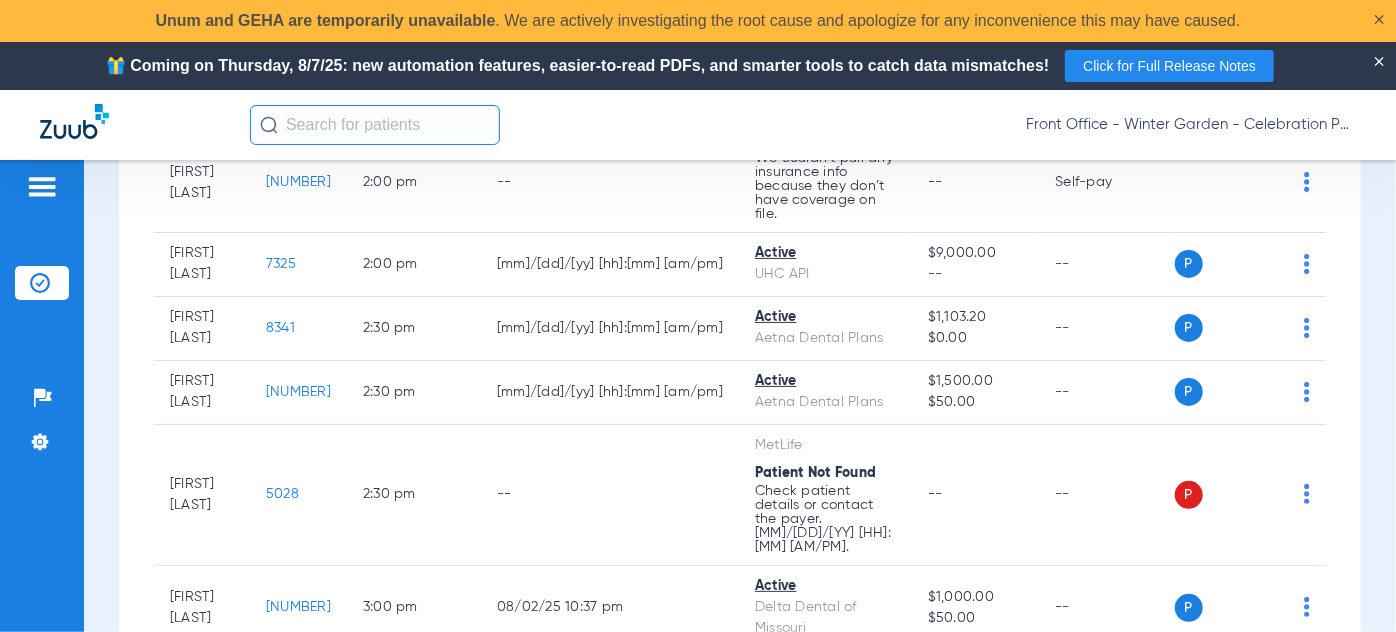 scroll, scrollTop: 0, scrollLeft: 0, axis: both 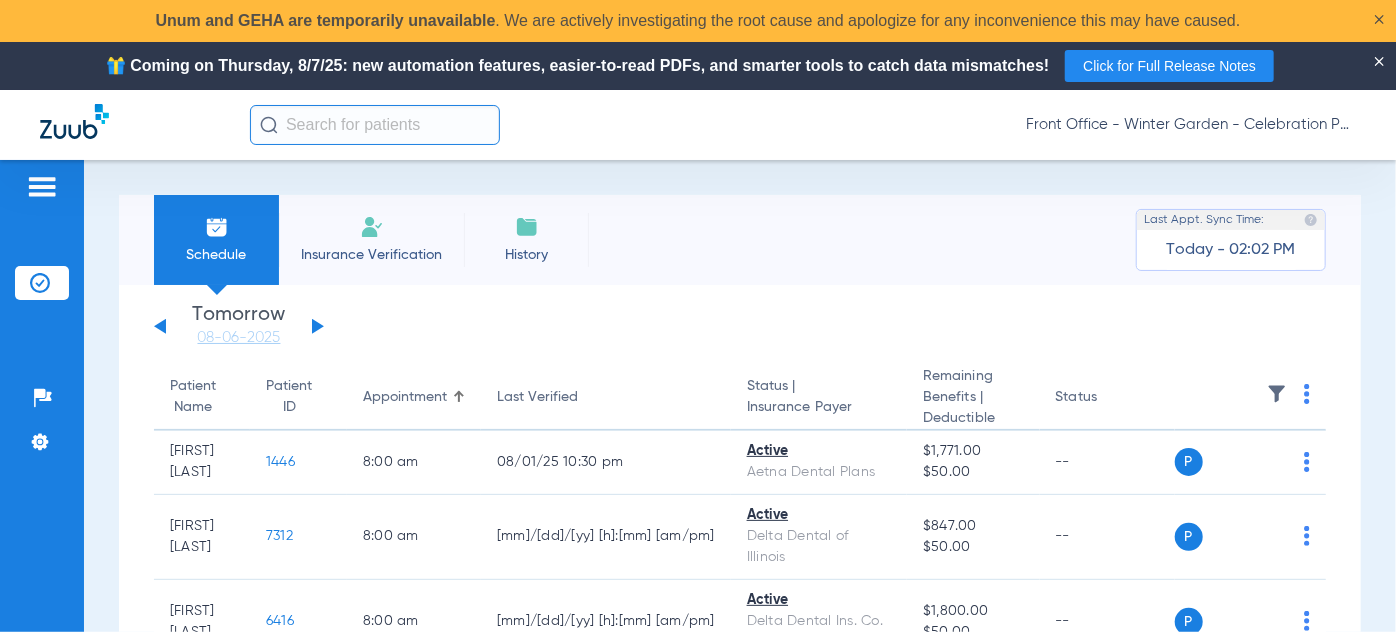 click on "Insurance Verification" 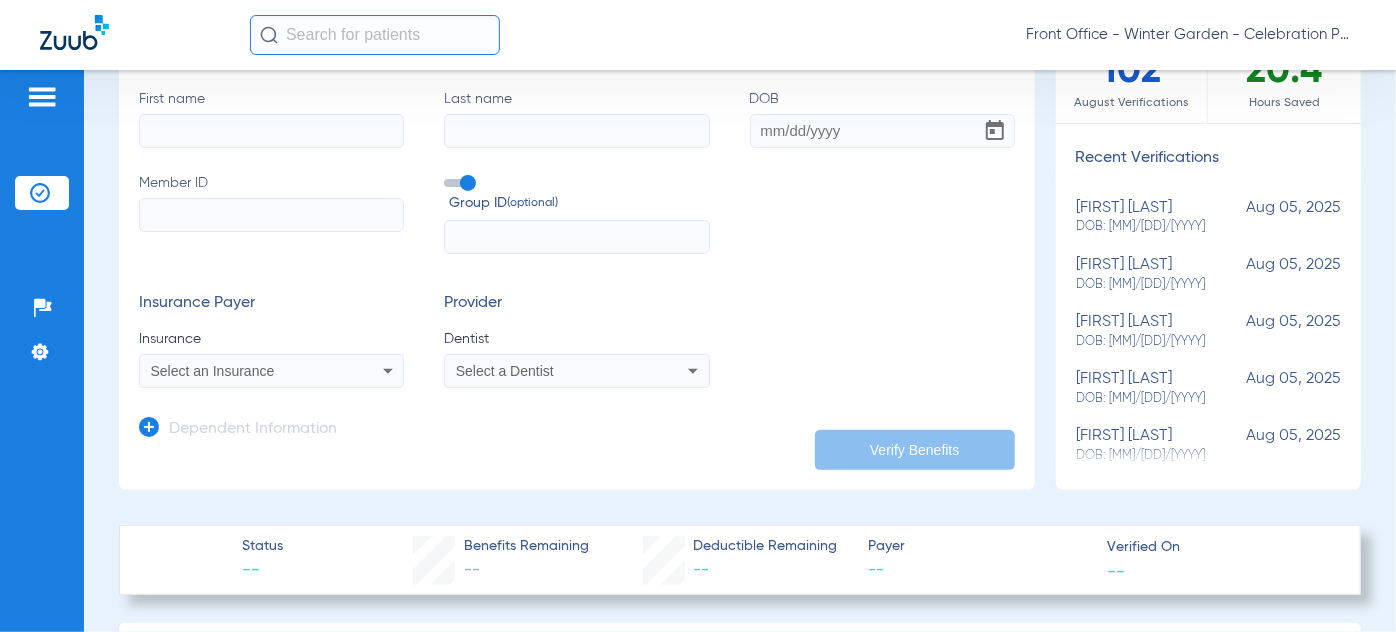 scroll, scrollTop: 90, scrollLeft: 0, axis: vertical 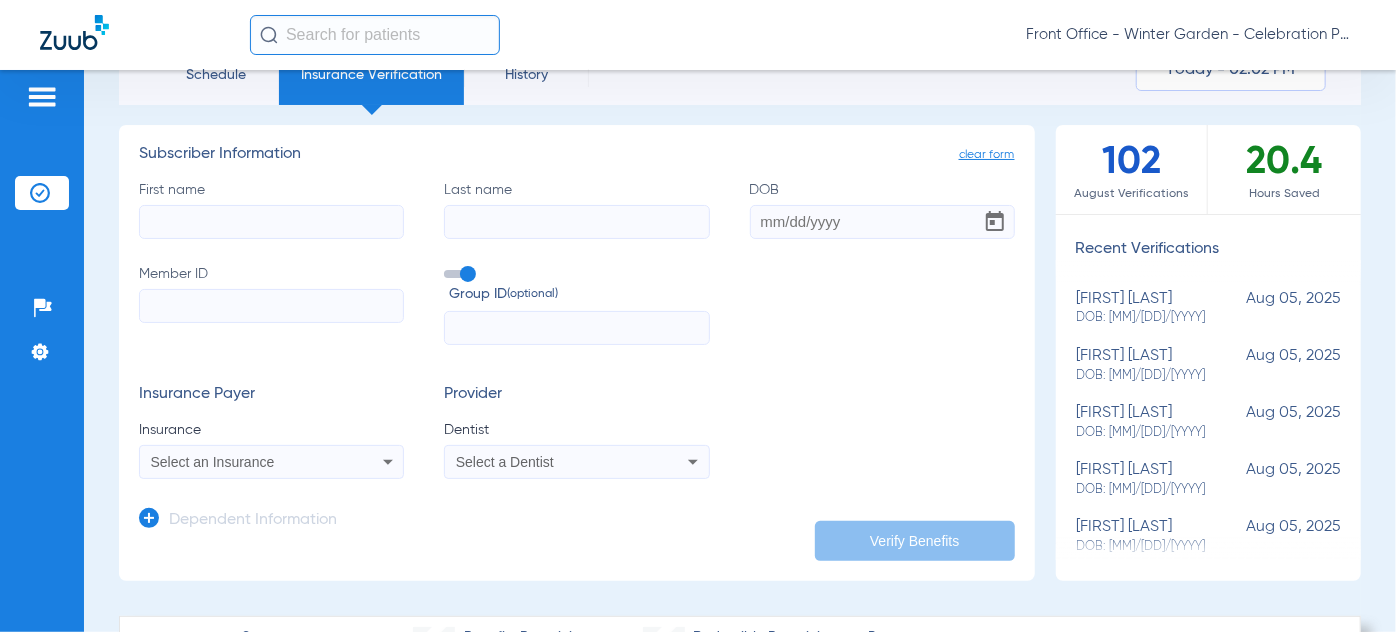 click on "First name" 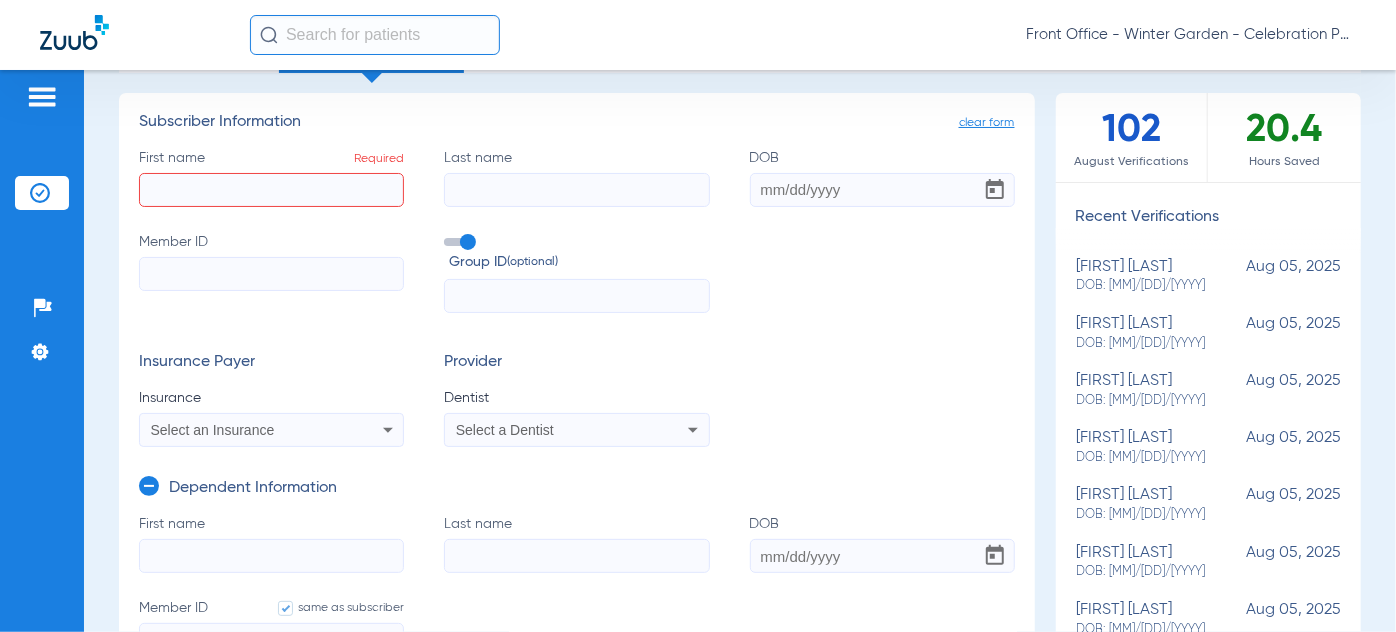 scroll, scrollTop: 90, scrollLeft: 0, axis: vertical 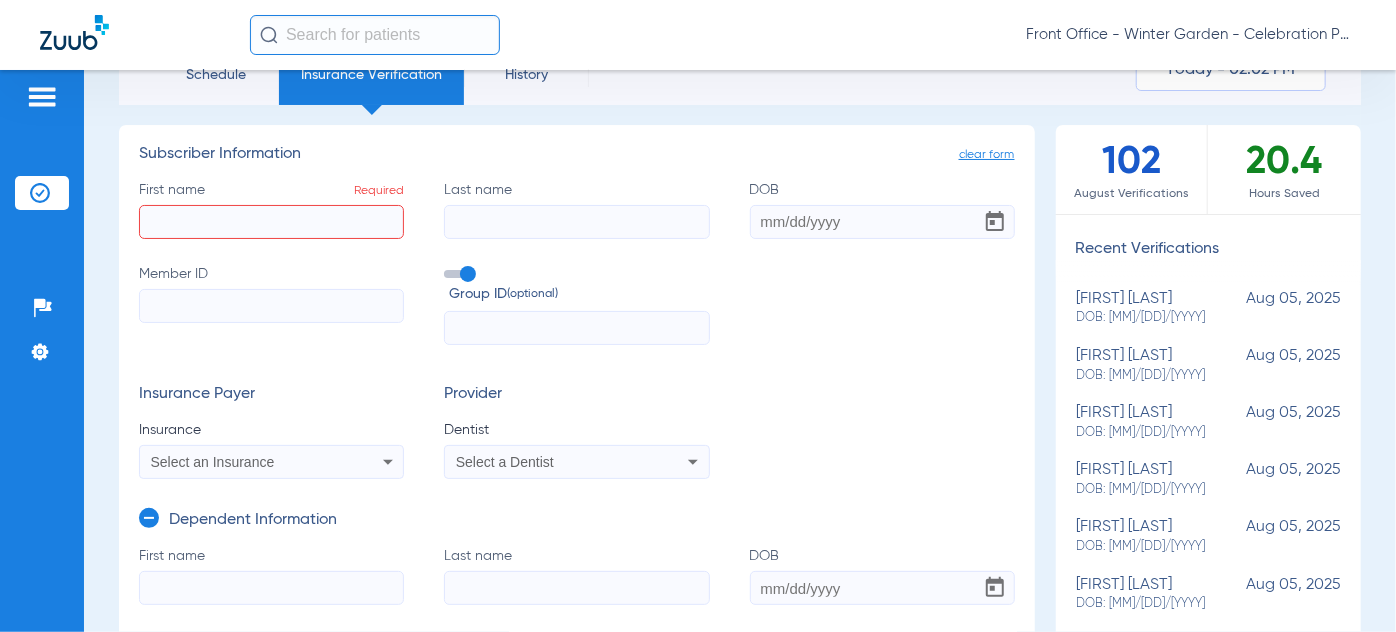 click on "First name  Required" 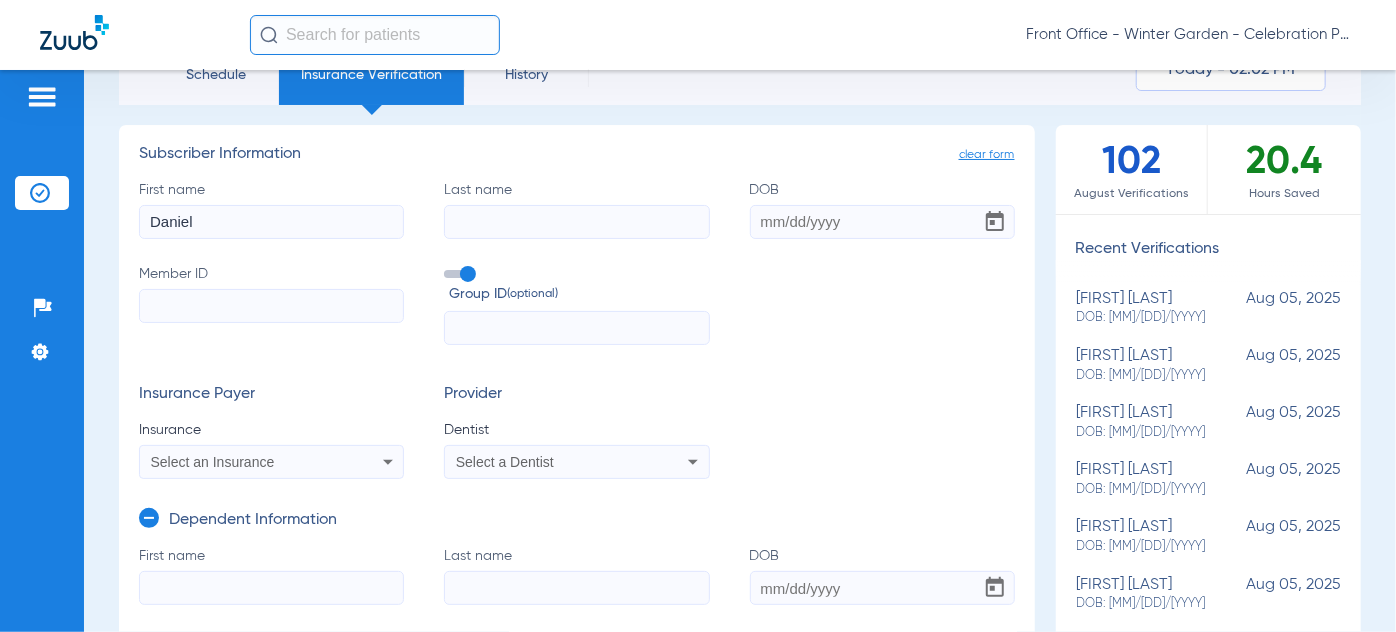 type on "Daniel" 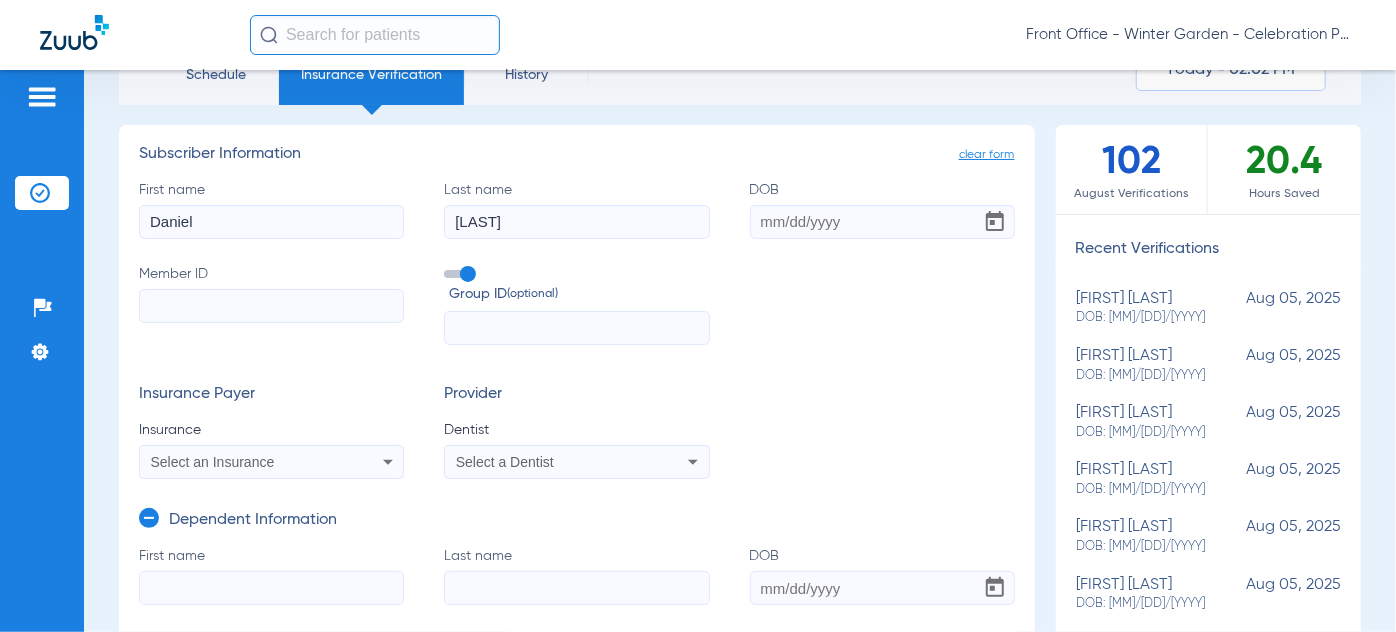 type on "Sanabria" 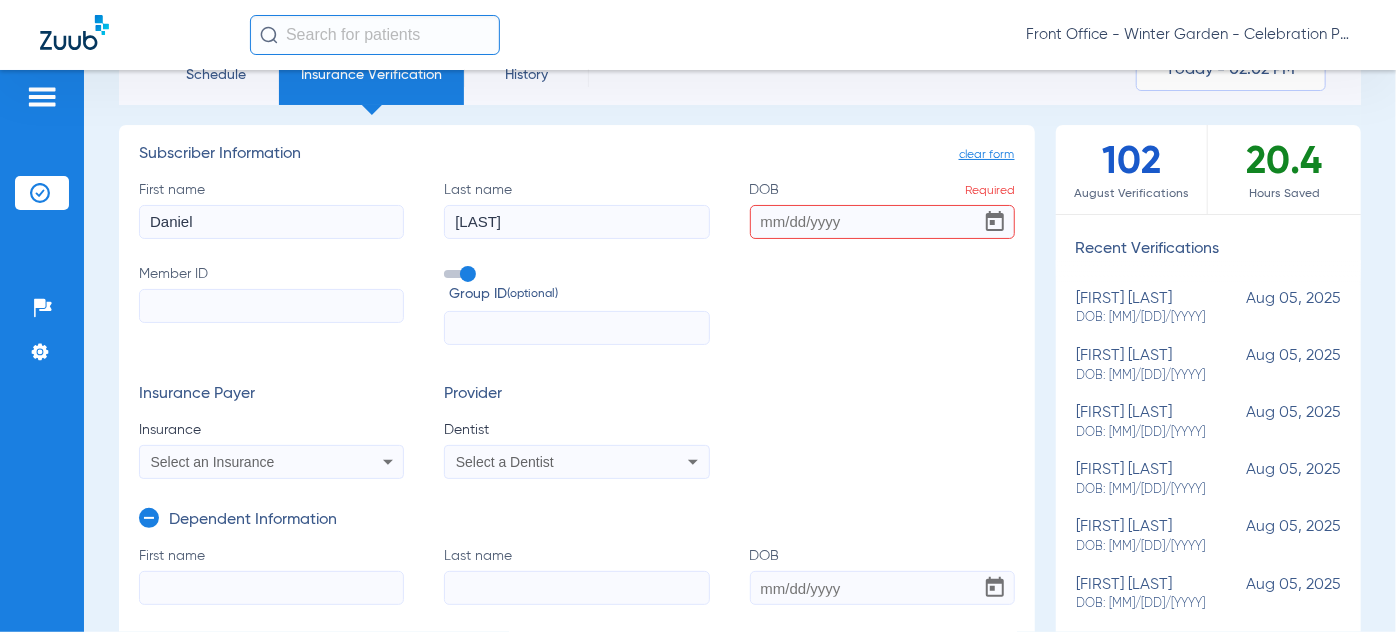 click on "Member ID" 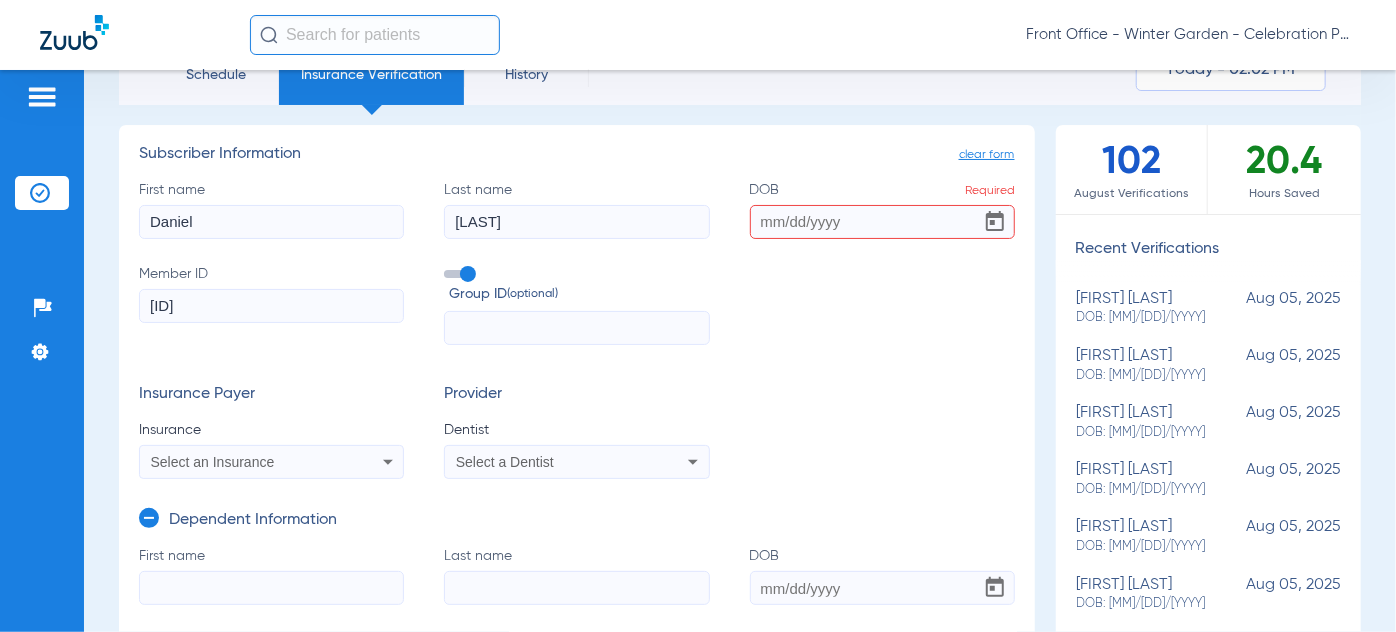 type on "H59315673" 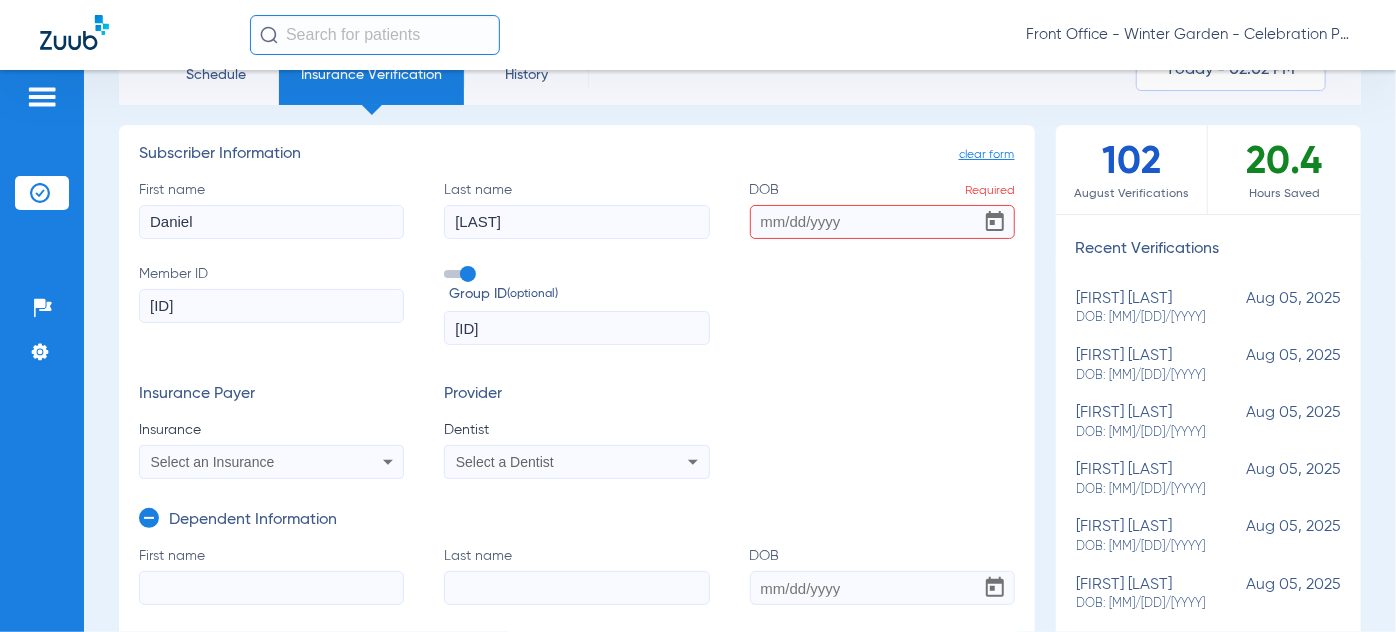 type on "k12233023" 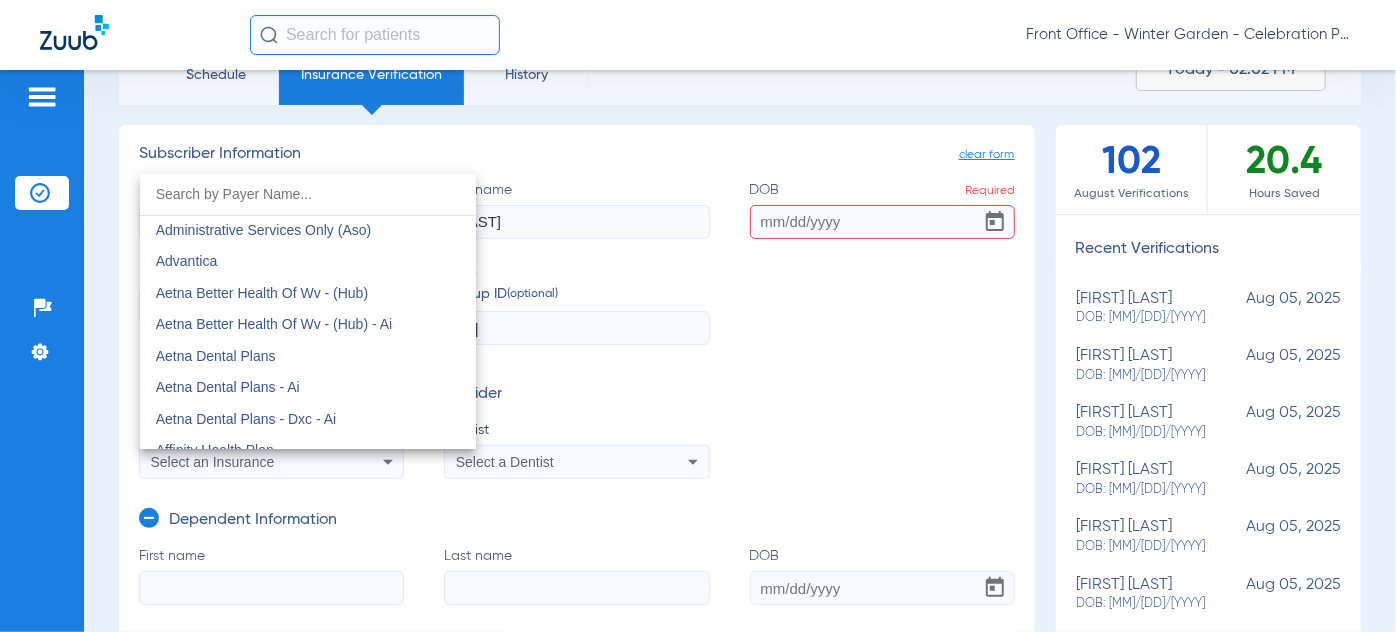 scroll, scrollTop: 0, scrollLeft: 0, axis: both 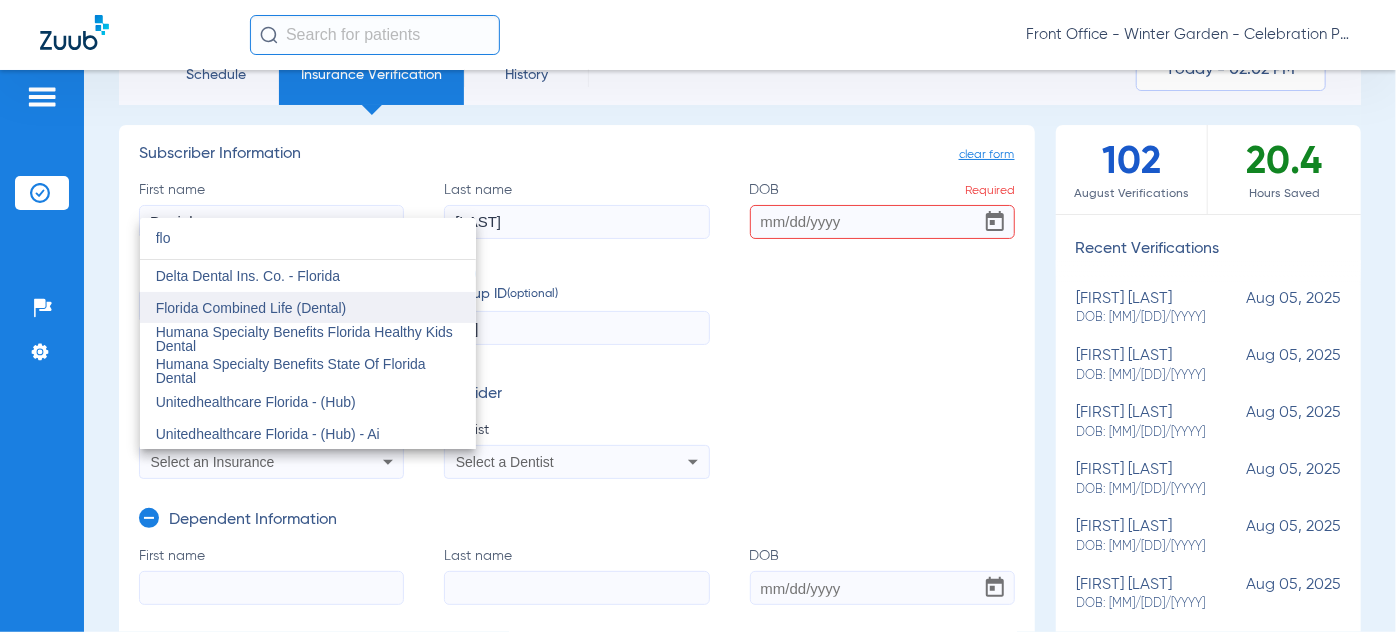 type on "flo" 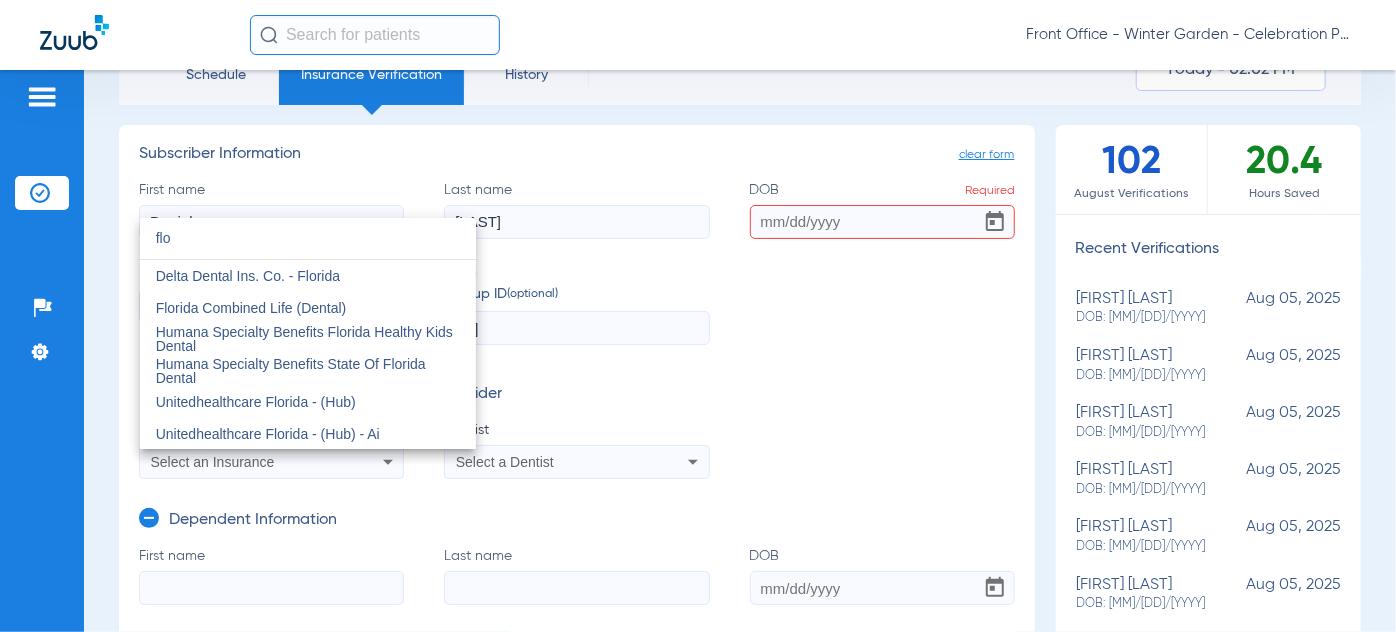 click on "Florida Combined Life (Dental)" at bounding box center (251, 308) 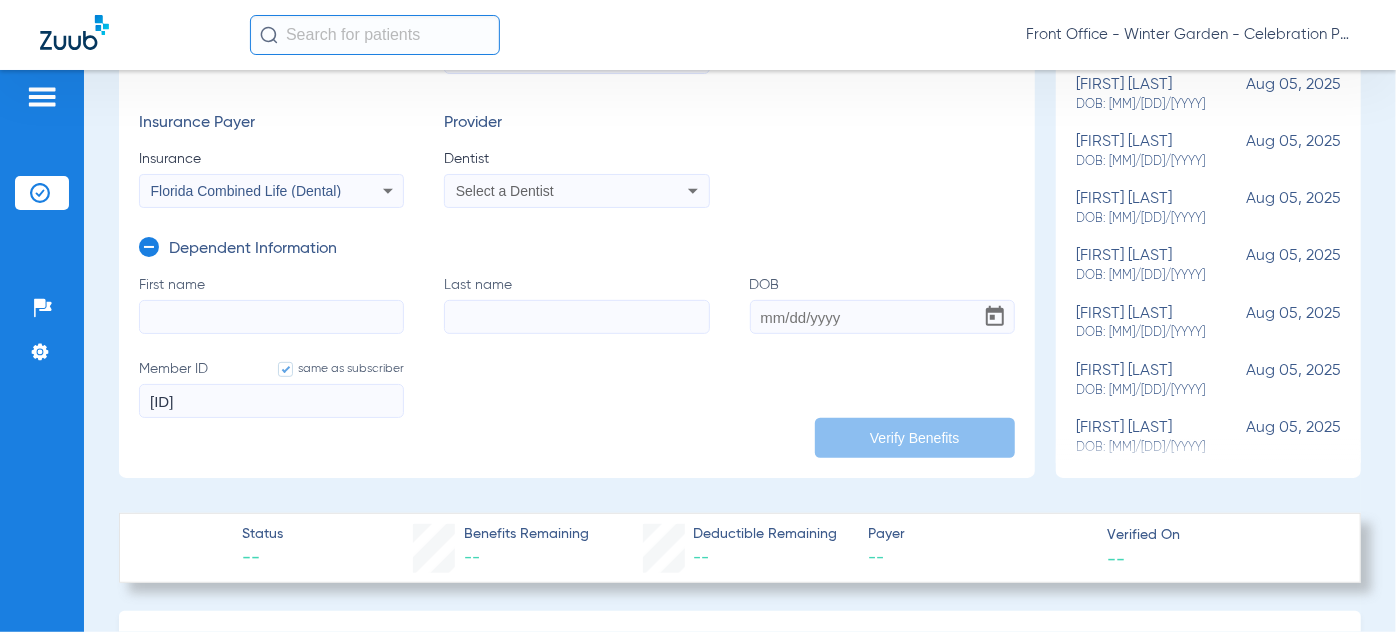 scroll, scrollTop: 363, scrollLeft: 0, axis: vertical 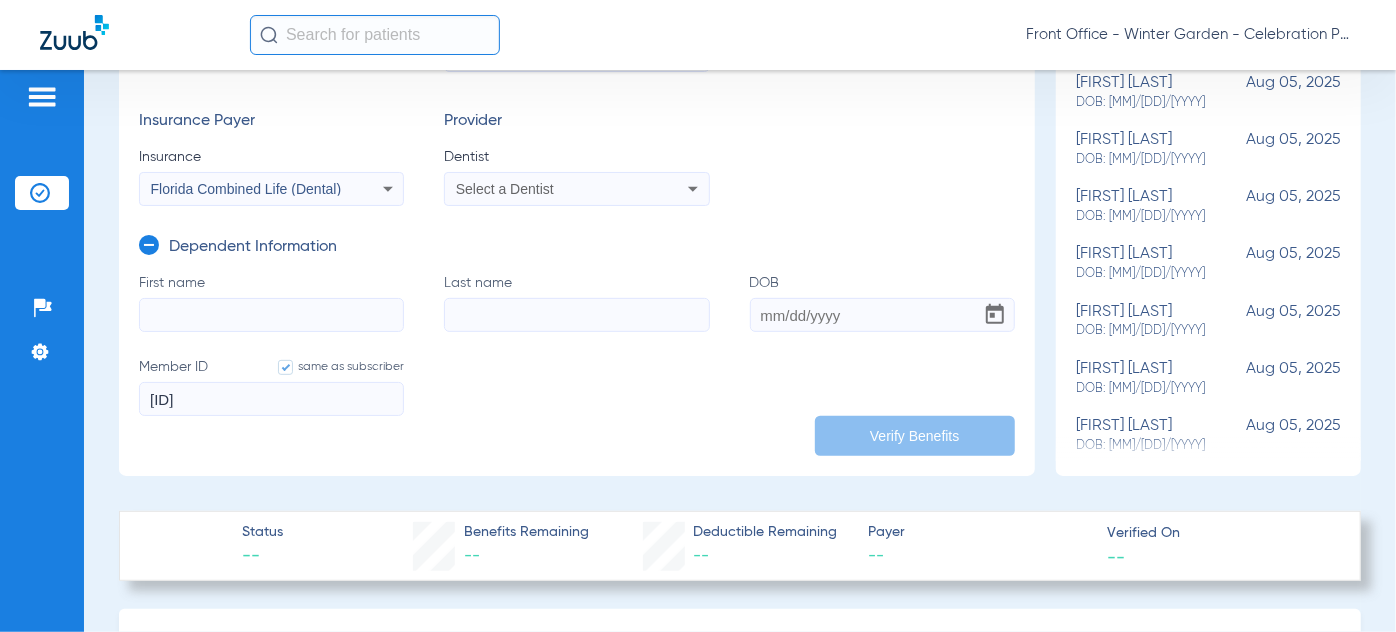 click on "Select a Dentist" at bounding box center [576, 189] 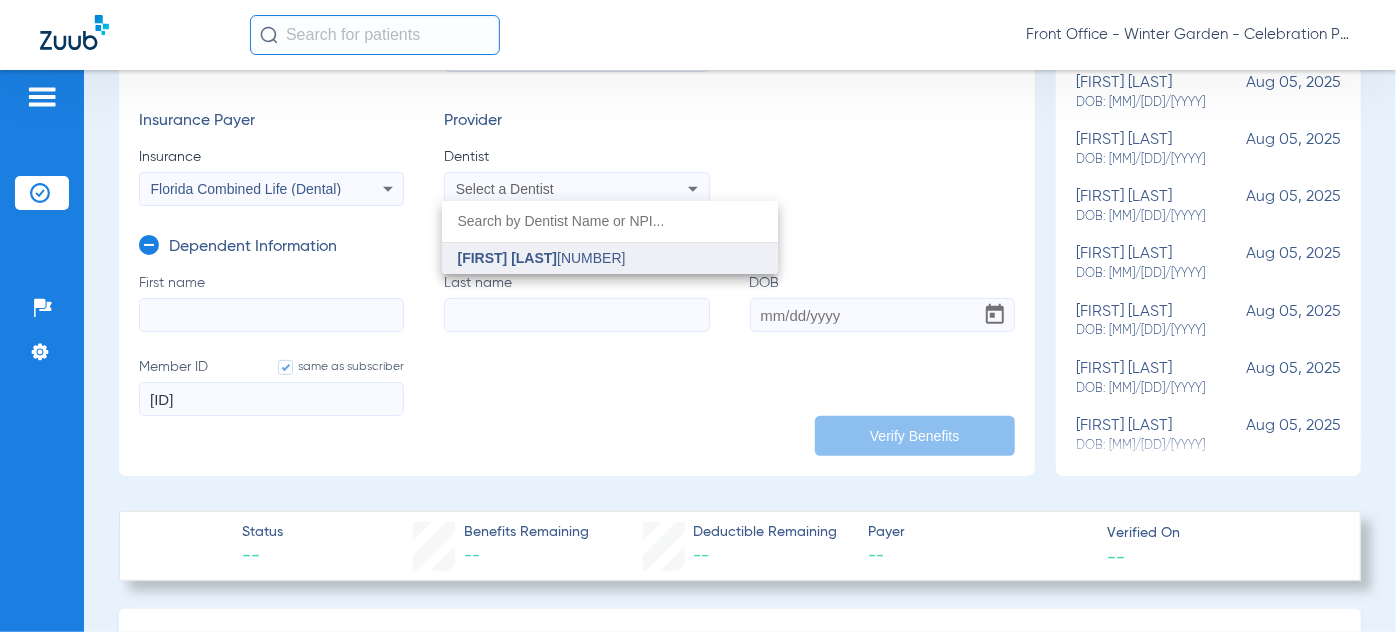 click on "Andrew Gooch" at bounding box center (508, 258) 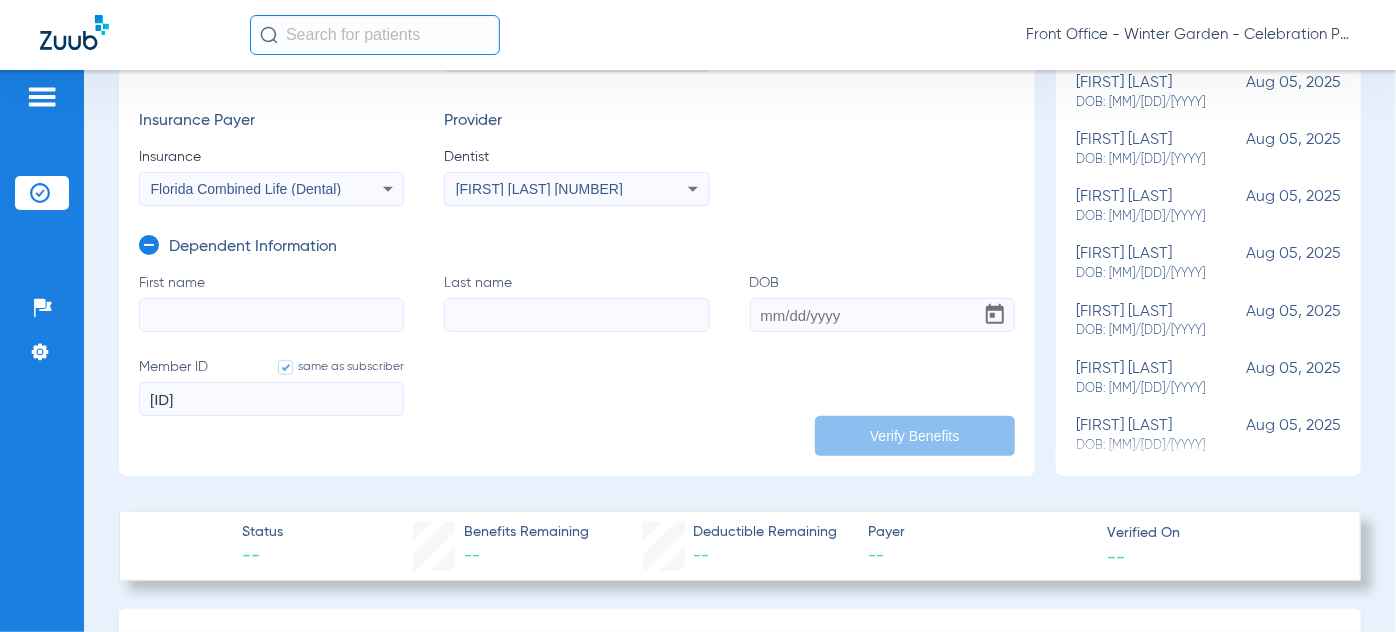 click on "First name" 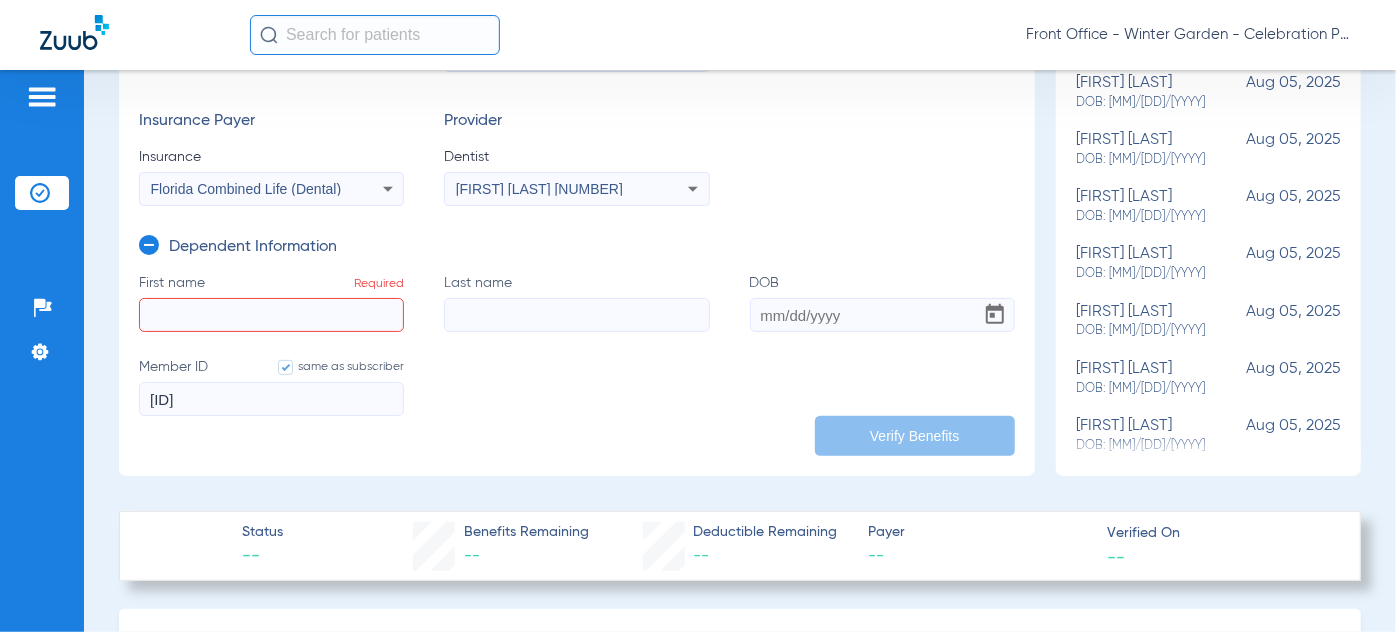 click on "First name  Required" 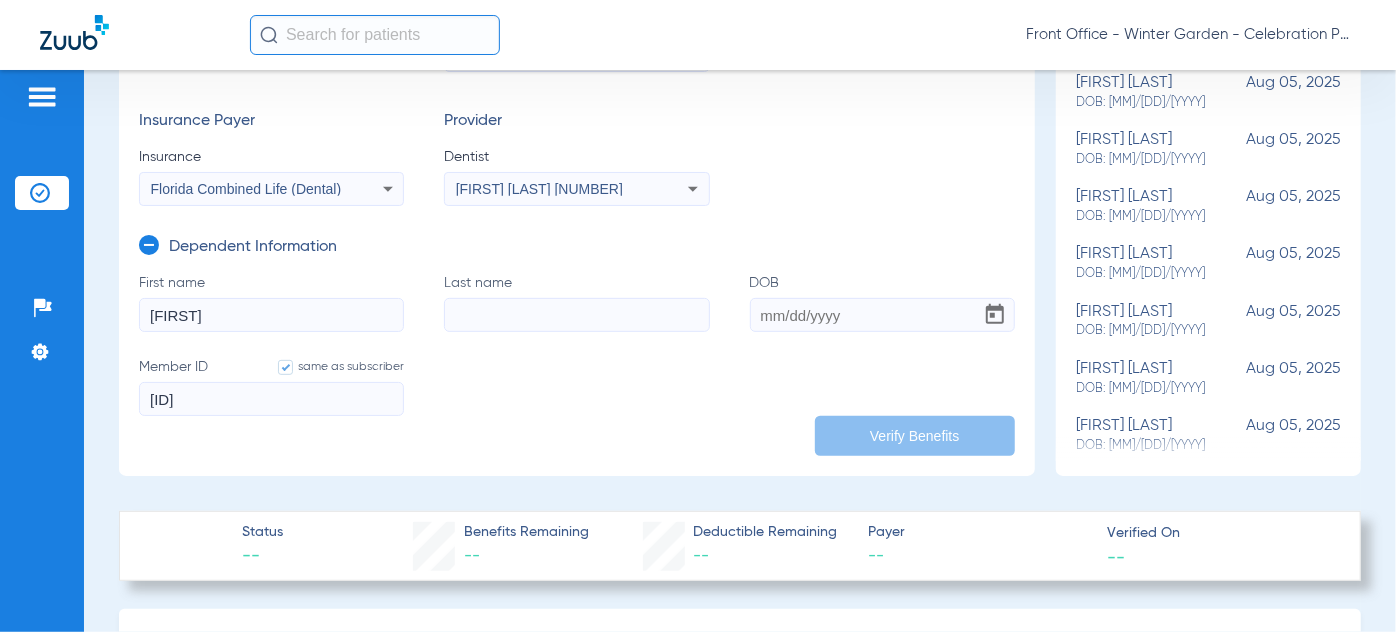 type on "Isac" 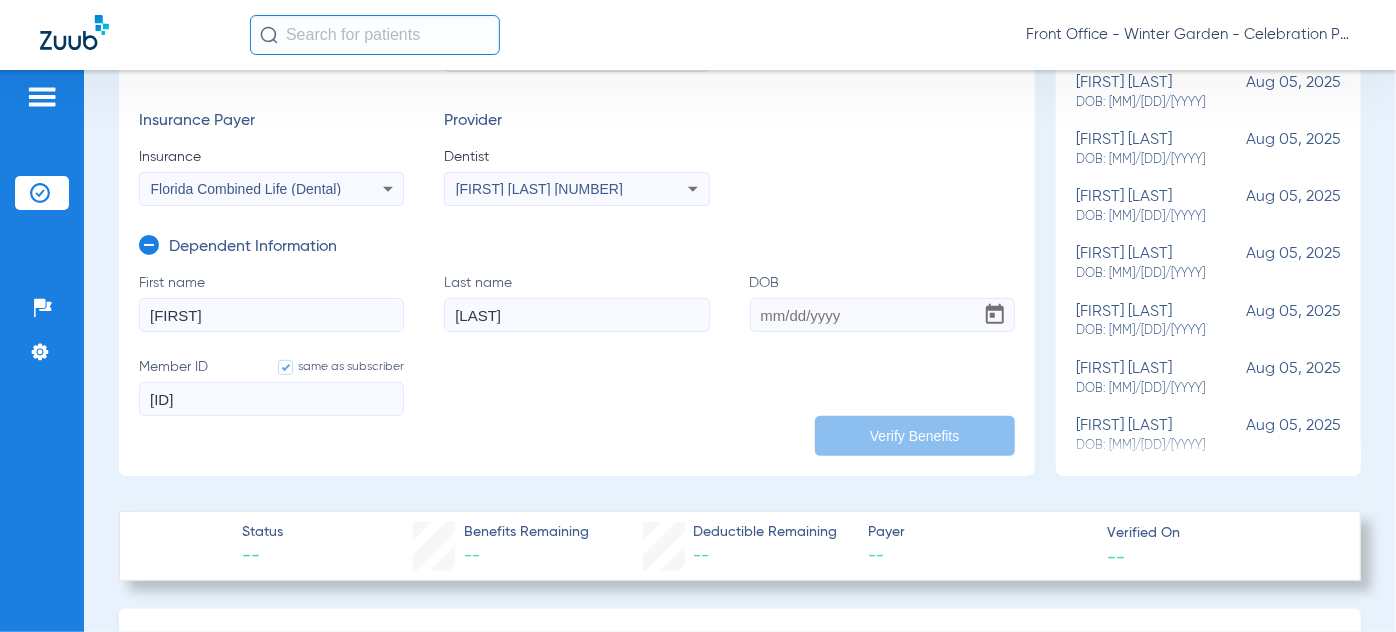 type on "Sanabria" 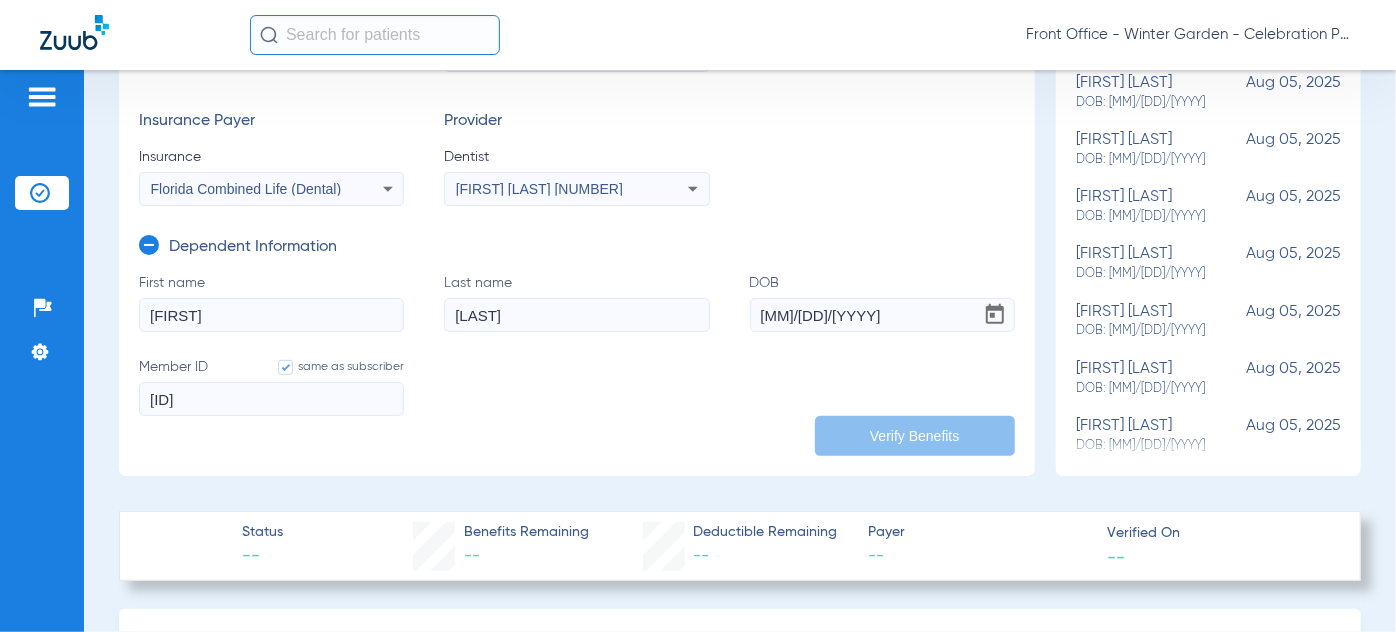 type on "12/23/2011" 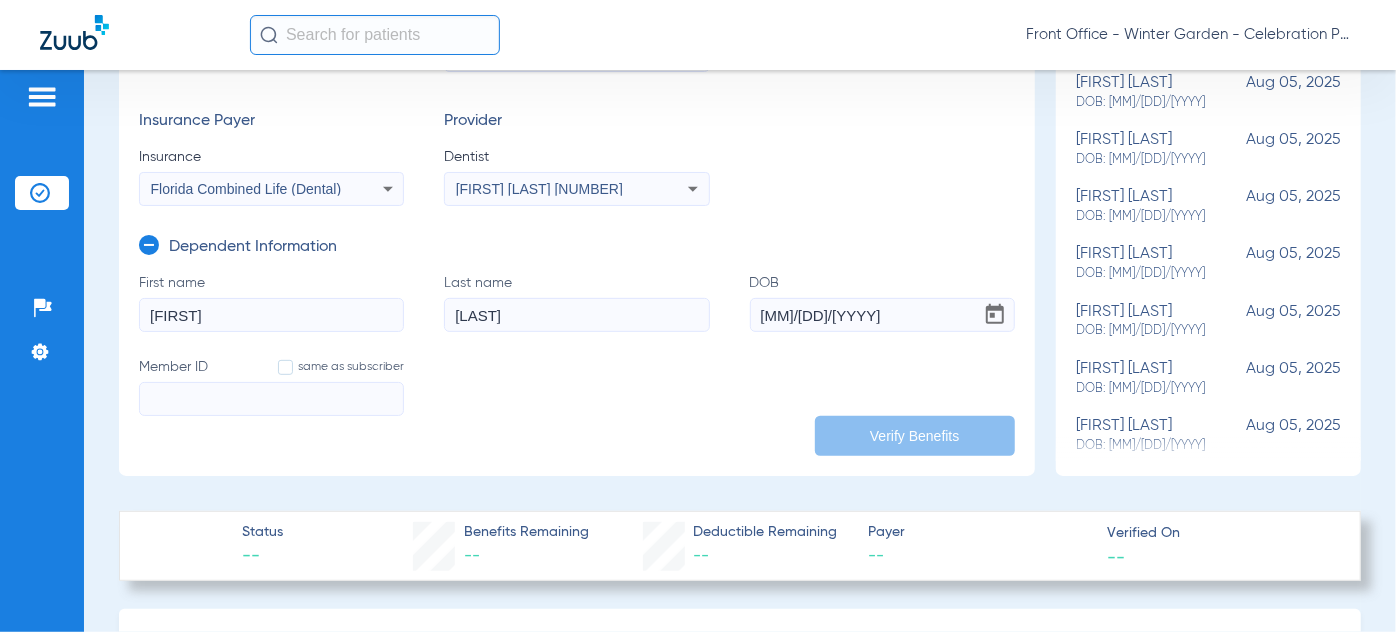 click on "Member ID   same as subscriber" 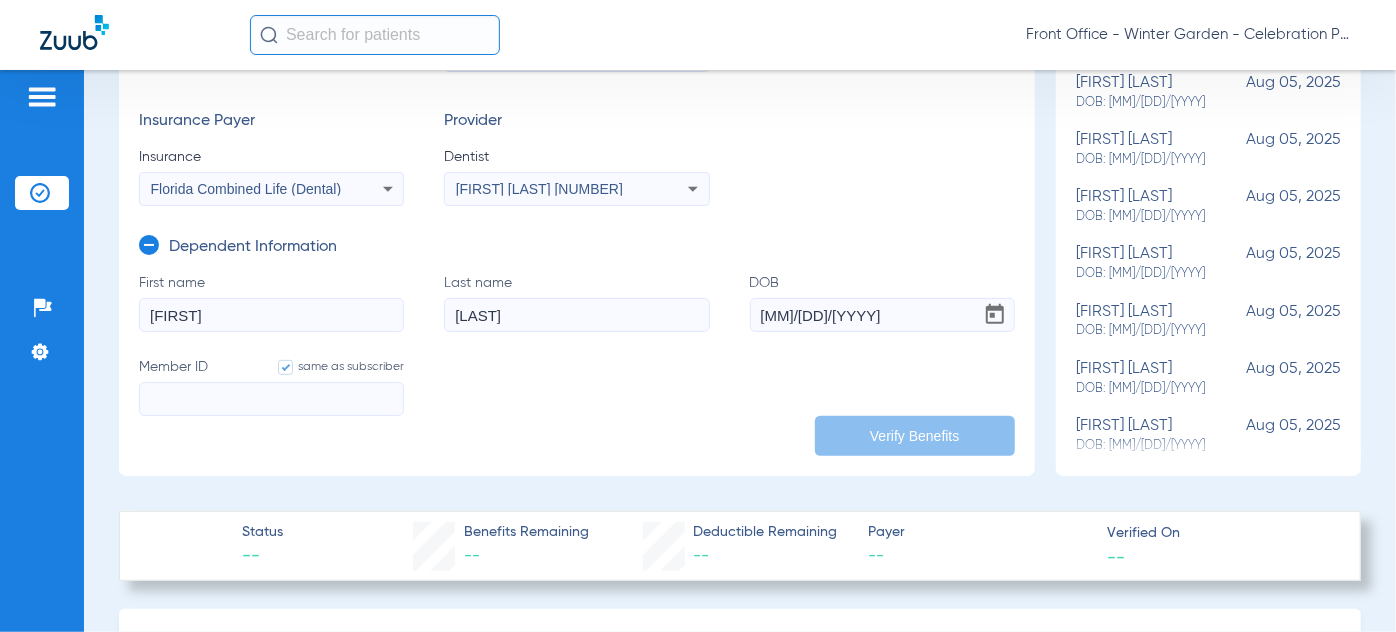 type on "H59315673" 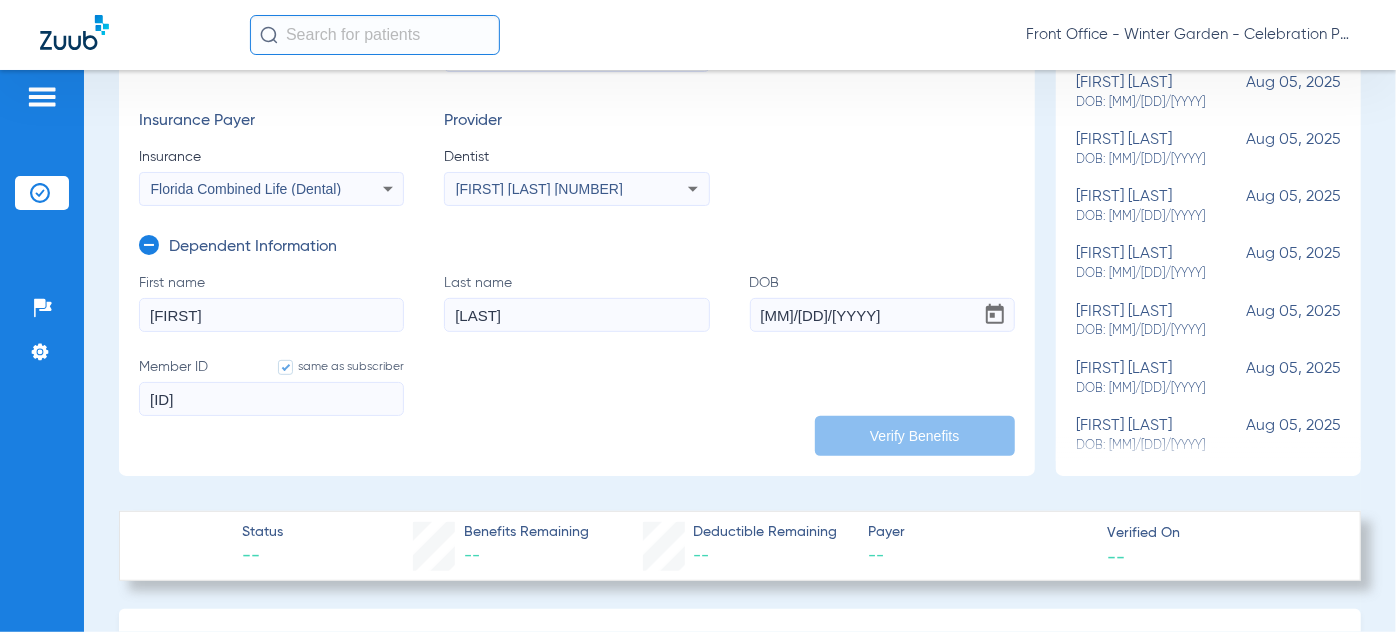 click on "same as subscriber" 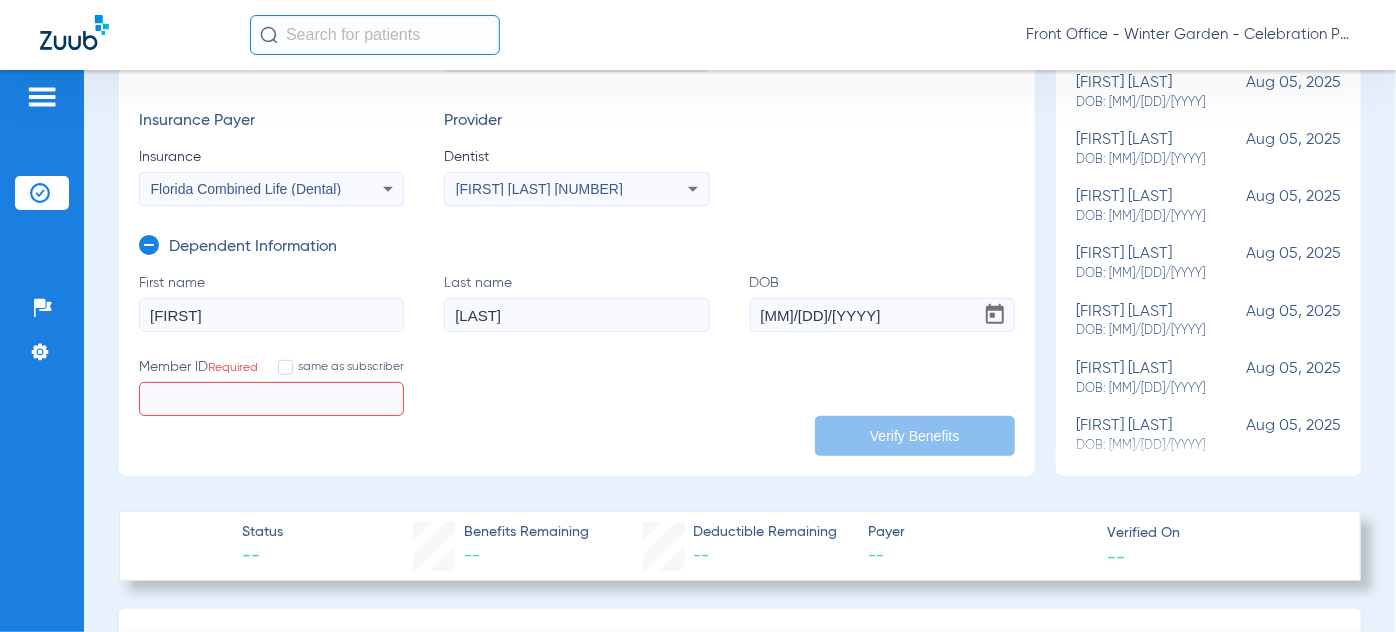click on "same as subscriber" 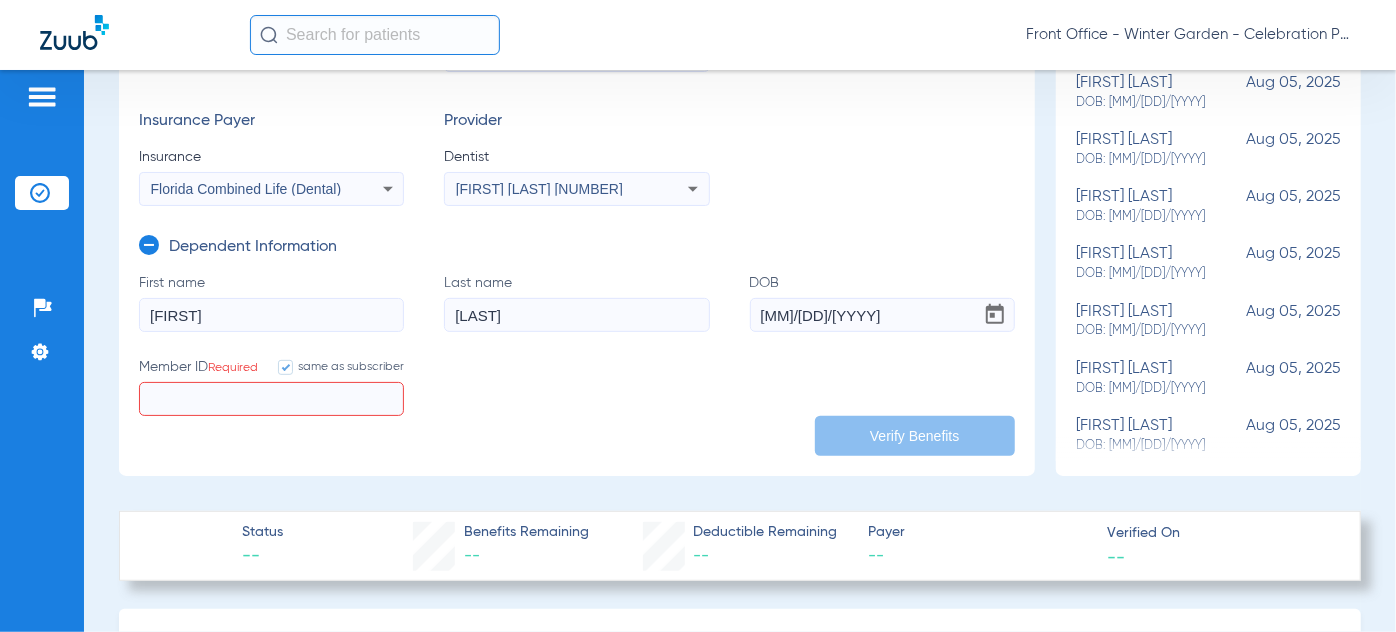 type on "H59315673" 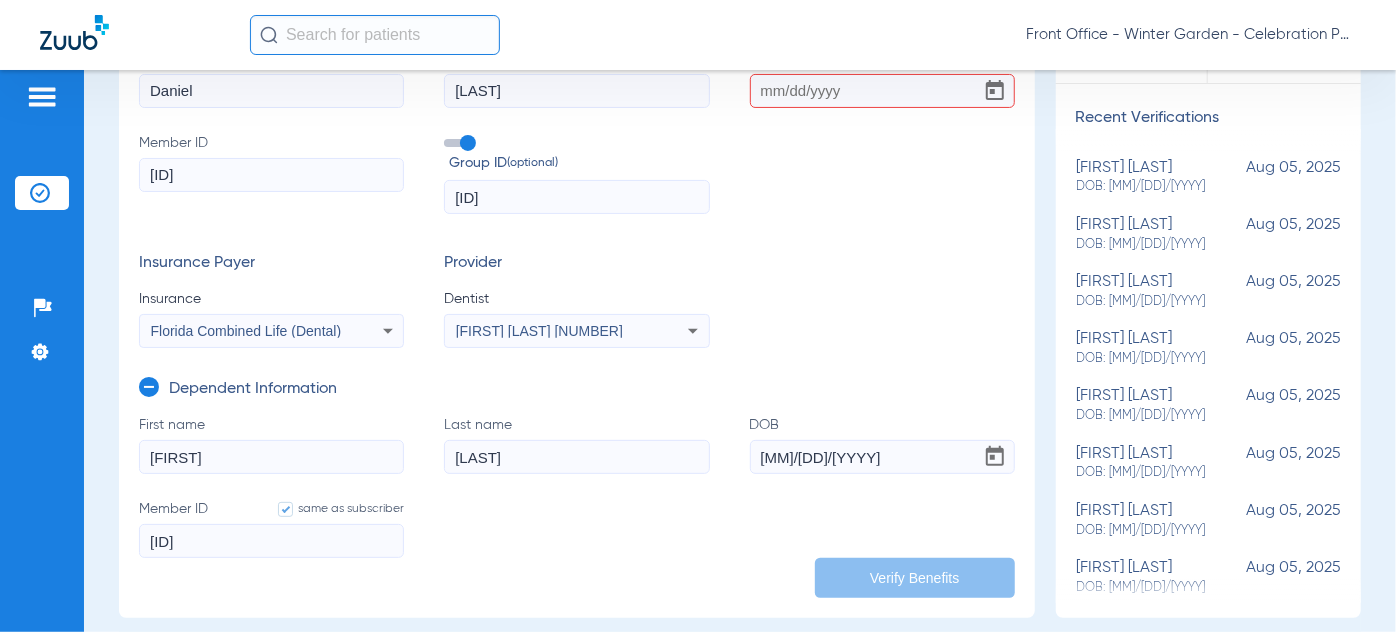 scroll, scrollTop: 181, scrollLeft: 0, axis: vertical 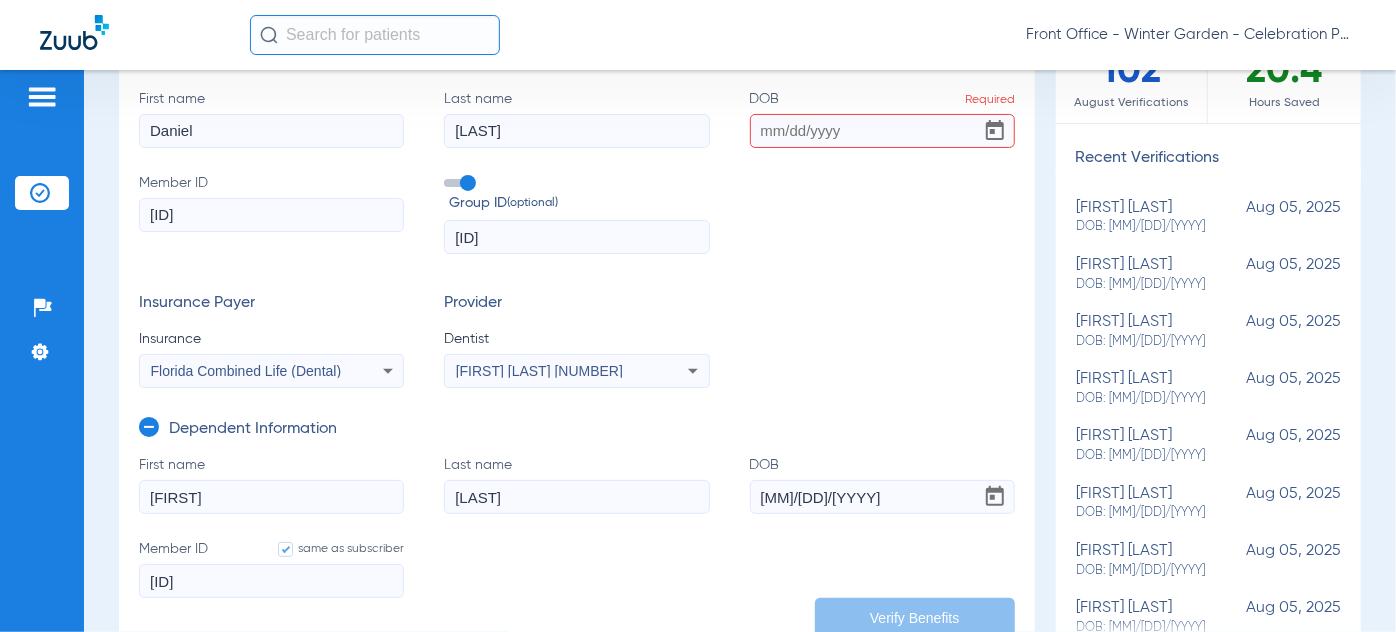 click on "DOB  Required" 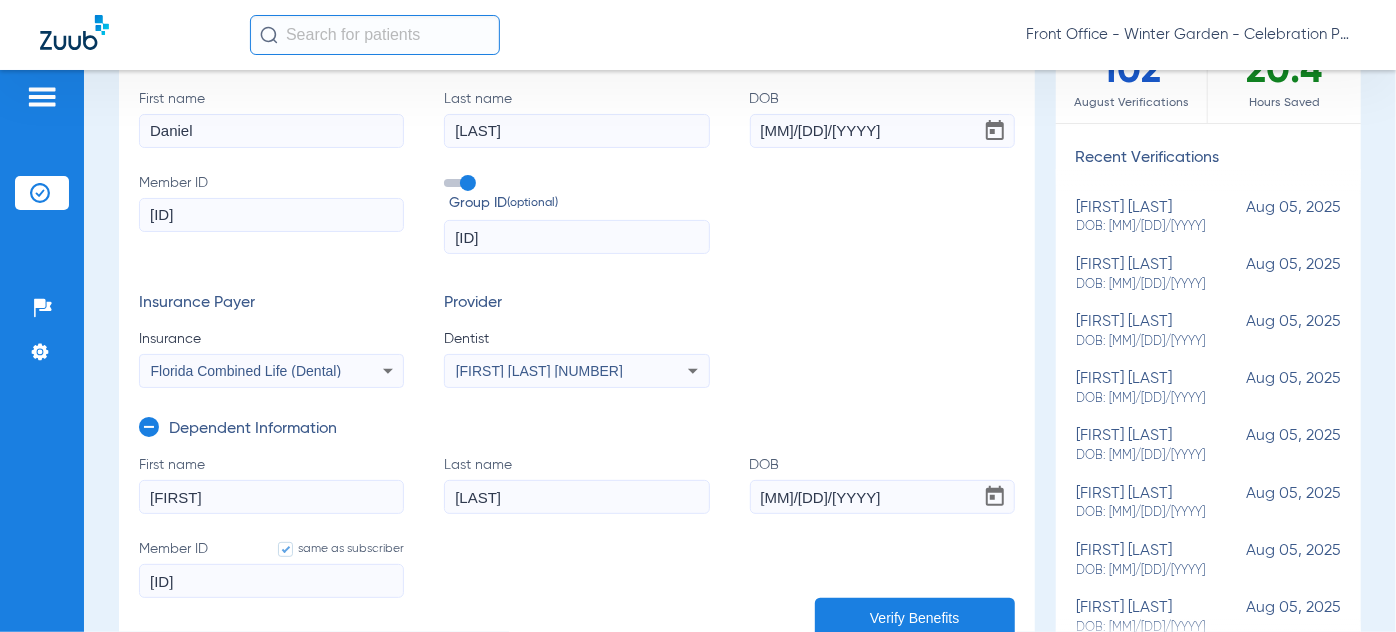 click on "04/01/2025" 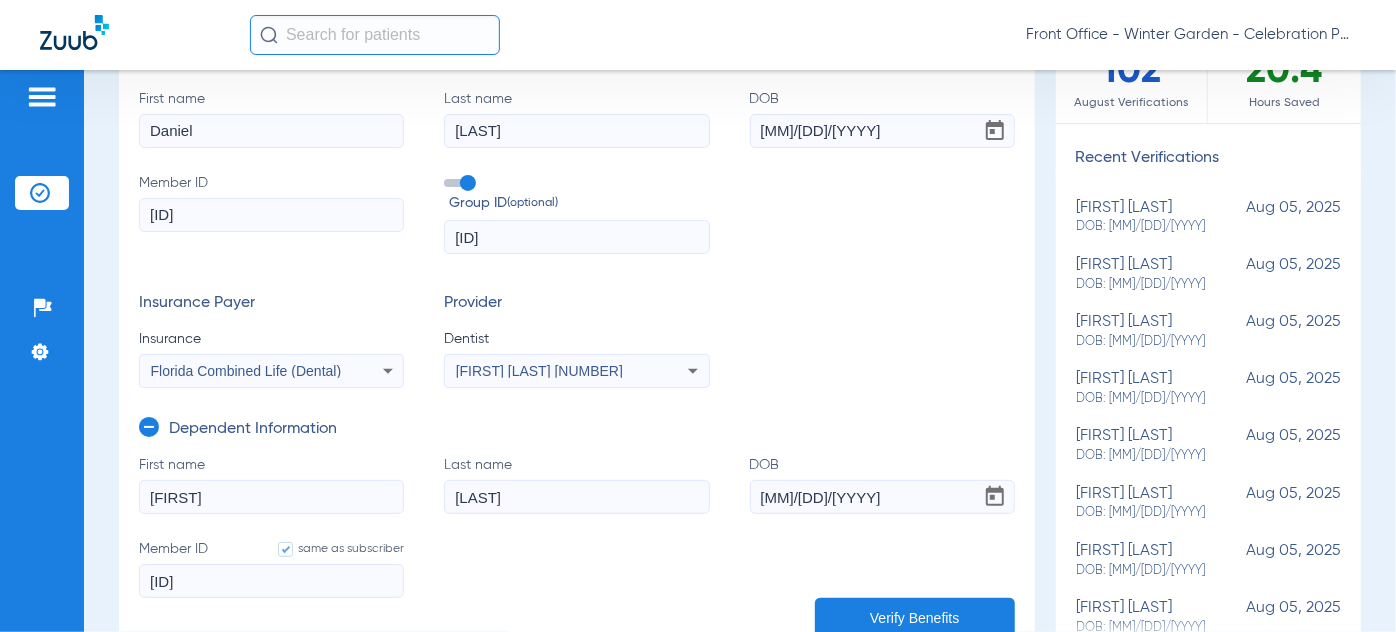 type on "04/20/1993" 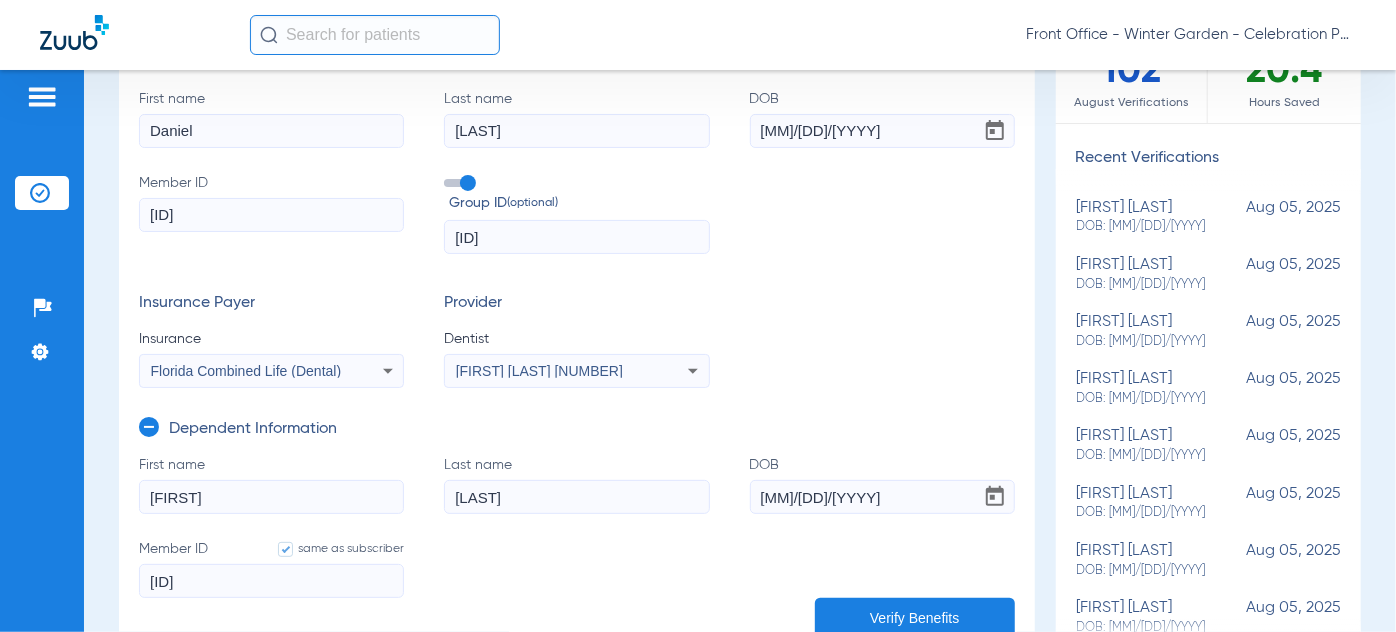 click on "Verify Benefits" 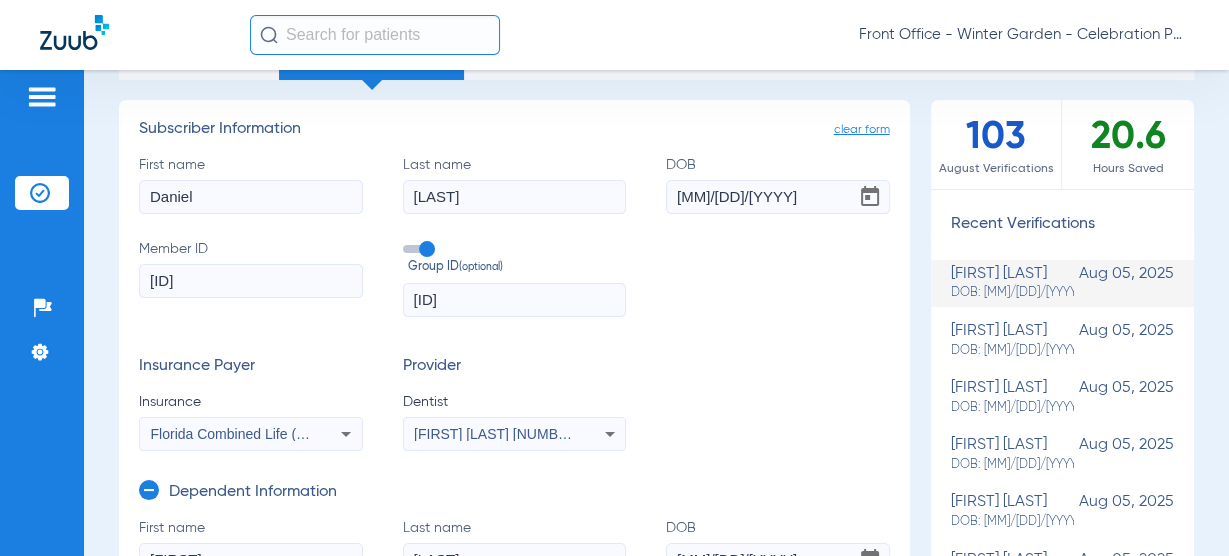 scroll, scrollTop: 0, scrollLeft: 0, axis: both 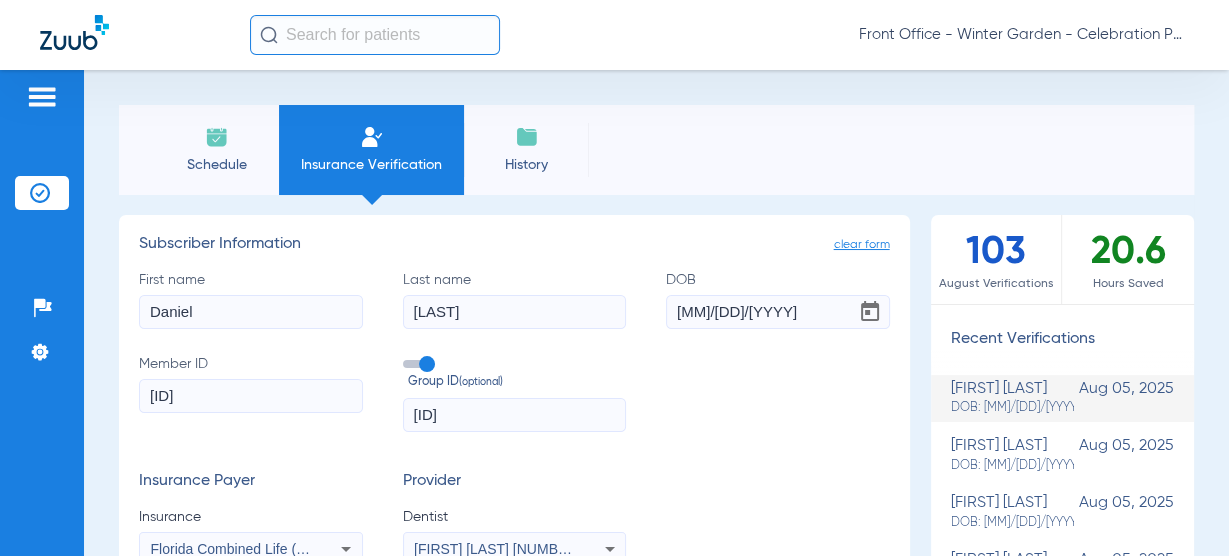 click on "Schedule" 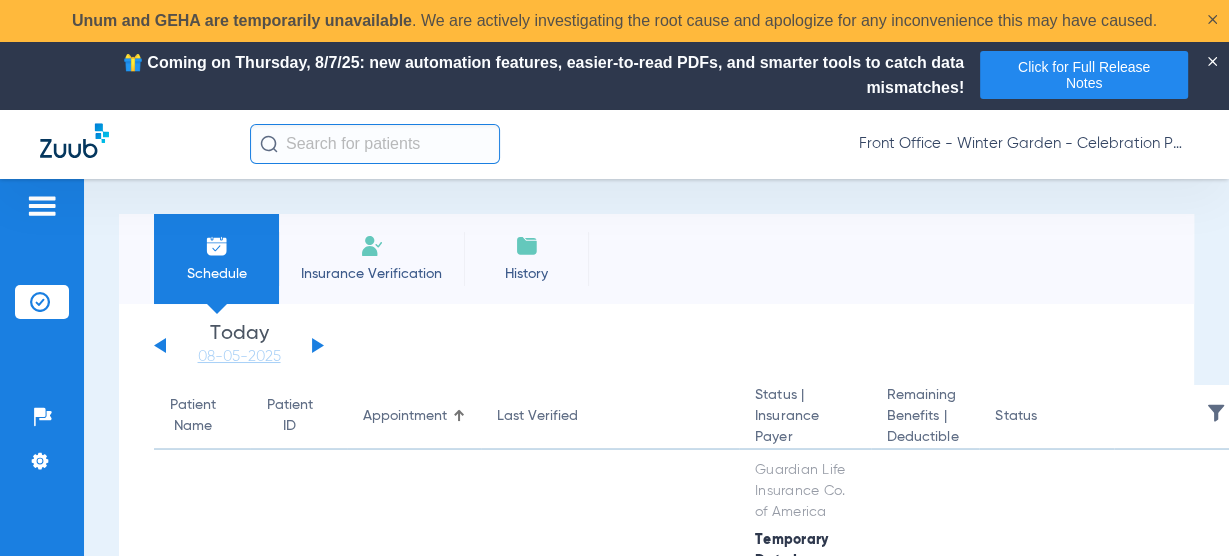 click on "Sunday   06-01-2025   Monday   06-02-2025   Tuesday   06-03-2025   Wednesday   06-04-2025   Thursday   06-05-2025   Friday   06-06-2025   Saturday   06-07-2025   Sunday   06-08-2025   Monday   06-09-2025   Tuesday   06-10-2025   Wednesday   06-11-2025   Thursday   06-12-2025   Friday   06-13-2025   Saturday   06-14-2025   Sunday   06-15-2025   Monday   06-16-2025   Tuesday   06-17-2025   Wednesday   06-18-2025   Thursday   06-19-2025   Friday   06-20-2025   Saturday   06-21-2025   Sunday   06-22-2025   Monday   06-23-2025   Tuesday   06-24-2025   Wednesday   06-25-2025   Thursday   06-26-2025   Friday   06-27-2025   Saturday   06-28-2025   Sunday   06-29-2025   Monday   06-30-2025   Tuesday   07-01-2025   Wednesday   07-02-2025   Thursday   07-03-2025   Friday   07-04-2025   Saturday   07-05-2025   Sunday   07-06-2025   Monday   07-07-2025   Tuesday   07-08-2025   Wednesday   07-09-2025   Thursday   07-10-2025   Friday   07-11-2025   Saturday   07-12-2025   Sunday   07-13-2025   Monday   07-14-2025   Friday" 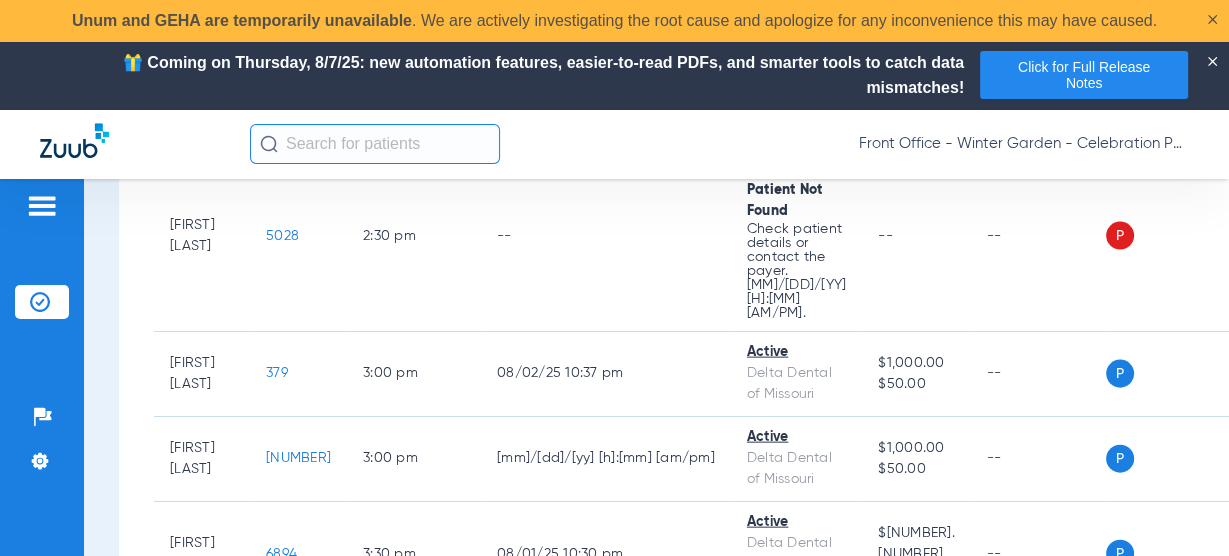 scroll, scrollTop: 3718, scrollLeft: 0, axis: vertical 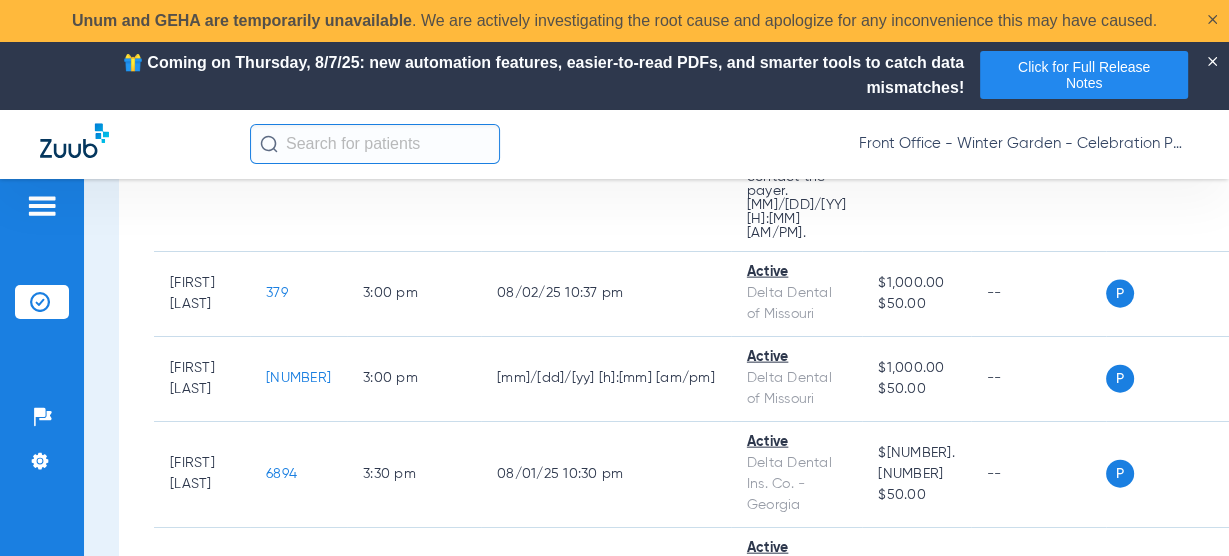 drag, startPoint x: 673, startPoint y: 234, endPoint x: 750, endPoint y: 439, distance: 218.98402 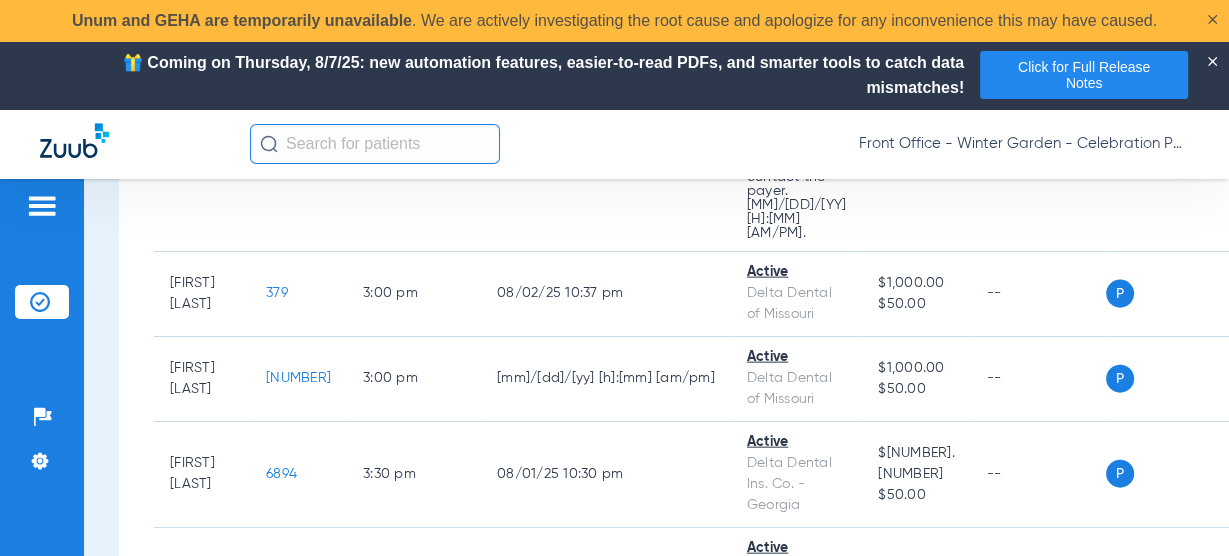 click on "We couldn’t retrieve the insurance details for this patient because the payer isn’t set up yet. Contact Zuub Support." 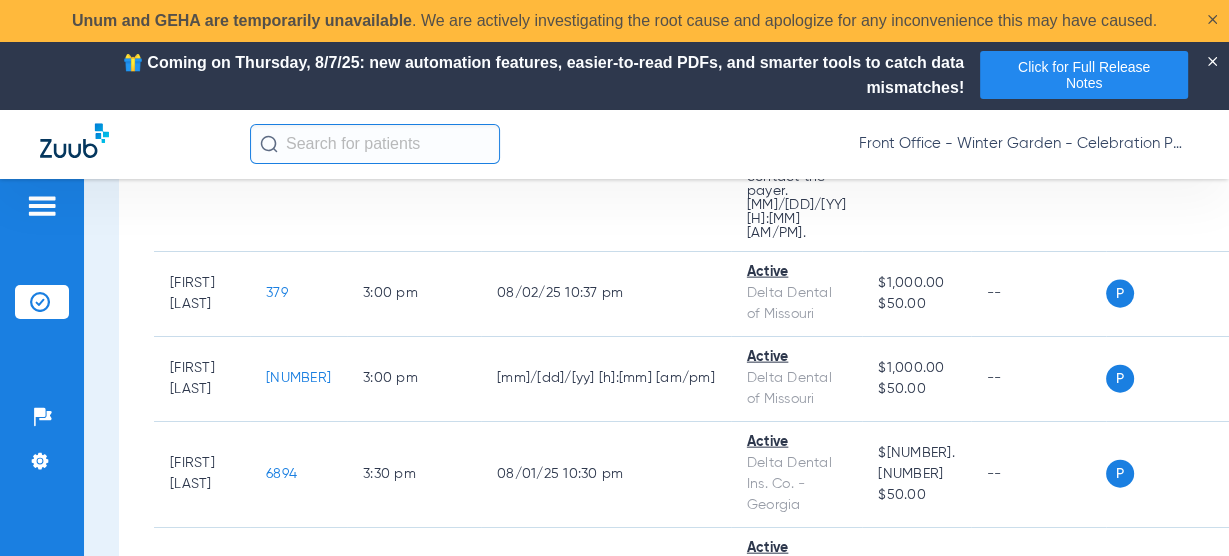 drag, startPoint x: 675, startPoint y: 232, endPoint x: 758, endPoint y: 436, distance: 220.23851 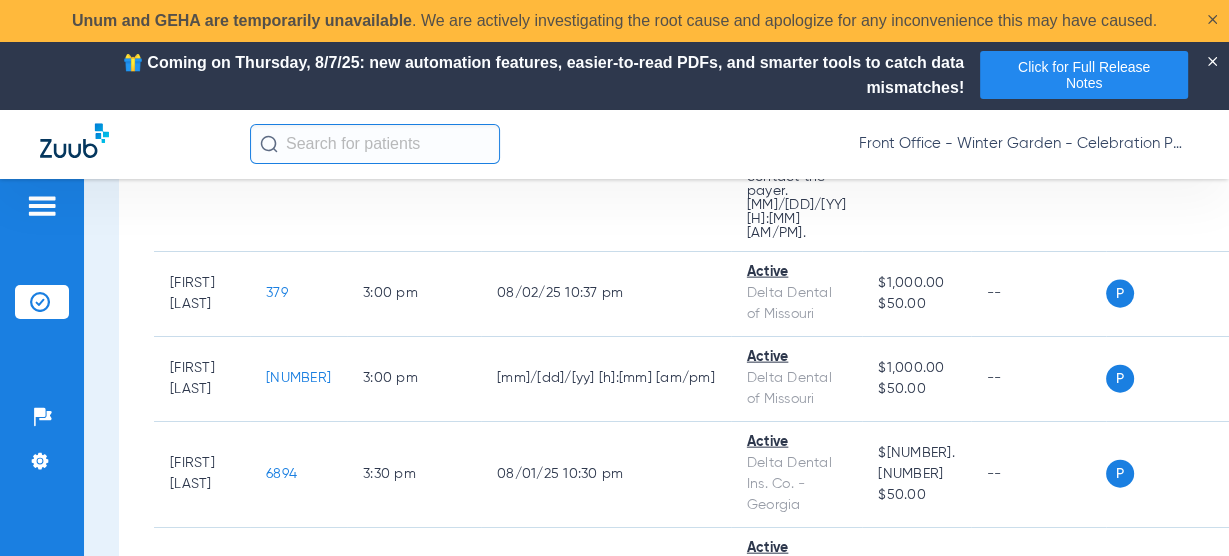 click on "We couldn’t retrieve the insurance details for this patient because the payer isn’t set up yet. Contact Zuub Support." 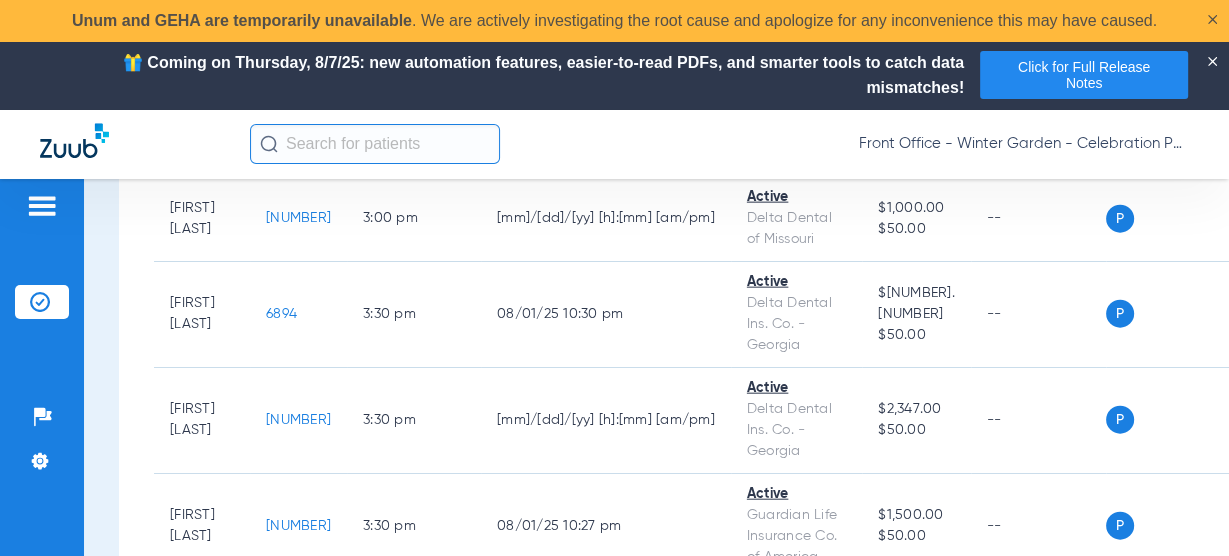 scroll, scrollTop: 3958, scrollLeft: 0, axis: vertical 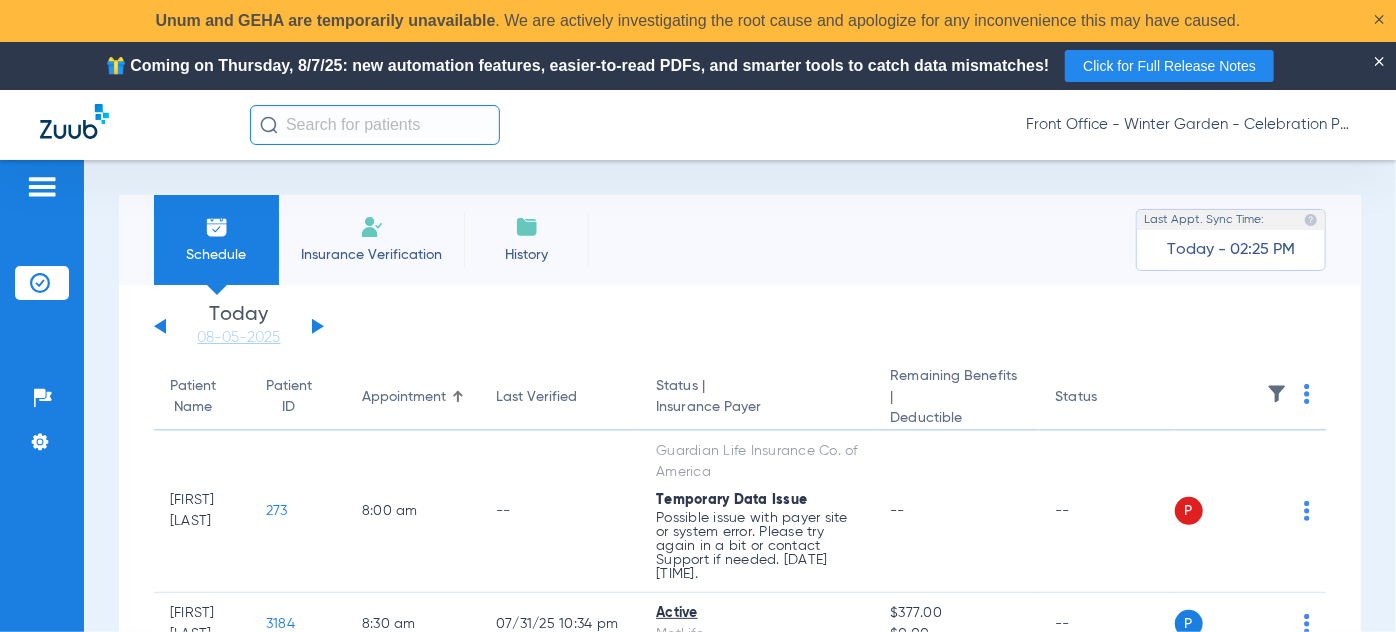 click on "Tomorrow   [DATE]" 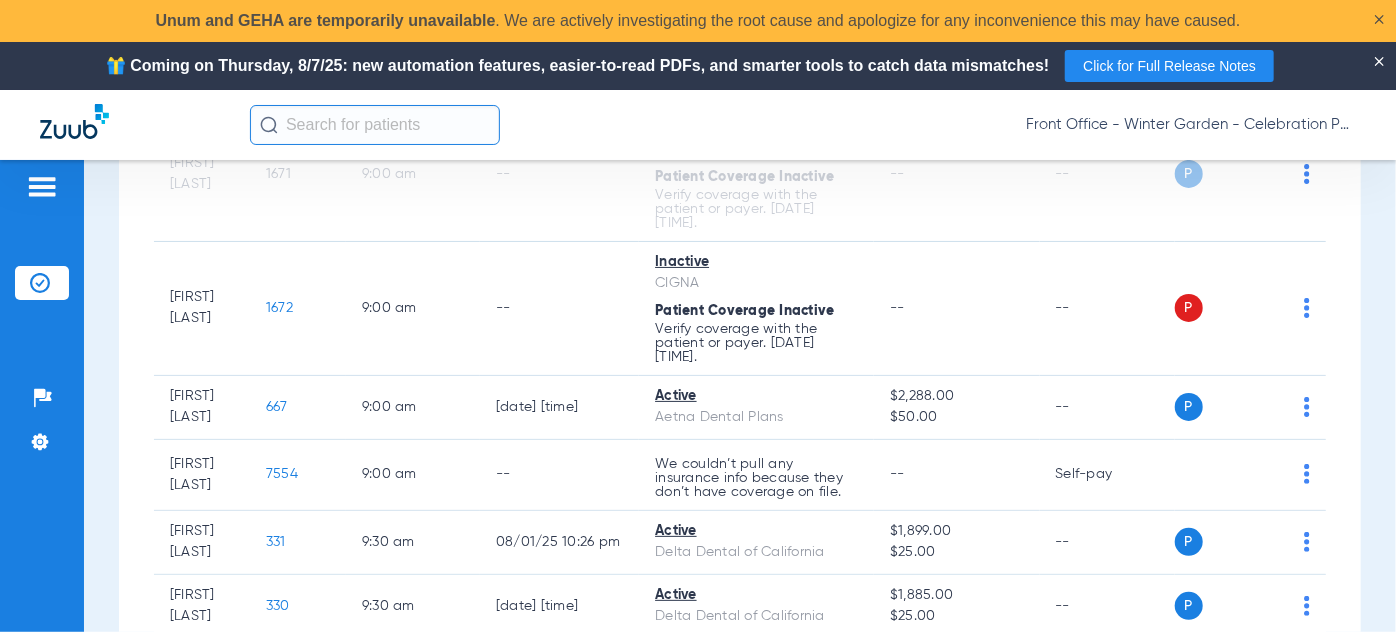 scroll, scrollTop: 818, scrollLeft: 0, axis: vertical 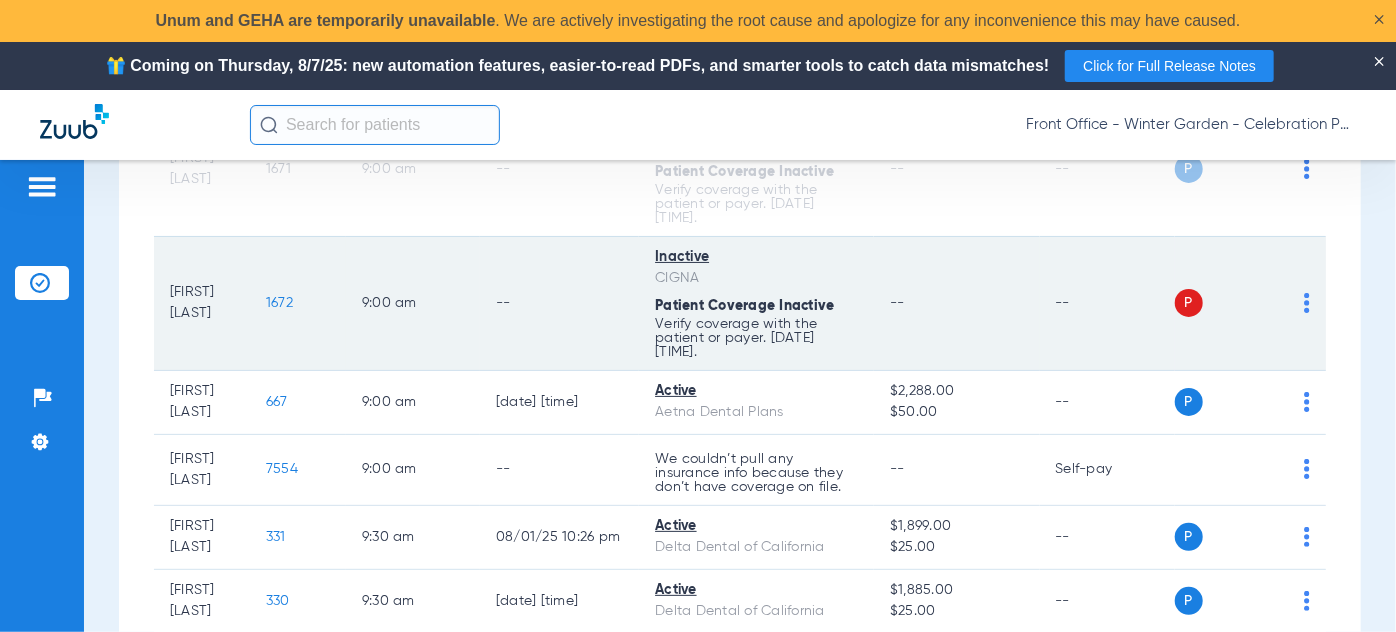click on "[NUMBER]" 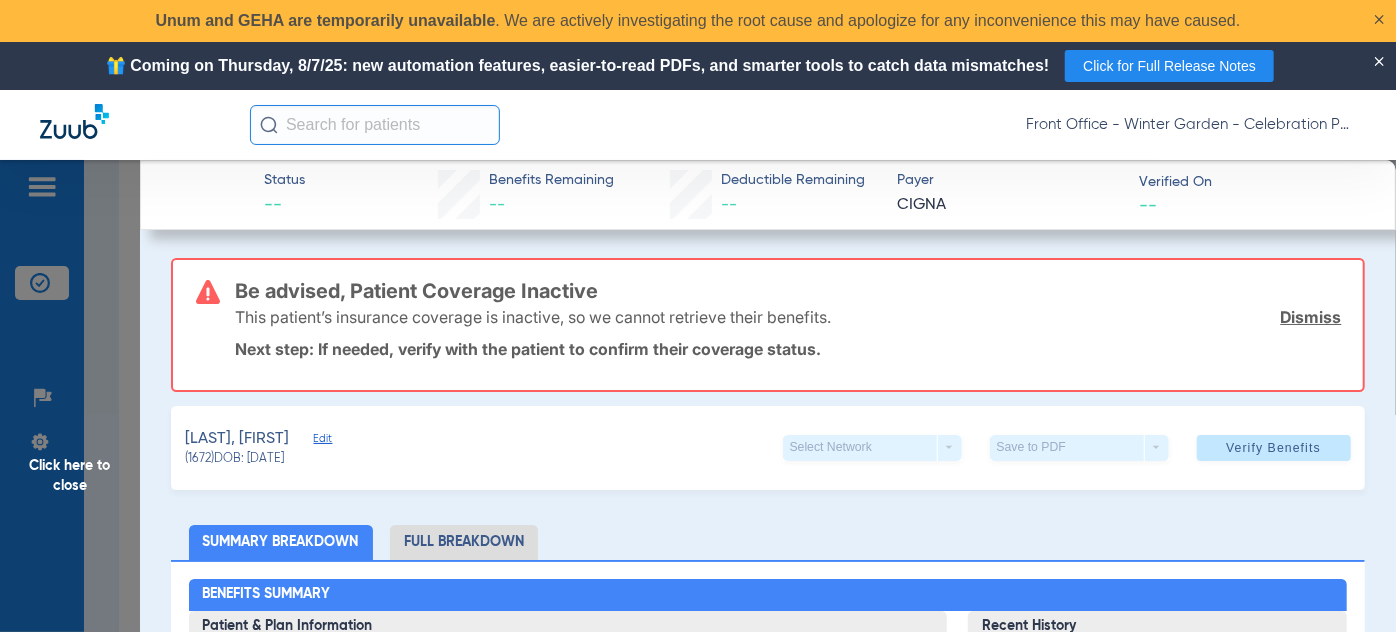 click on "Ferree, Layla   Edit   (1672)   DOB: 01/13/2017   Select Network  arrow_drop_down  Save to PDF  arrow_drop_down  Verify Benefits" 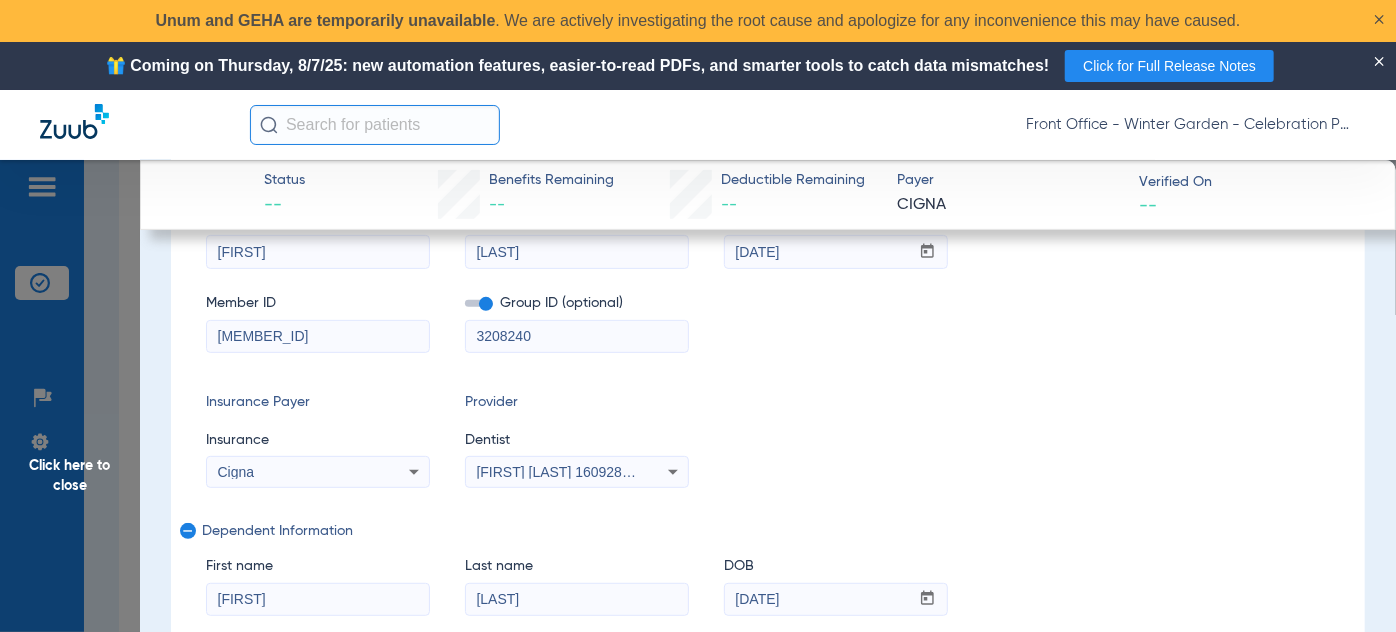 scroll, scrollTop: 363, scrollLeft: 0, axis: vertical 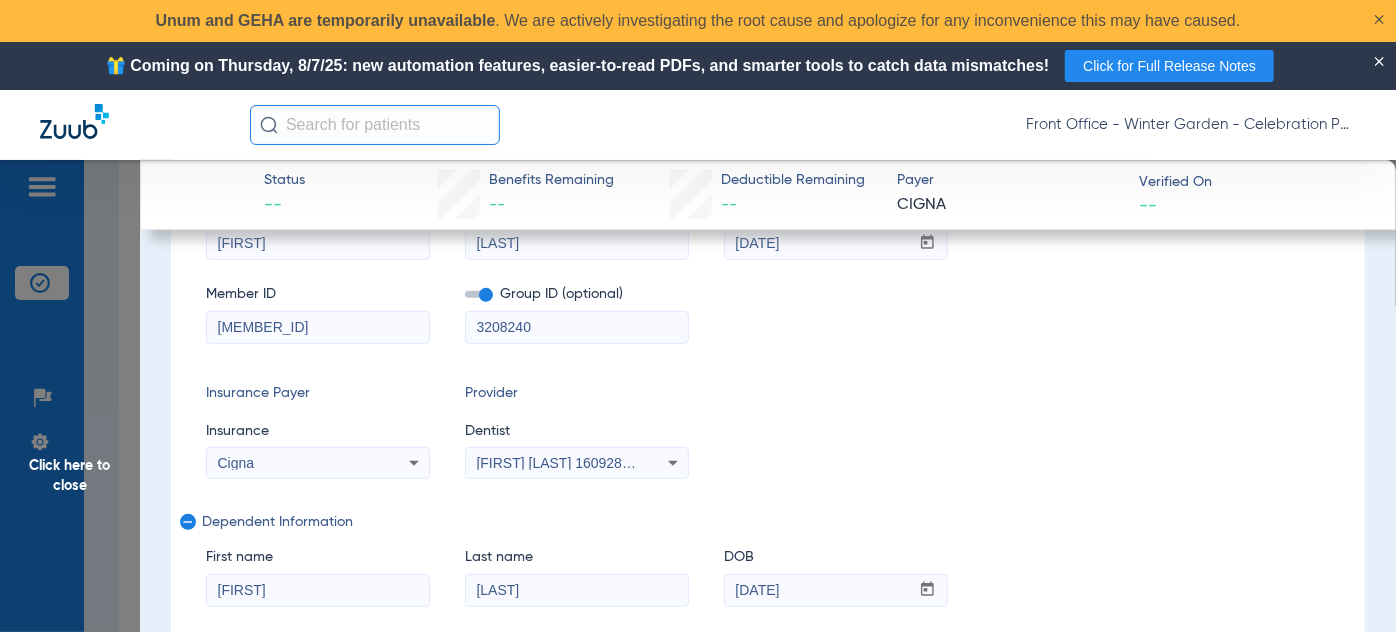 drag, startPoint x: 336, startPoint y: 338, endPoint x: 45, endPoint y: 331, distance: 291.08417 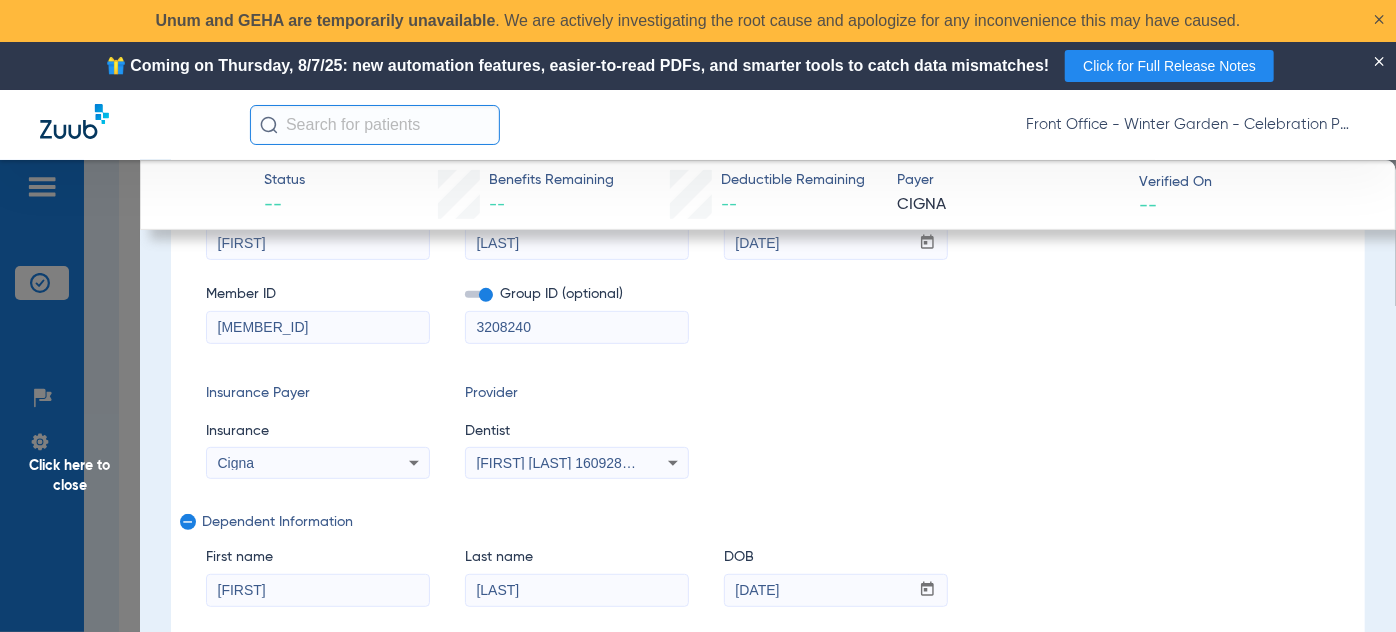 paste on "[MEMBER_ID]" 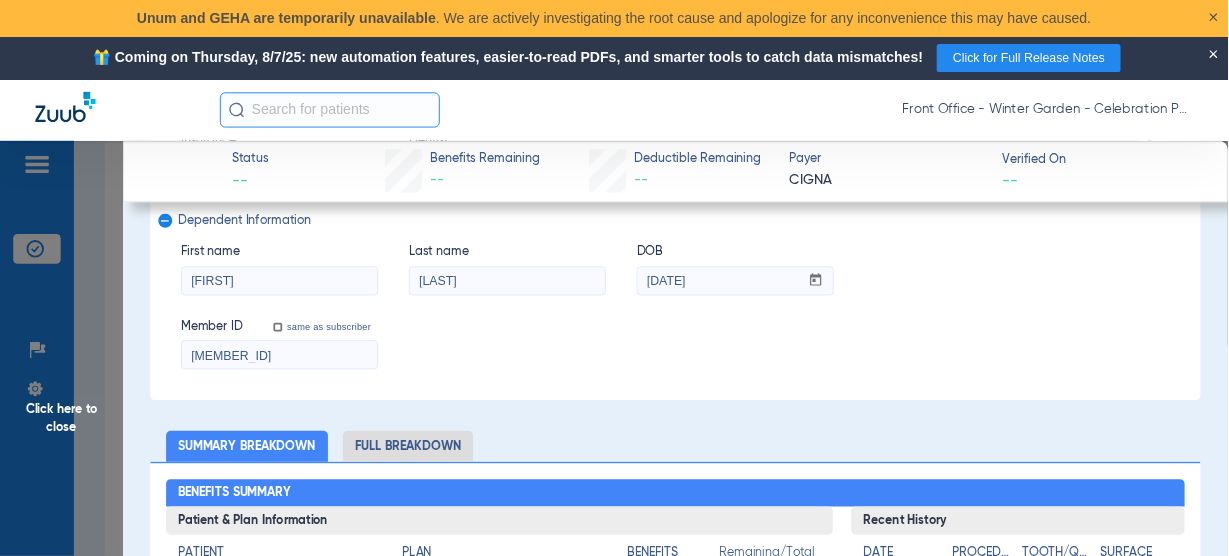 scroll, scrollTop: 636, scrollLeft: 0, axis: vertical 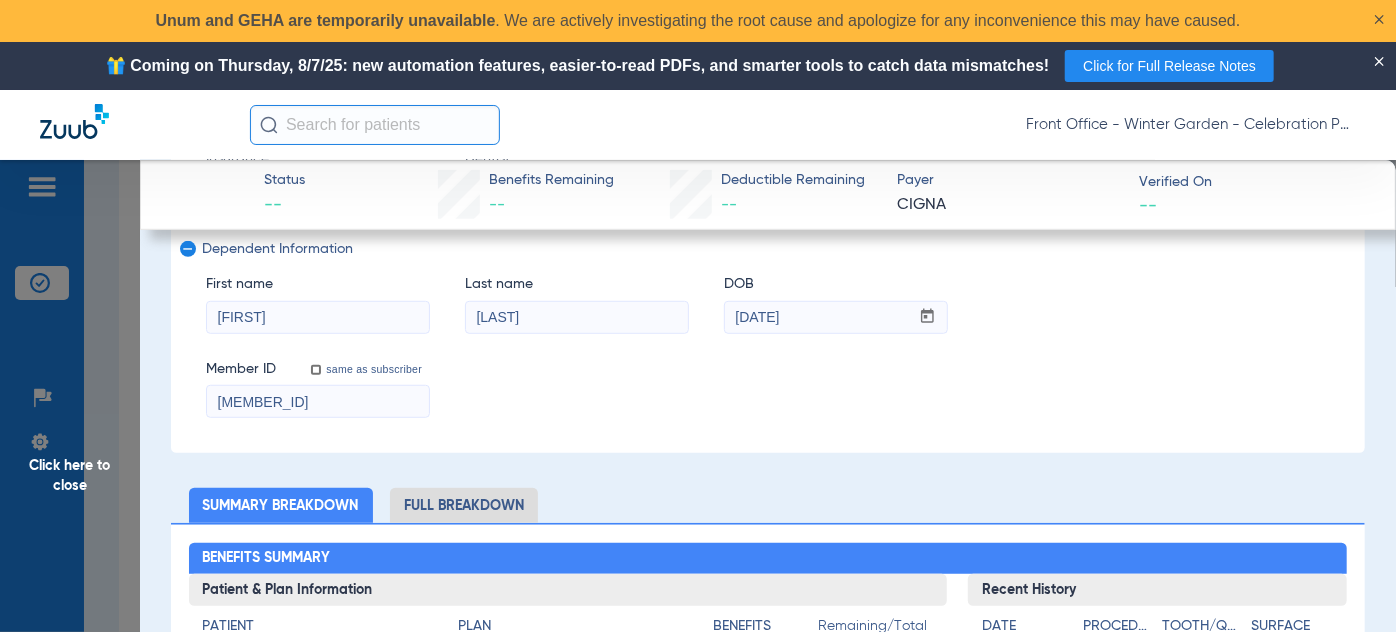 type on "[MEMBER_ID]" 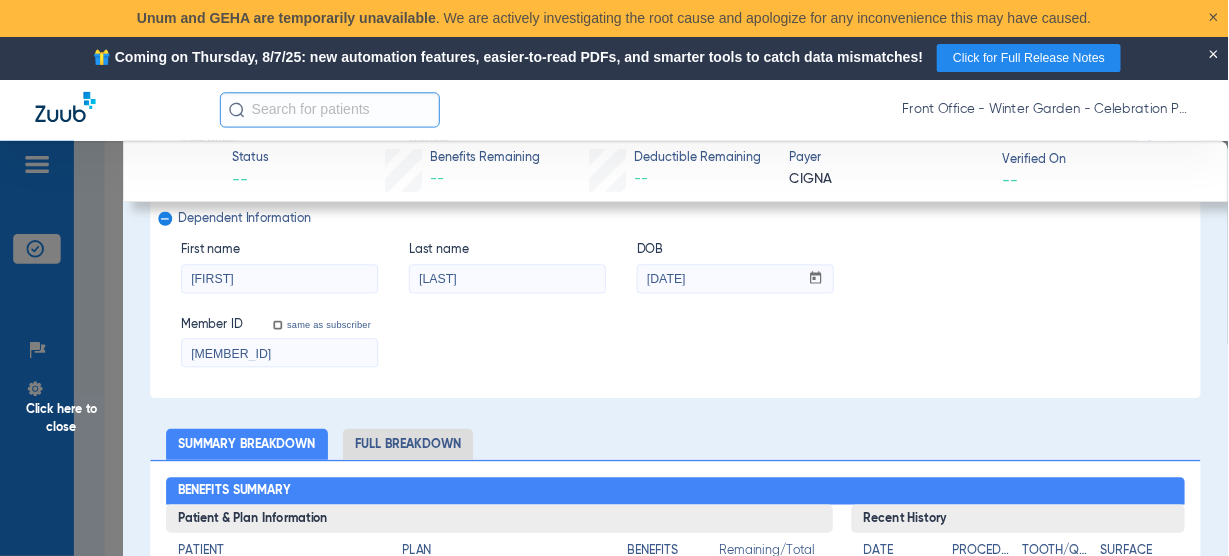 scroll, scrollTop: 817, scrollLeft: 0, axis: vertical 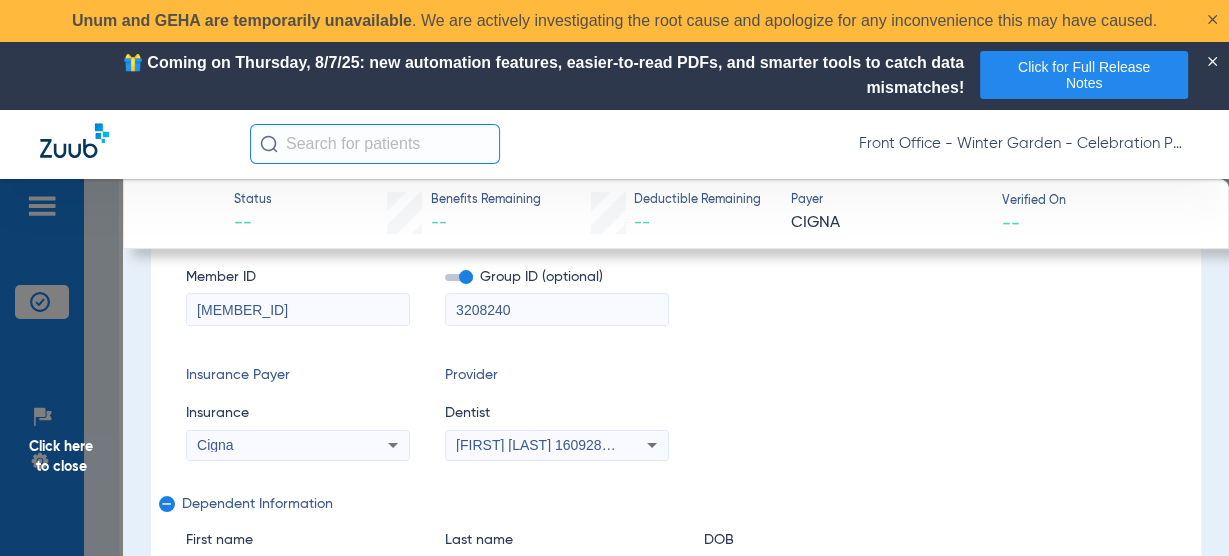 type on "[MEMBER_ID]" 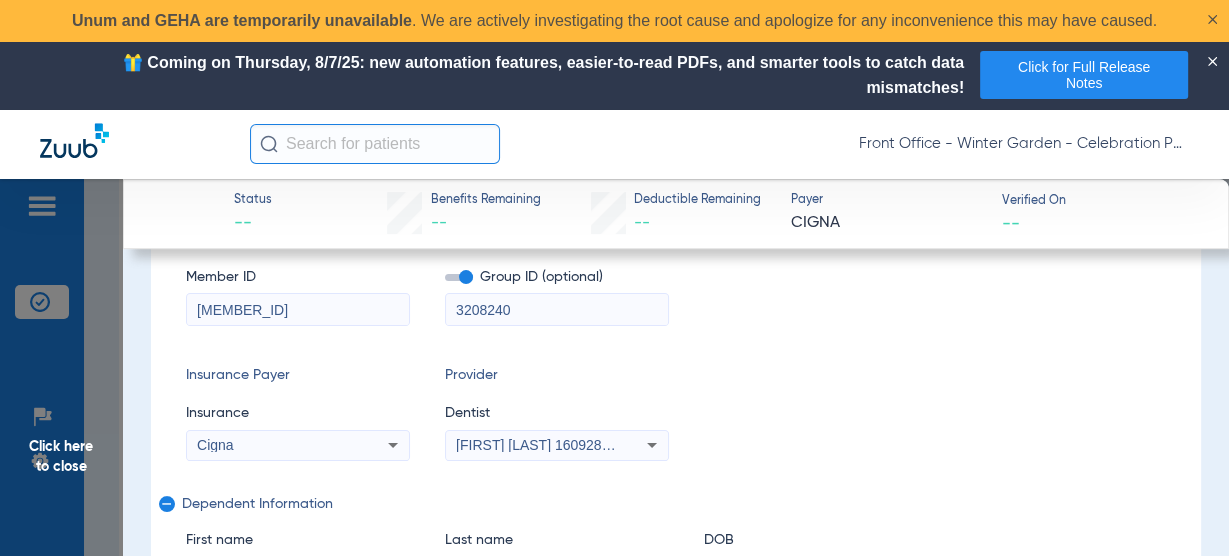 click on "Cigna" at bounding box center (215, 445) 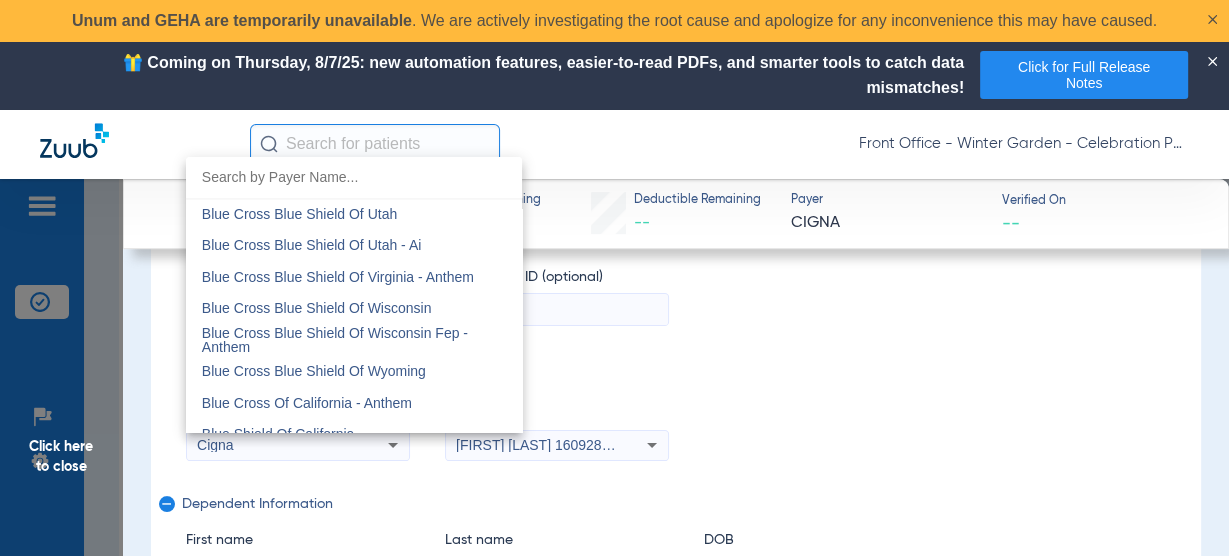scroll, scrollTop: 2488, scrollLeft: 0, axis: vertical 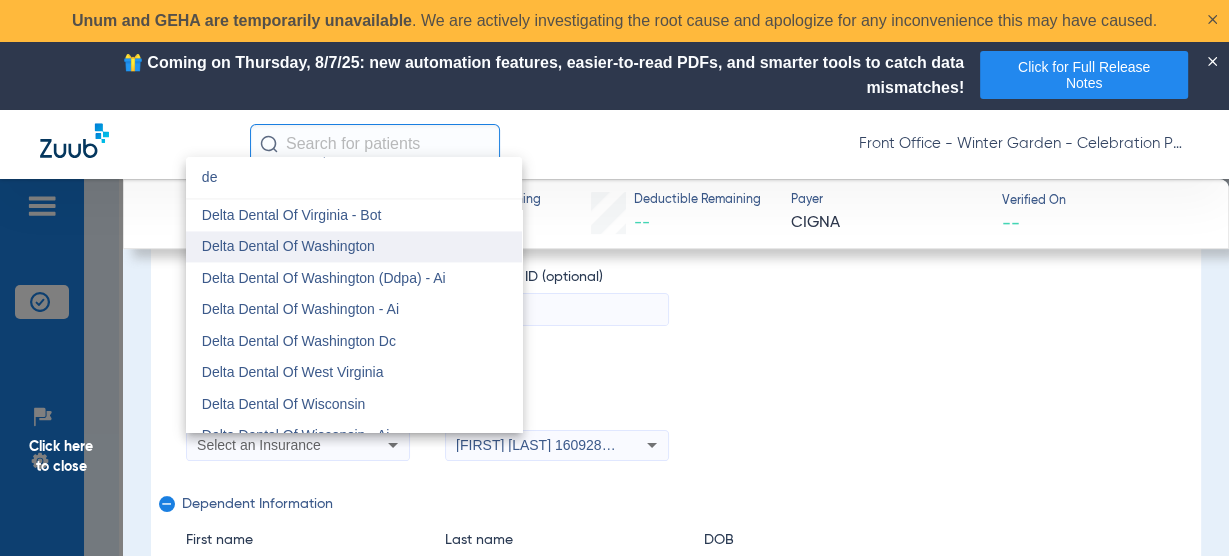 type on "de" 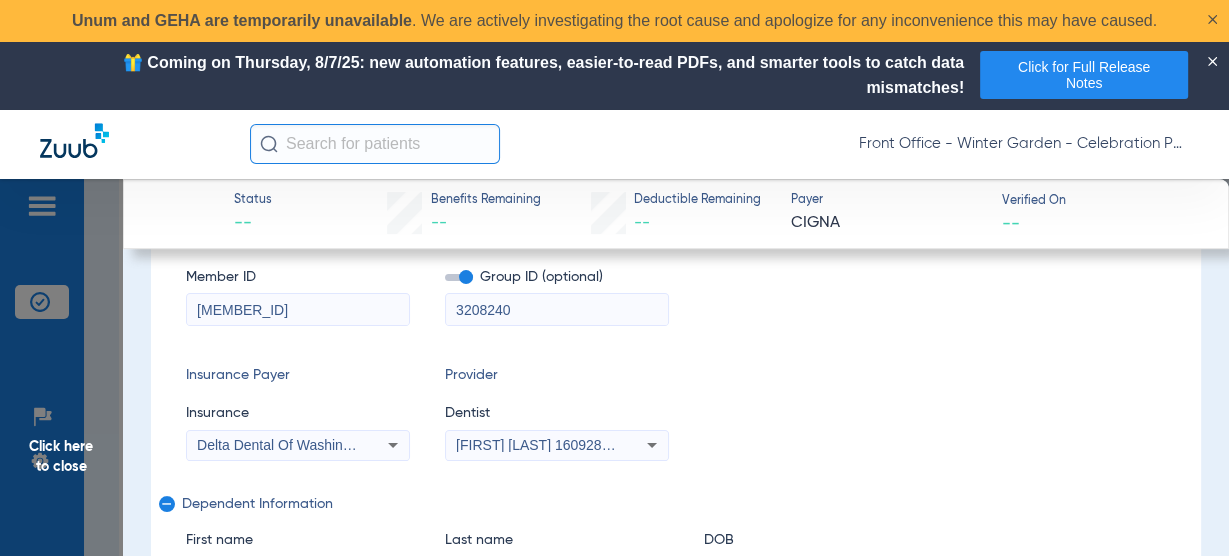 drag, startPoint x: 316, startPoint y: 307, endPoint x: 40, endPoint y: 283, distance: 277.0415 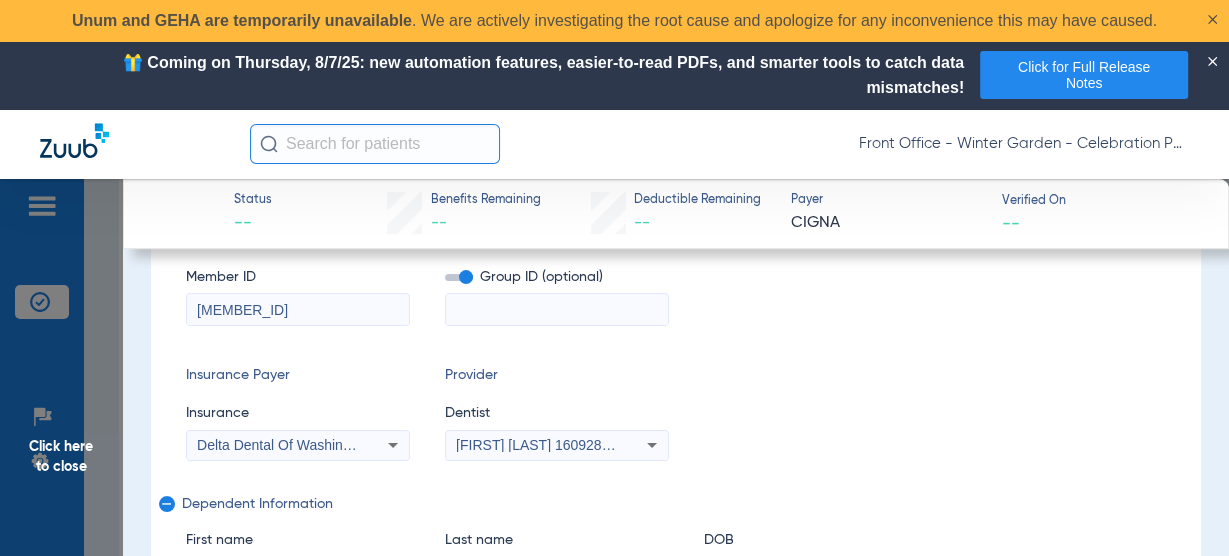 click at bounding box center [557, 310] 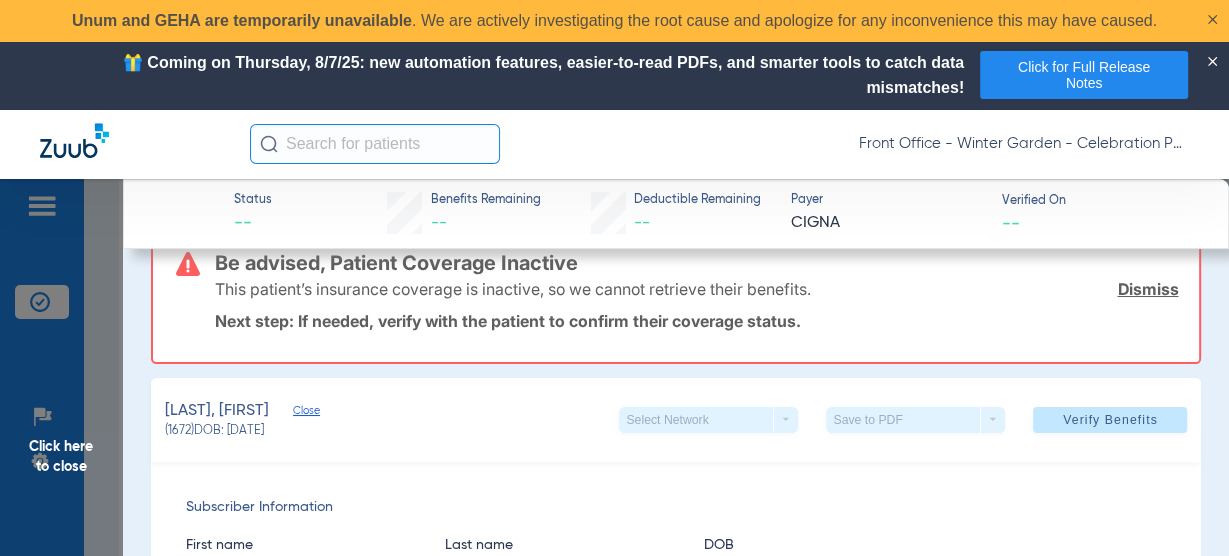 scroll, scrollTop: 0, scrollLeft: 0, axis: both 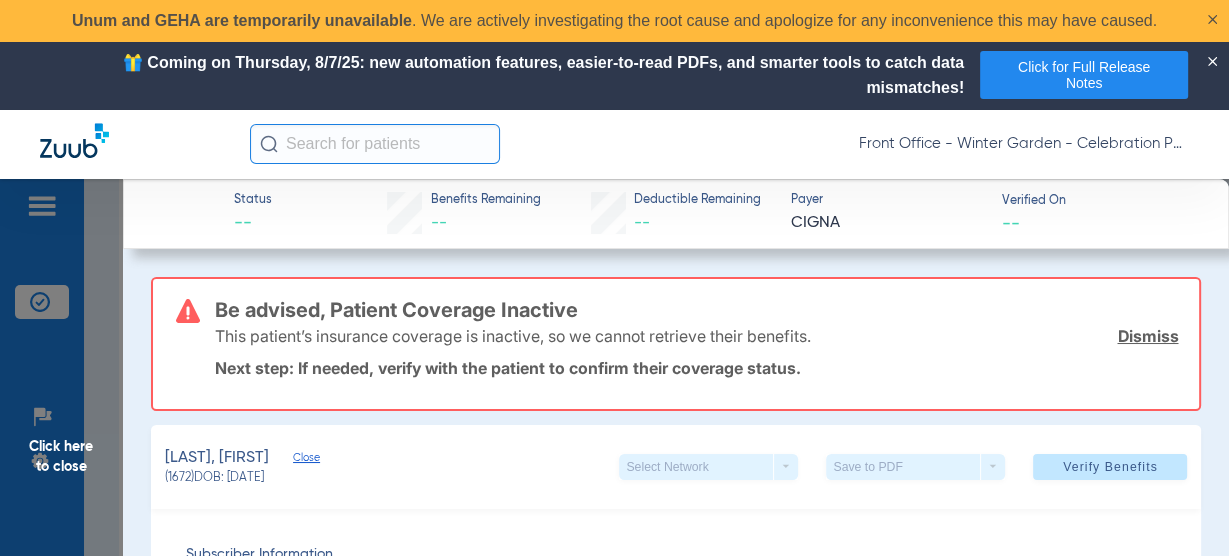 type on "00060-20070" 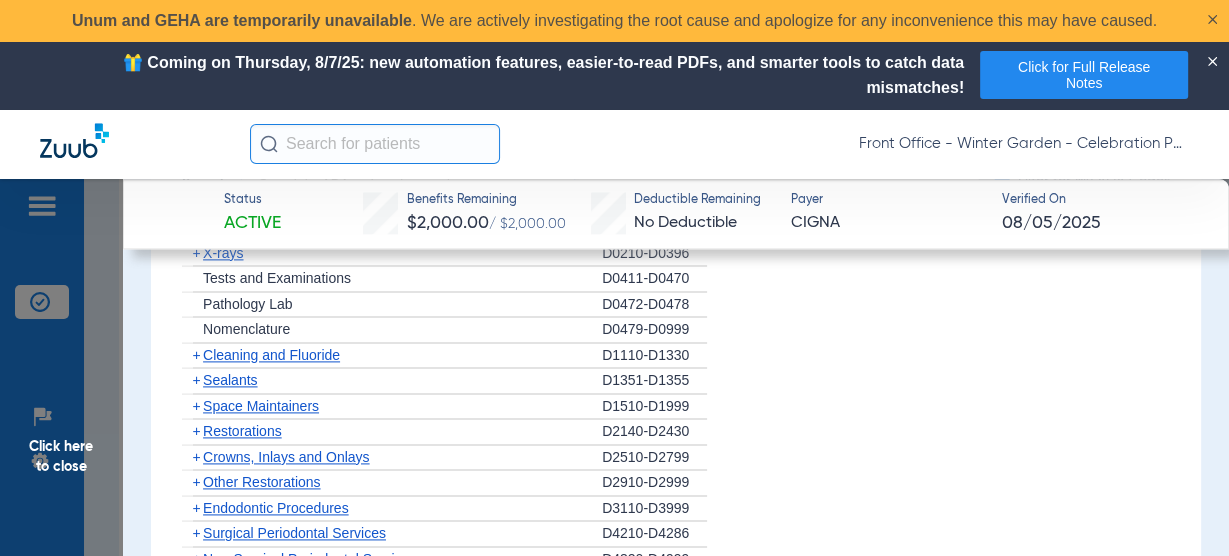 scroll, scrollTop: 2160, scrollLeft: 0, axis: vertical 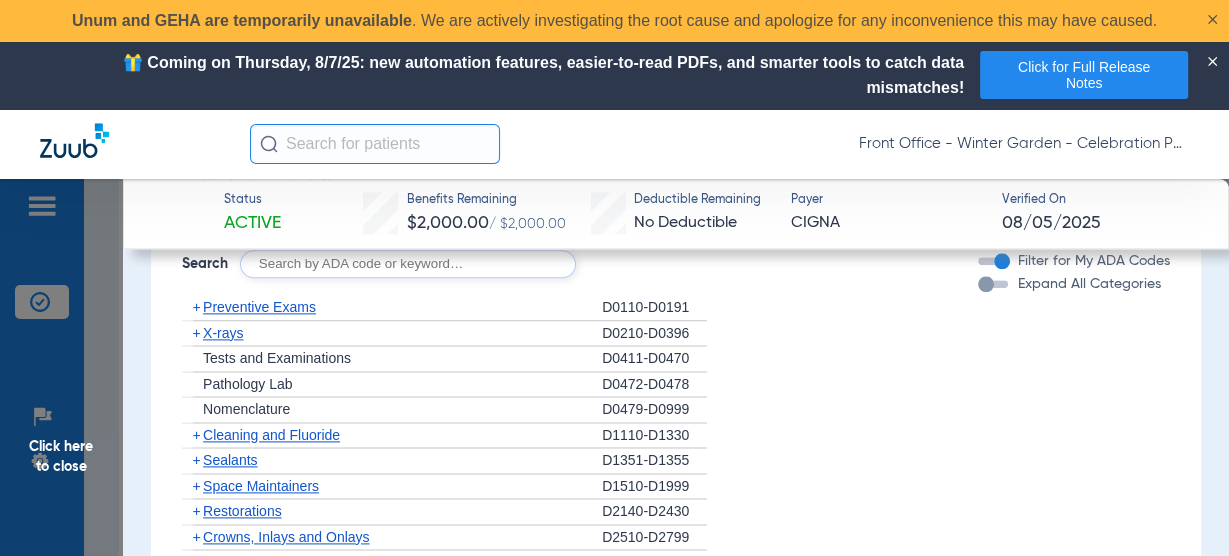 click on "+" 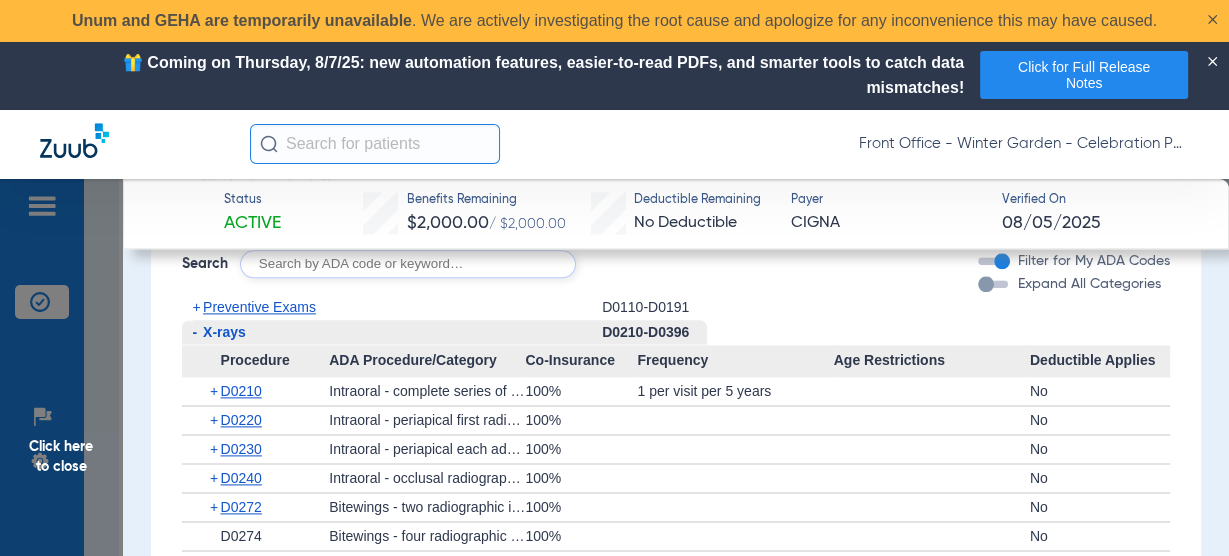 click on "-" 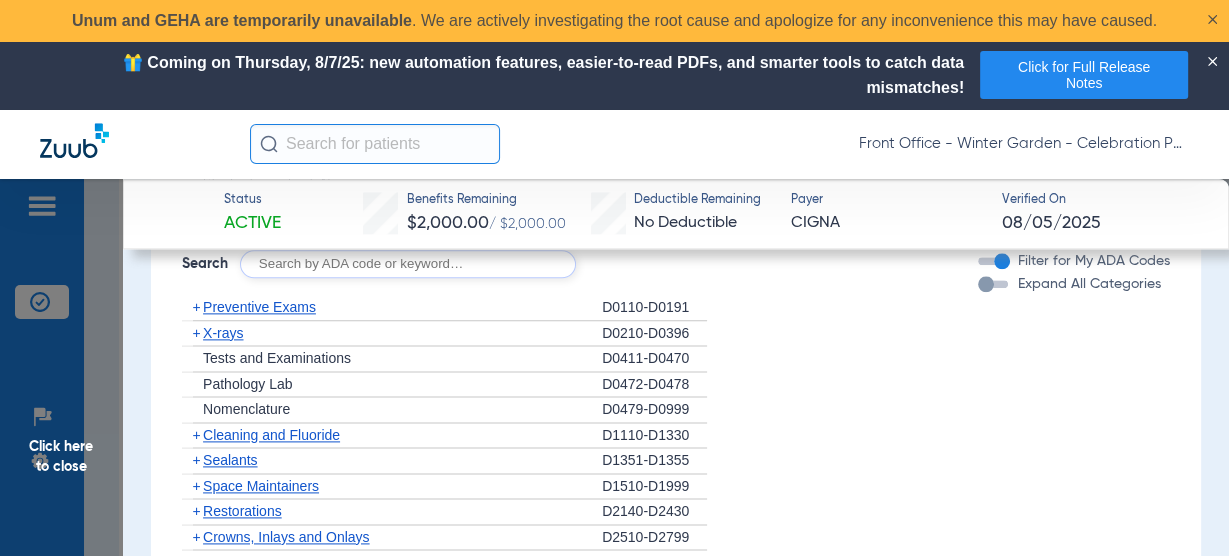 click on "+" 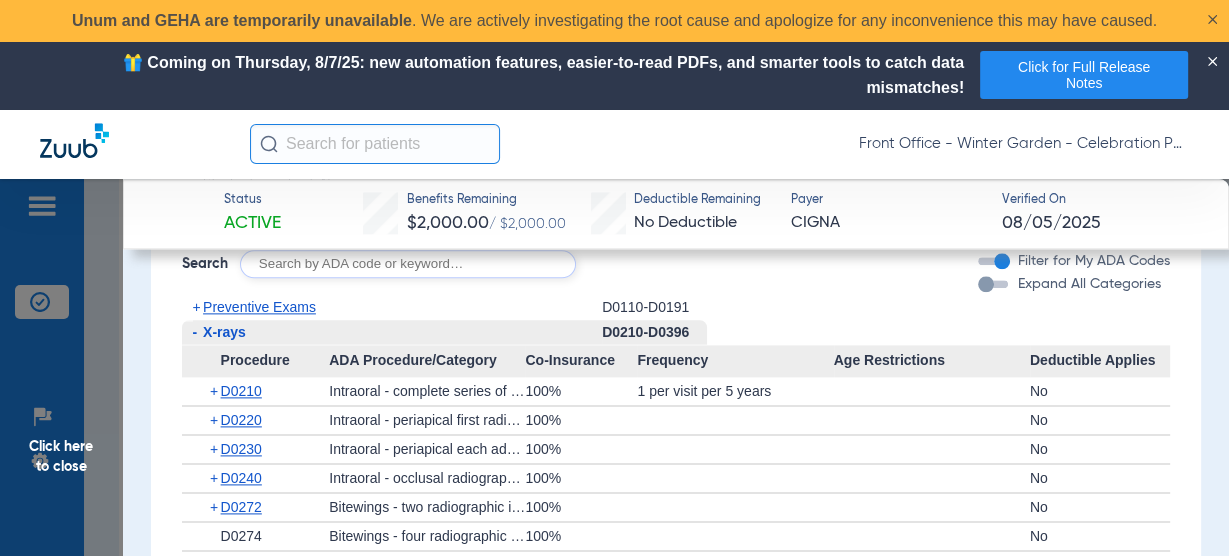 scroll, scrollTop: 2240, scrollLeft: 0, axis: vertical 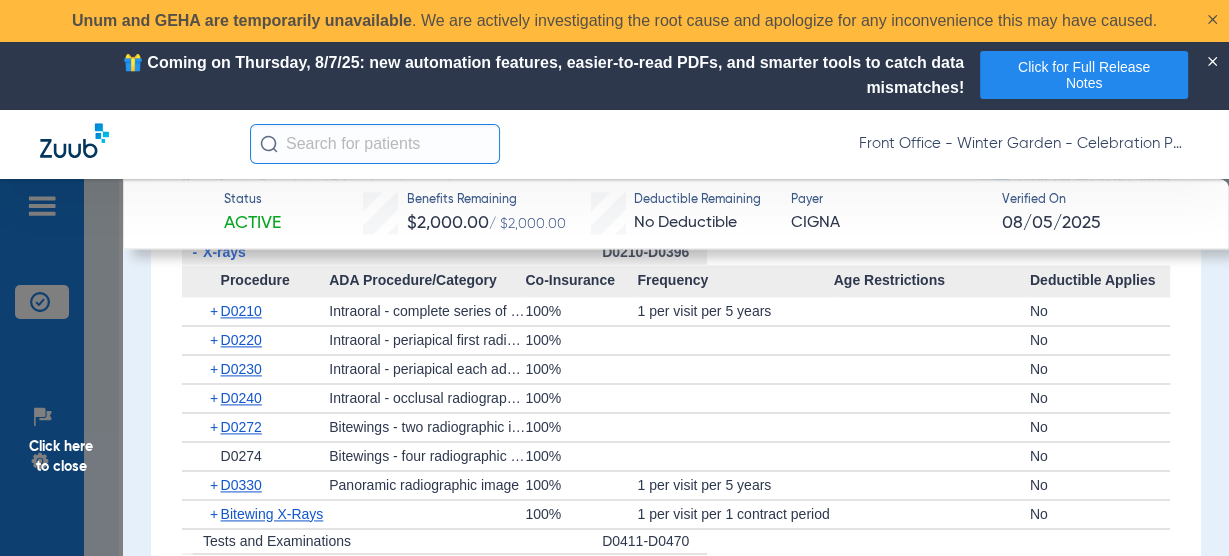 click on "+" 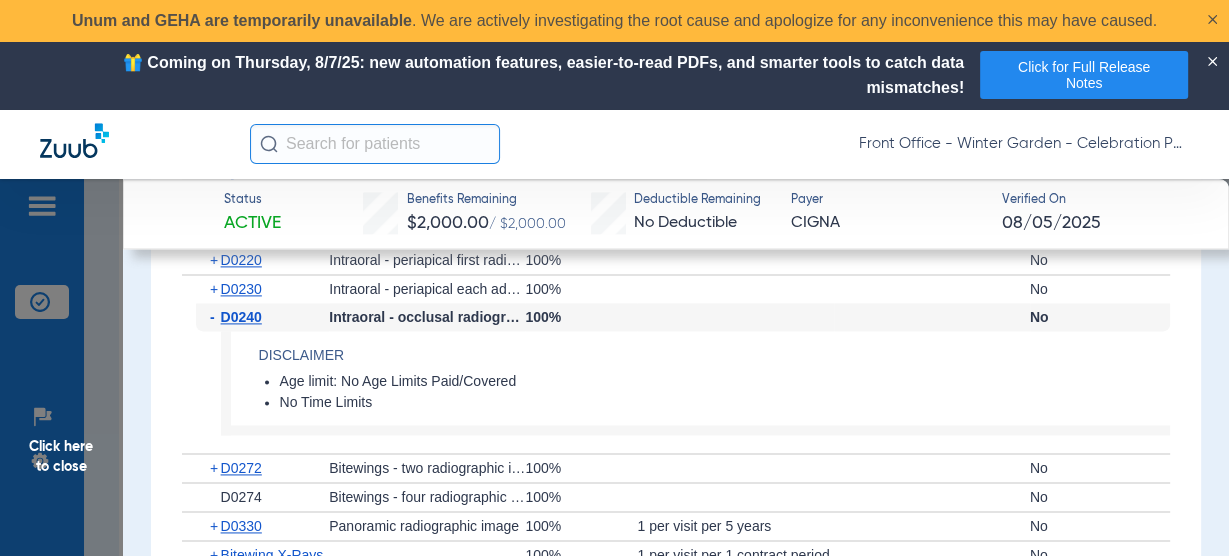 scroll, scrollTop: 2240, scrollLeft: 0, axis: vertical 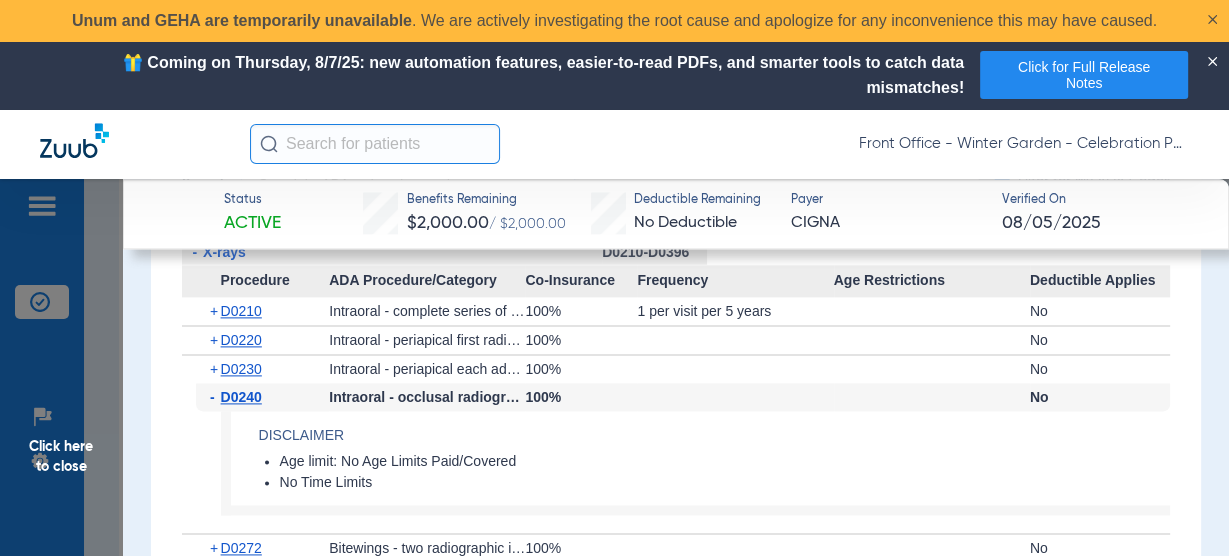 click on "-" 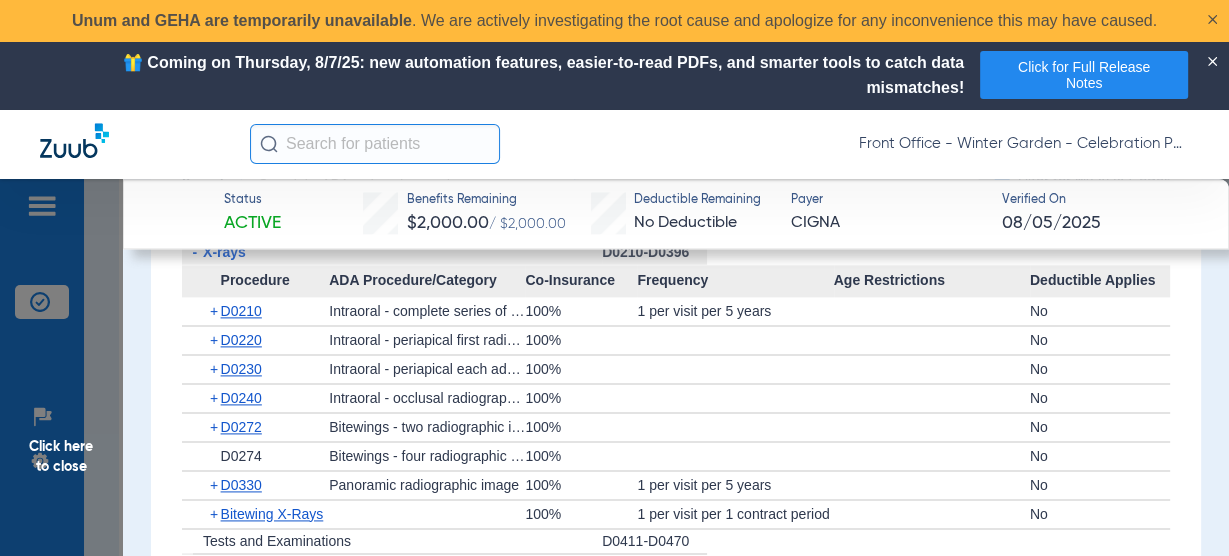 click on "+" 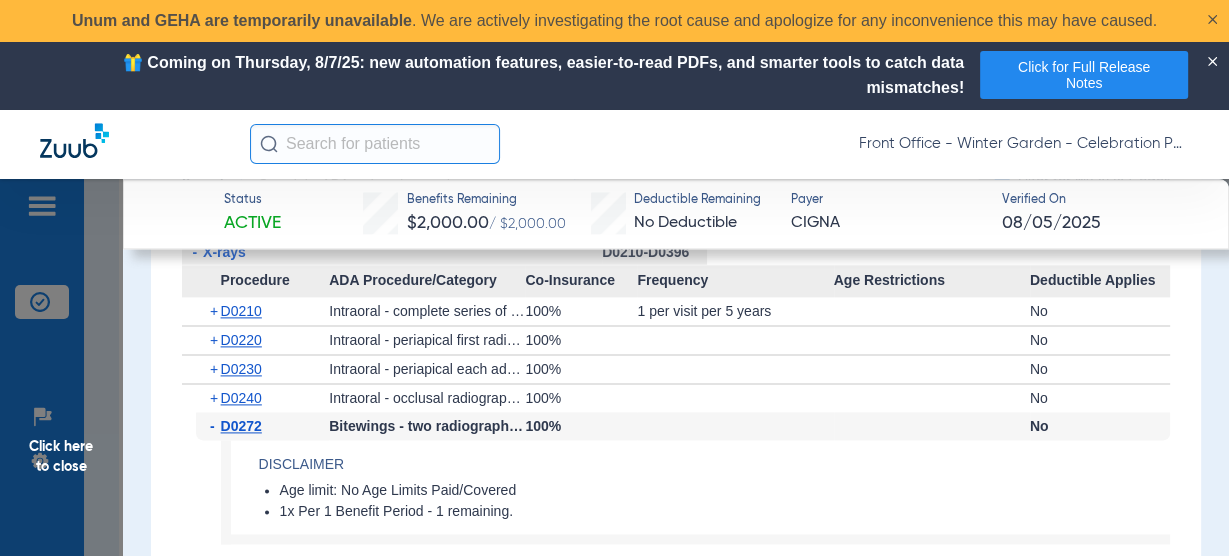 scroll, scrollTop: 2320, scrollLeft: 0, axis: vertical 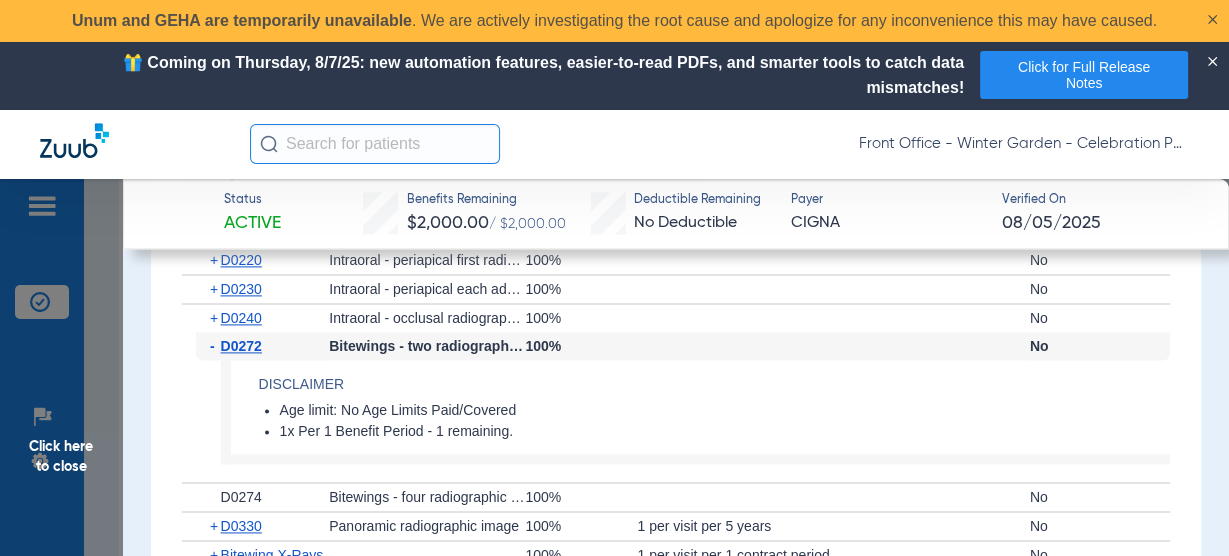 click on "-" 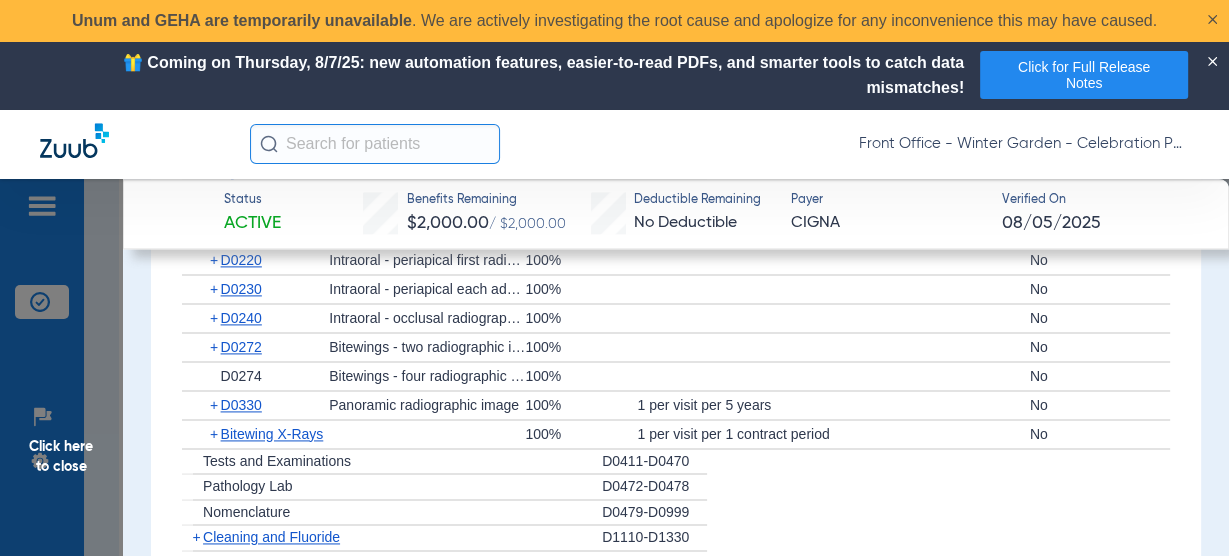click on "+" 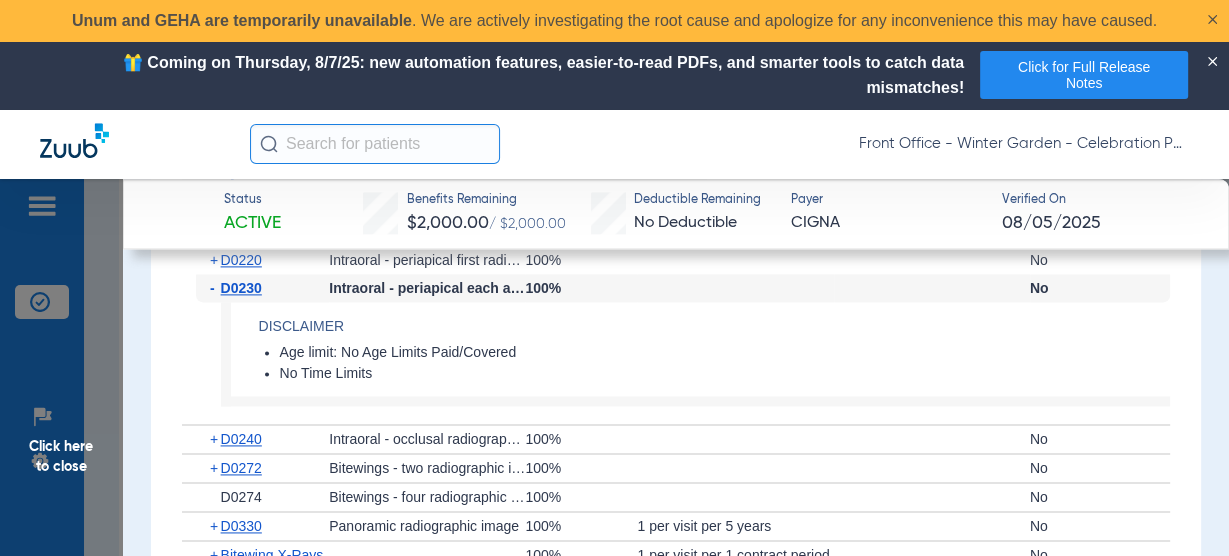 click on "-" 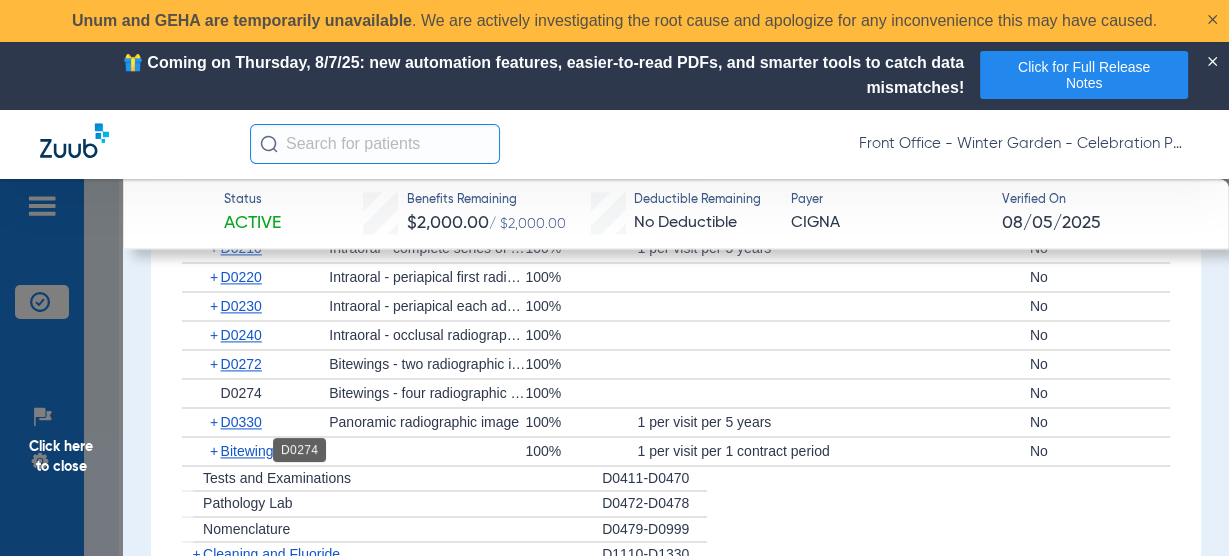 scroll, scrollTop: 2320, scrollLeft: 0, axis: vertical 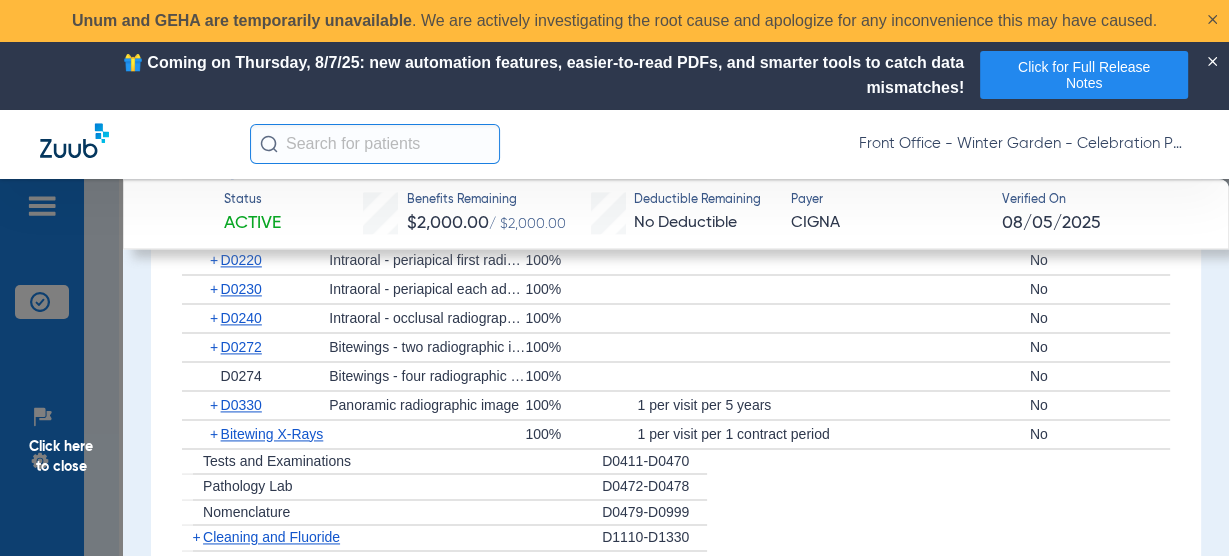 click on "+" 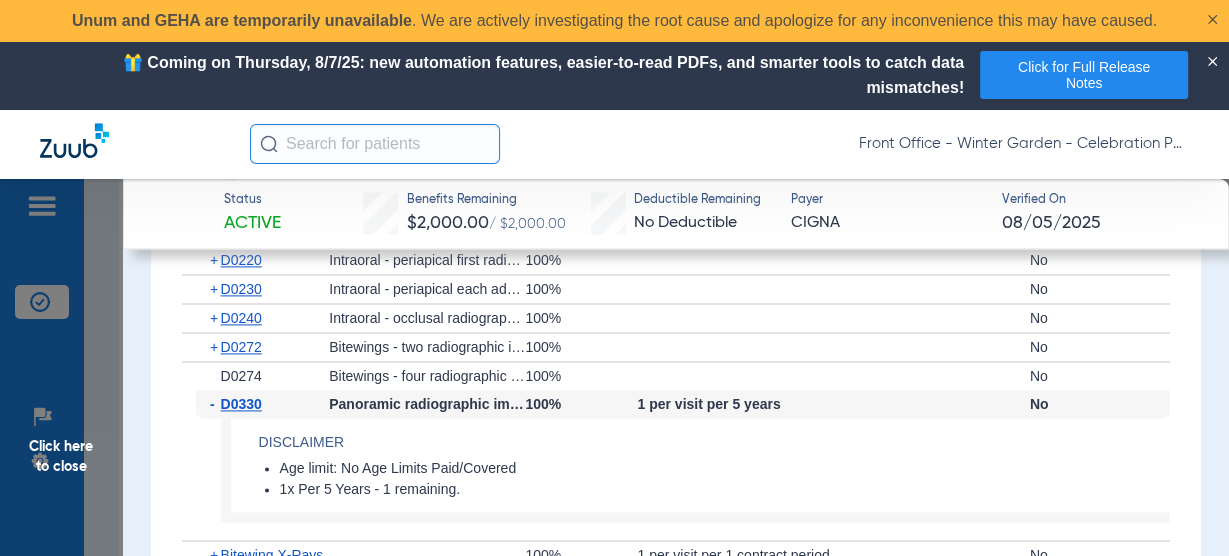 click on "-" 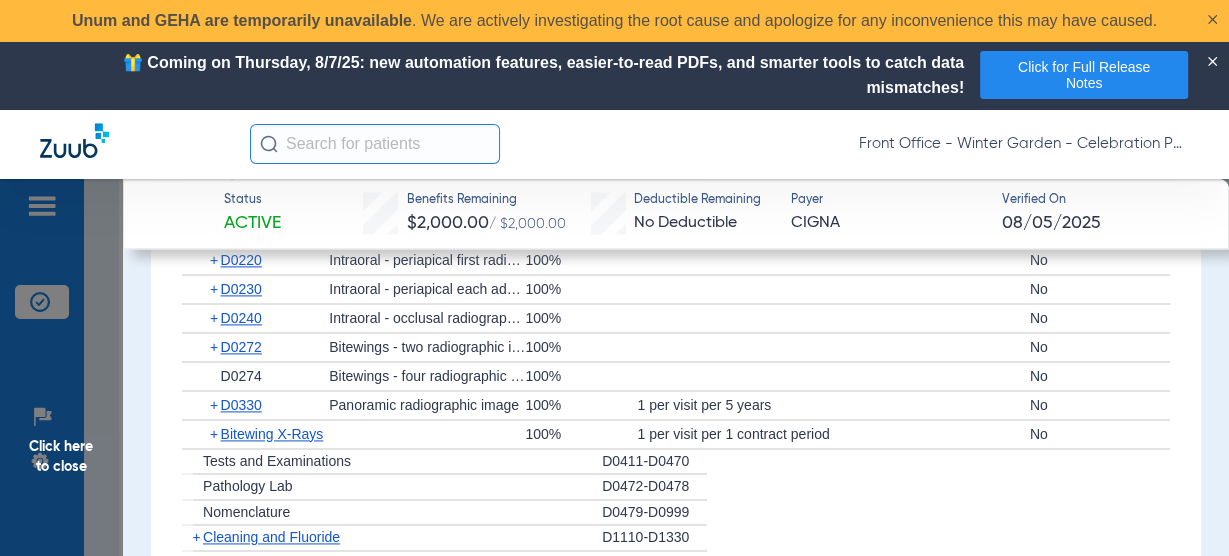 drag, startPoint x: 61, startPoint y: 444, endPoint x: 346, endPoint y: 411, distance: 286.90417 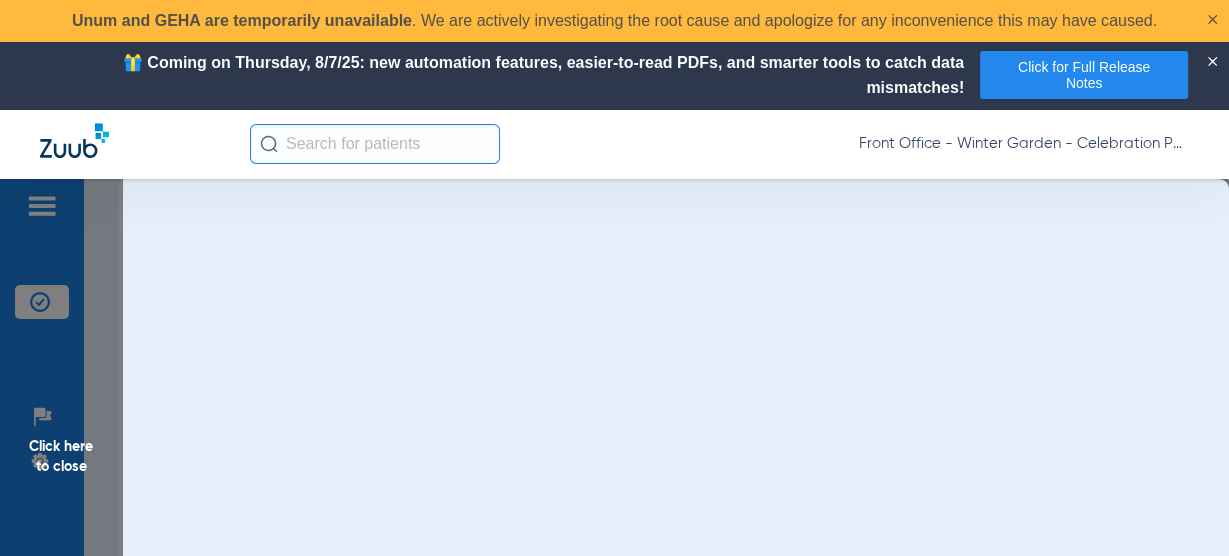 scroll, scrollTop: 0, scrollLeft: 0, axis: both 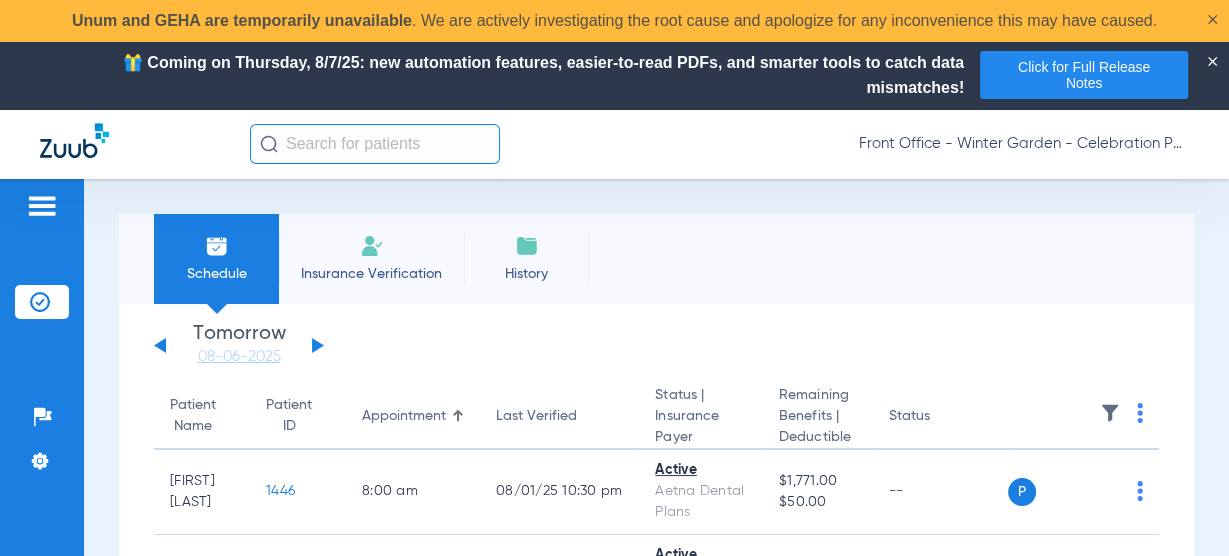 click on "Insurance Verification" 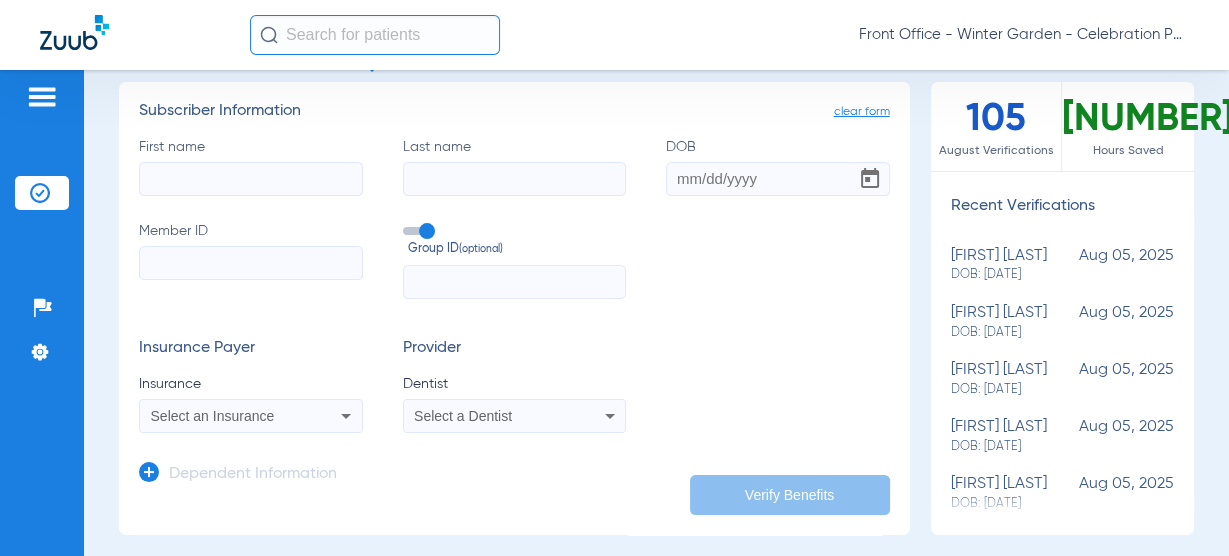scroll, scrollTop: 240, scrollLeft: 0, axis: vertical 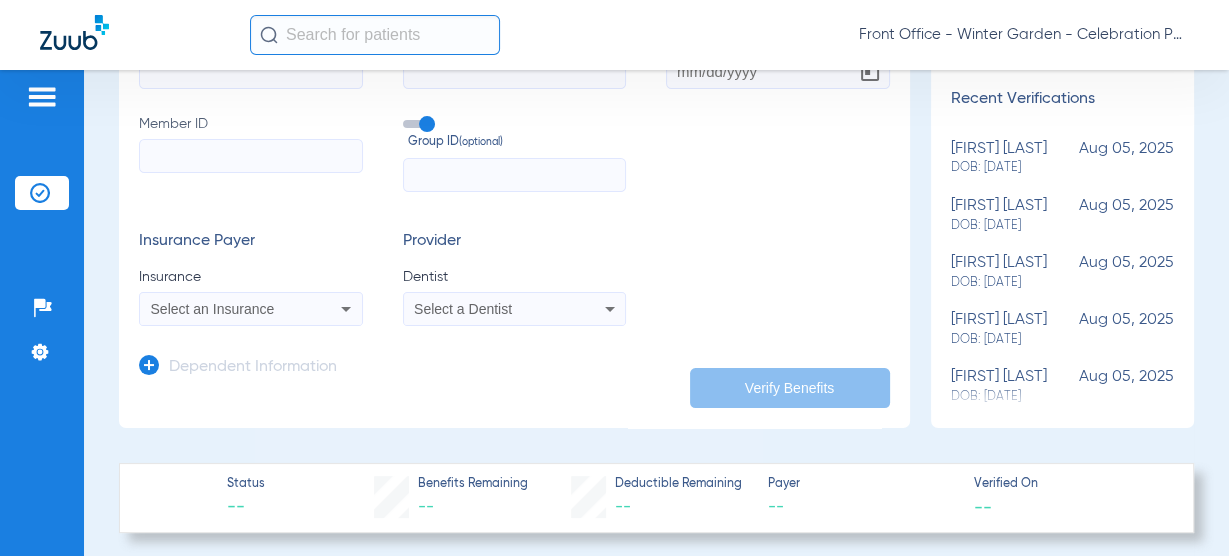 click on "Dependent Information" 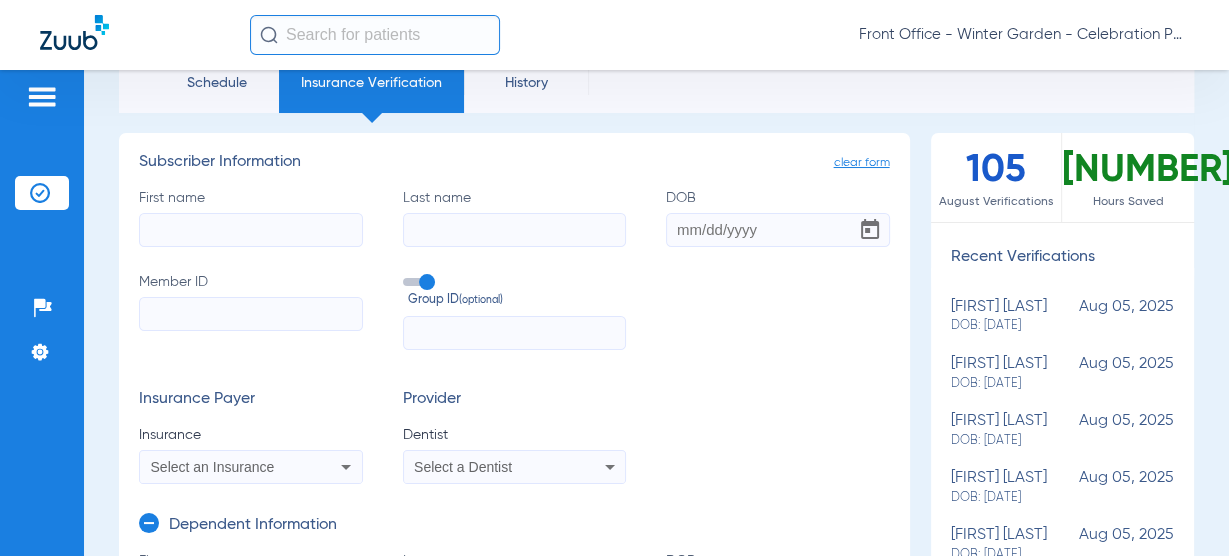 scroll, scrollTop: 80, scrollLeft: 0, axis: vertical 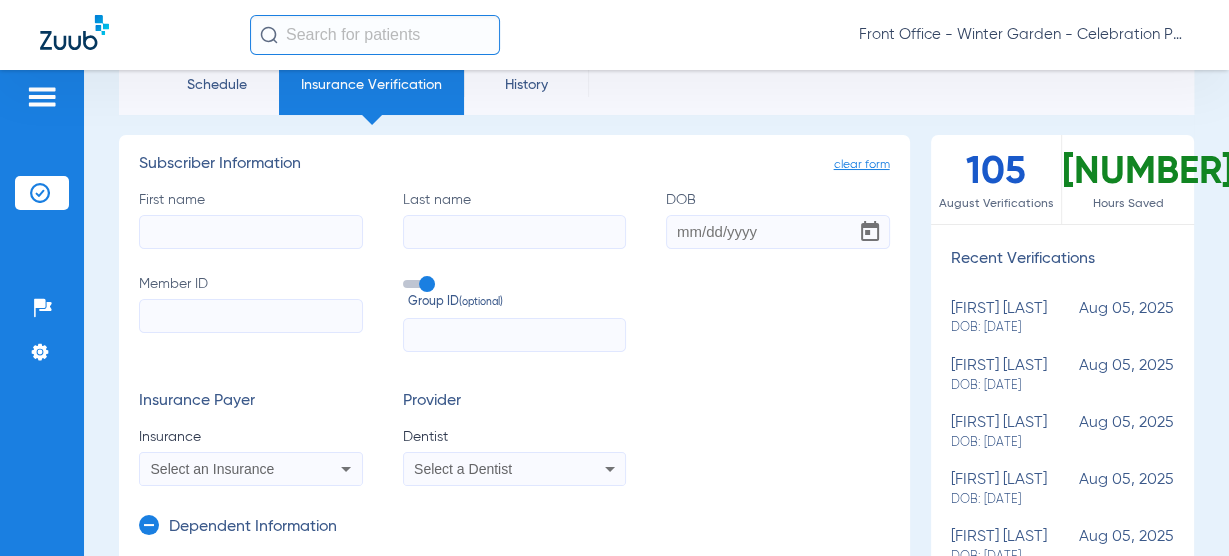 click on "First name   Last name   DOB   Member ID   Group ID  (optional)" 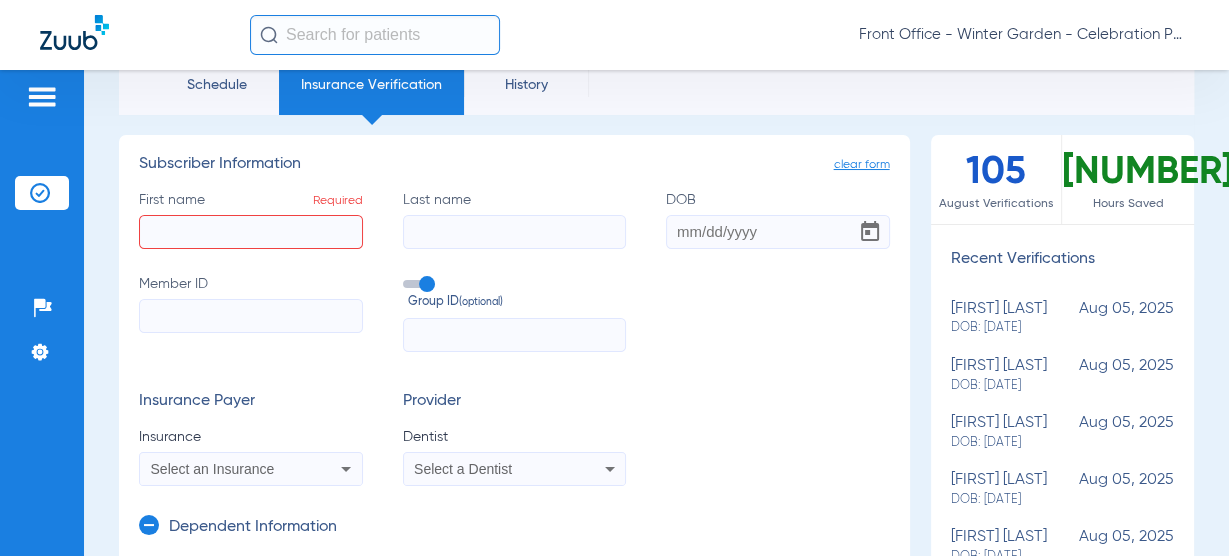 click on "First name  Required" 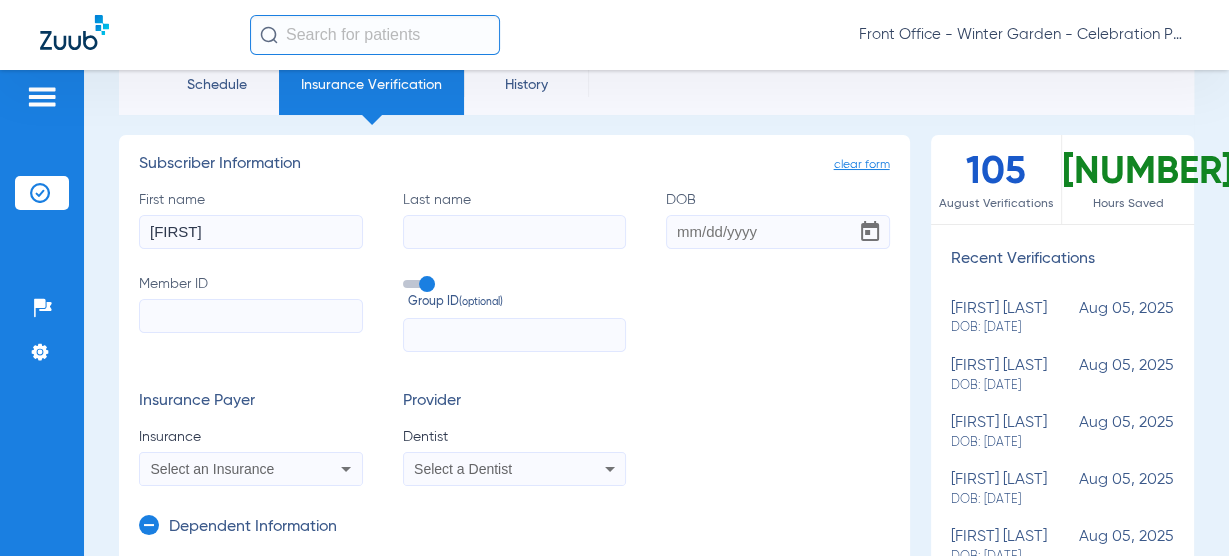 type on "[FIRST]" 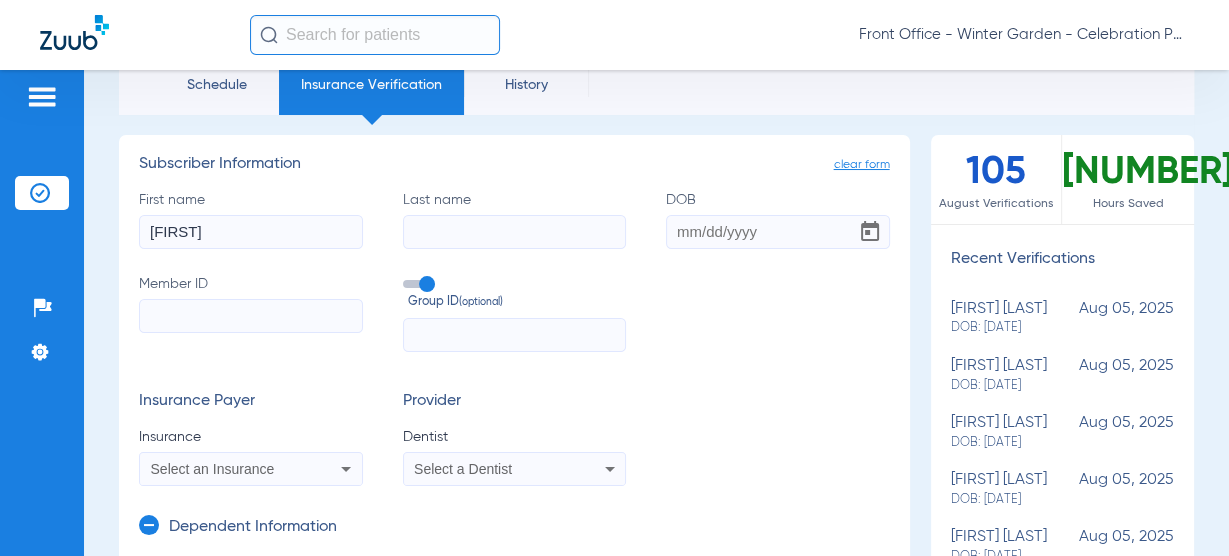 click on "Last name" 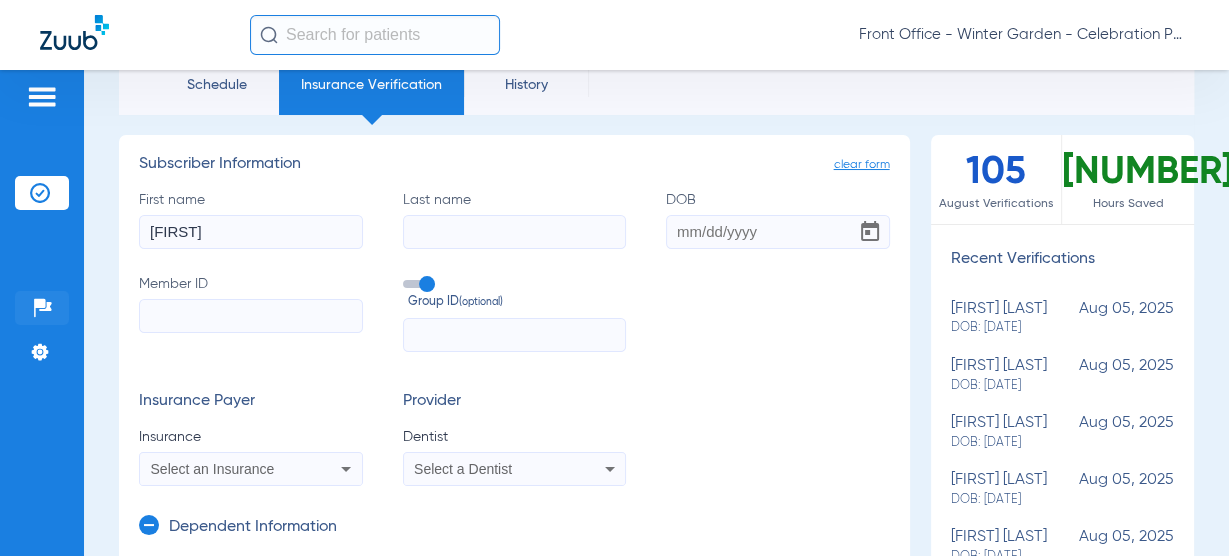 paste on "[LAST]" 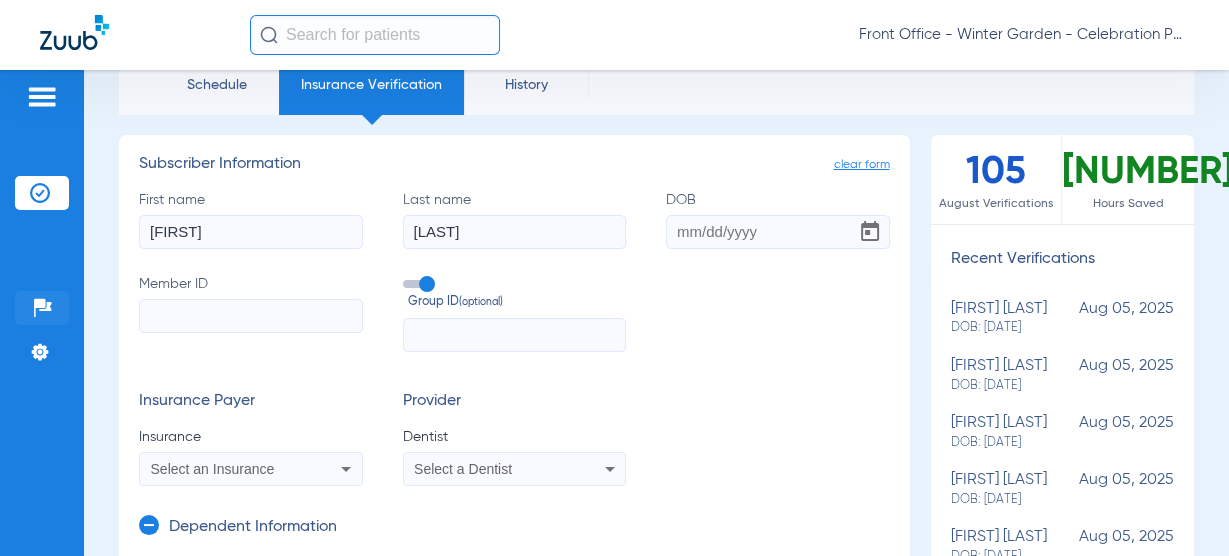 type on "[LAST]" 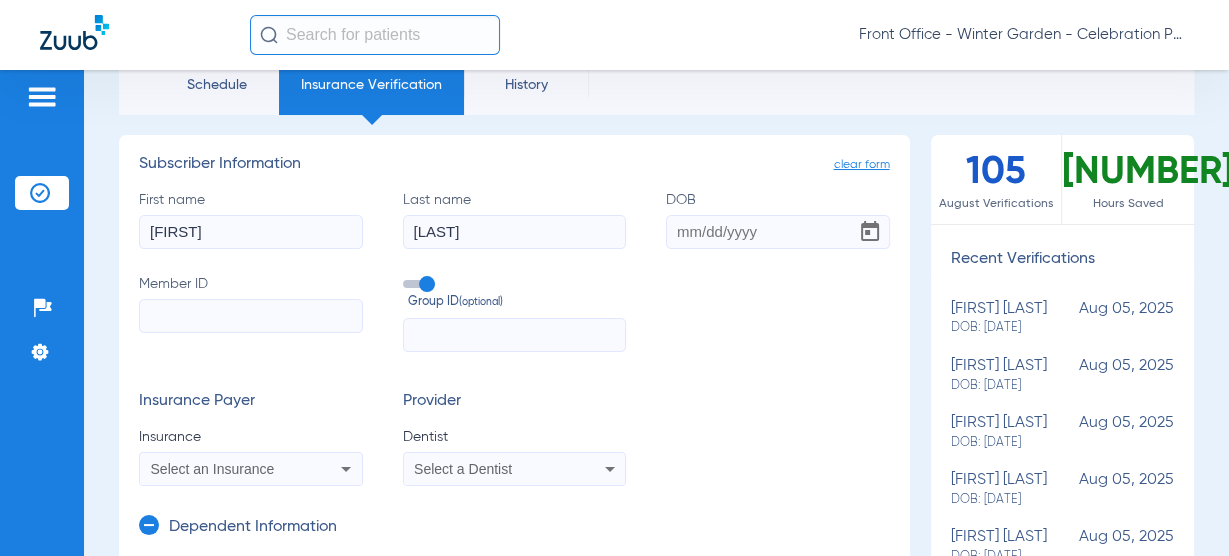 click on "DOB" 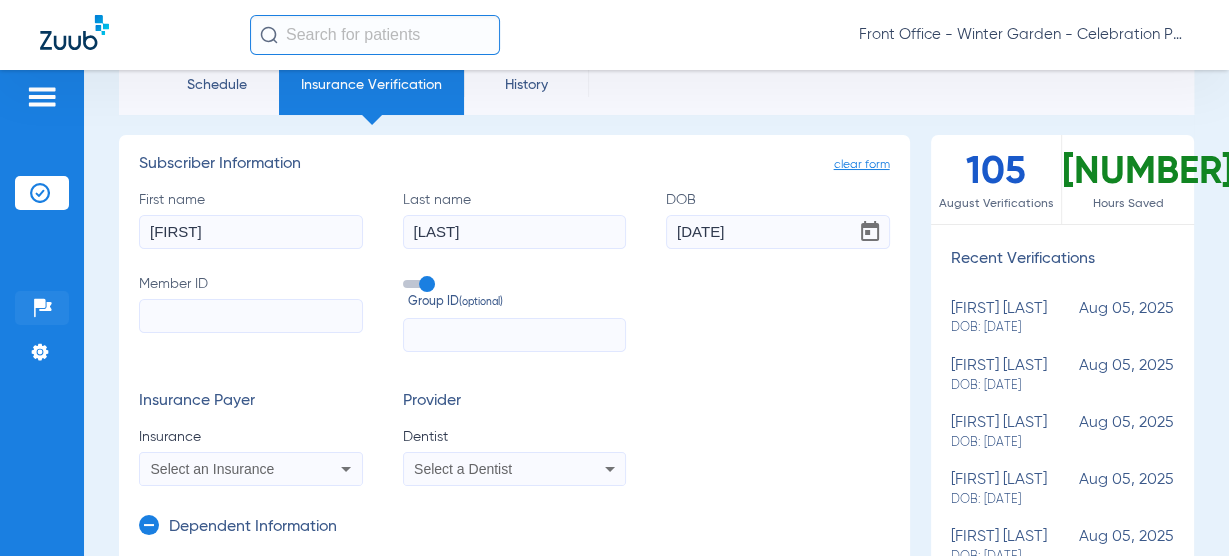 type on "[DATE]" 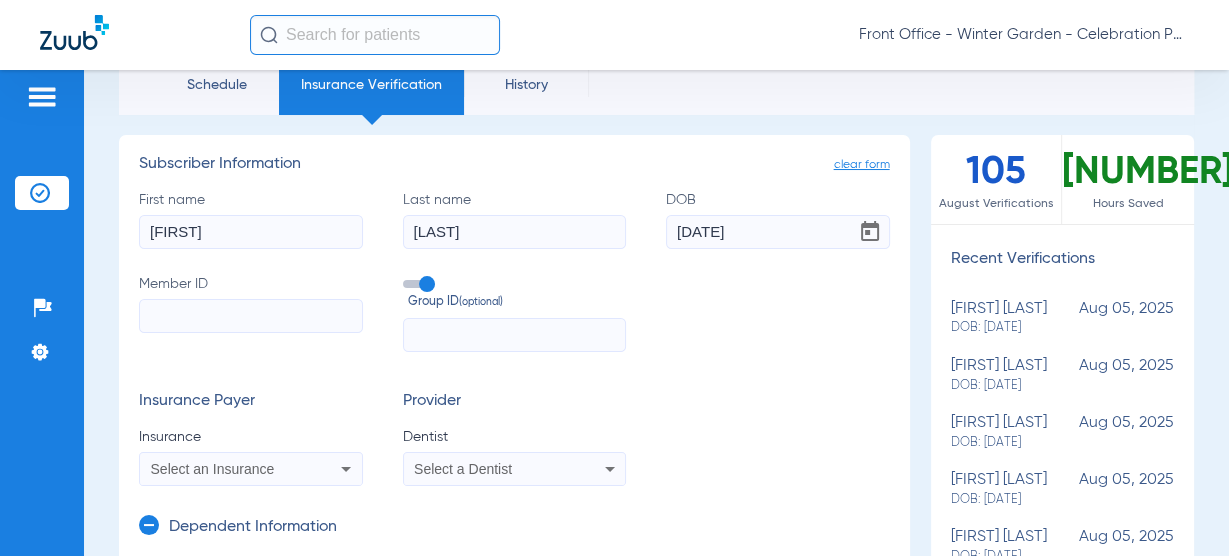 click on "Member ID" 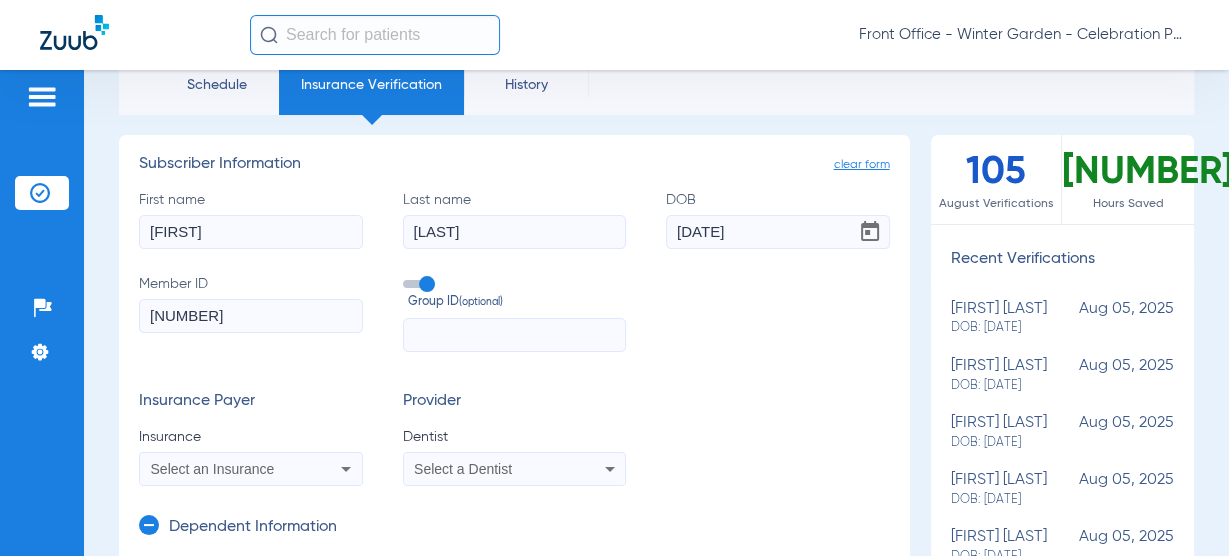 type on "[NUMBER]" 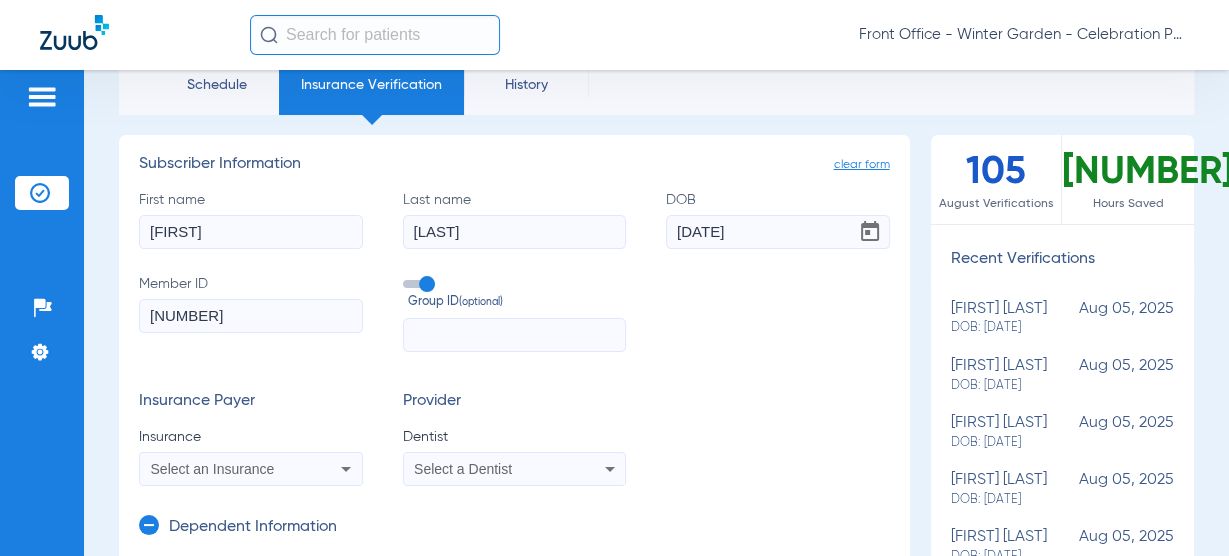 click 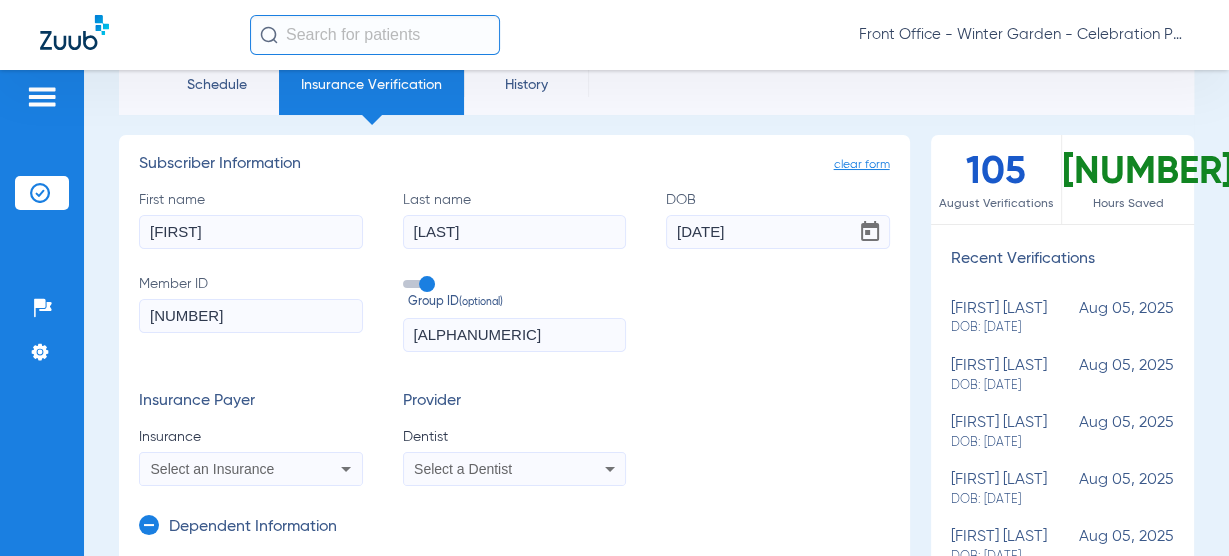 scroll, scrollTop: 240, scrollLeft: 0, axis: vertical 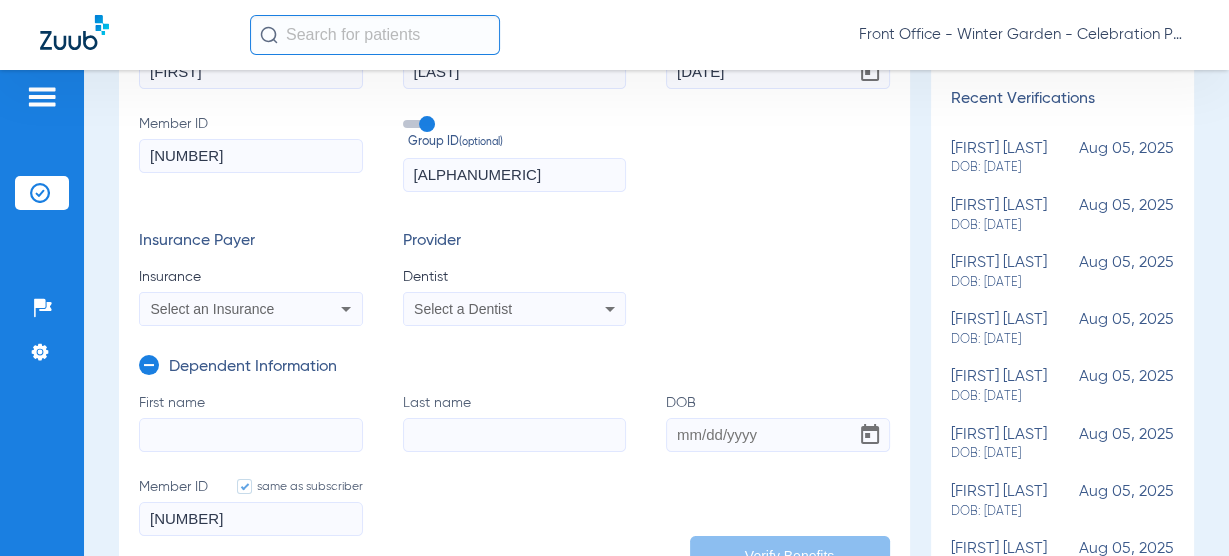 type on "[ALPHANUMERIC]" 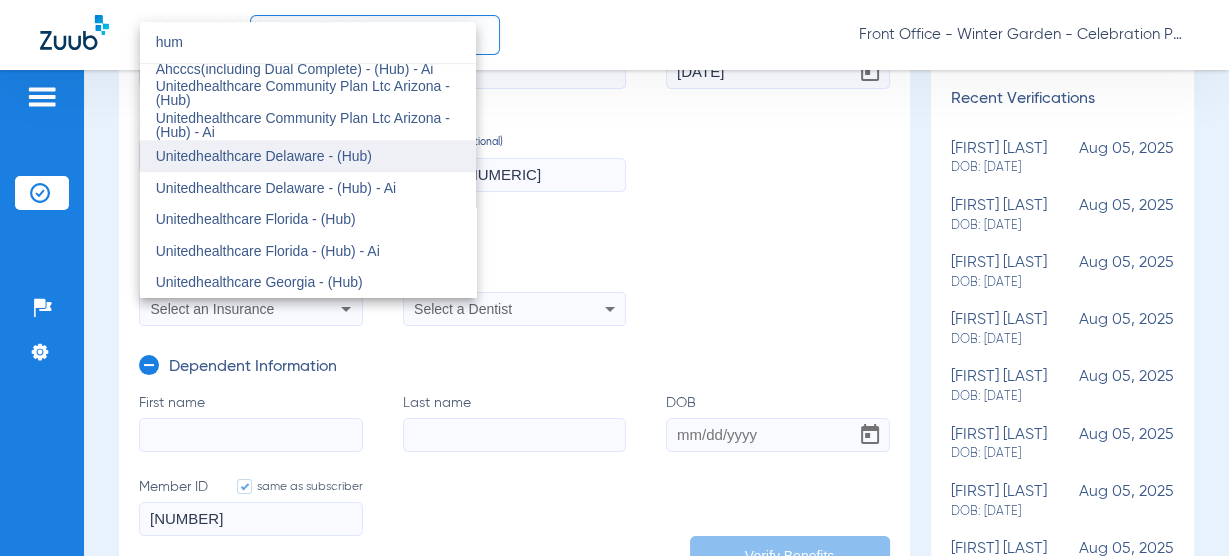 scroll, scrollTop: 0, scrollLeft: 0, axis: both 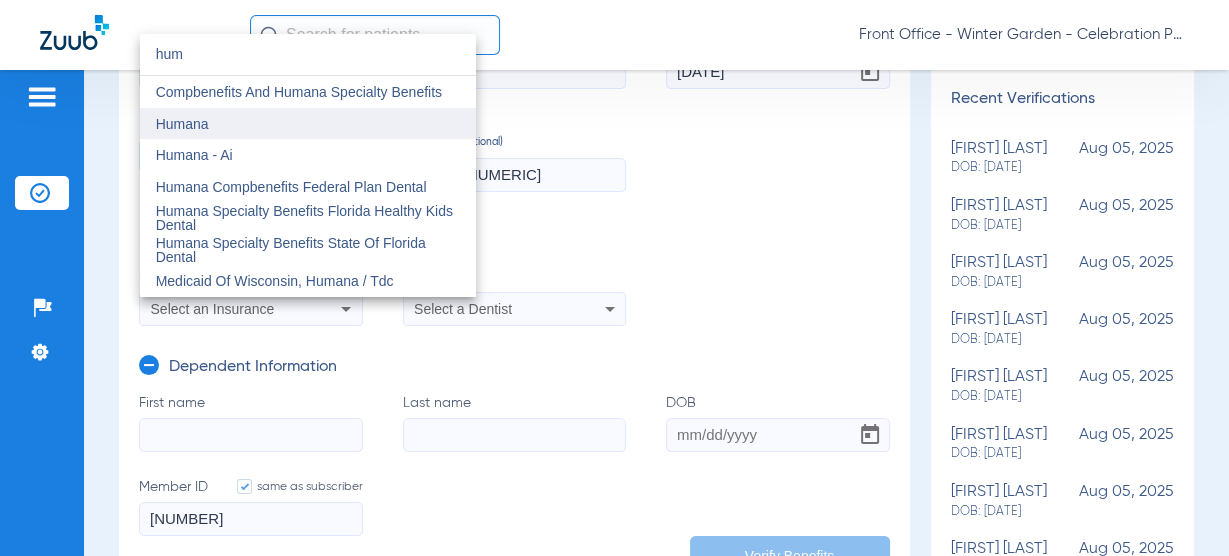 type on "hum" 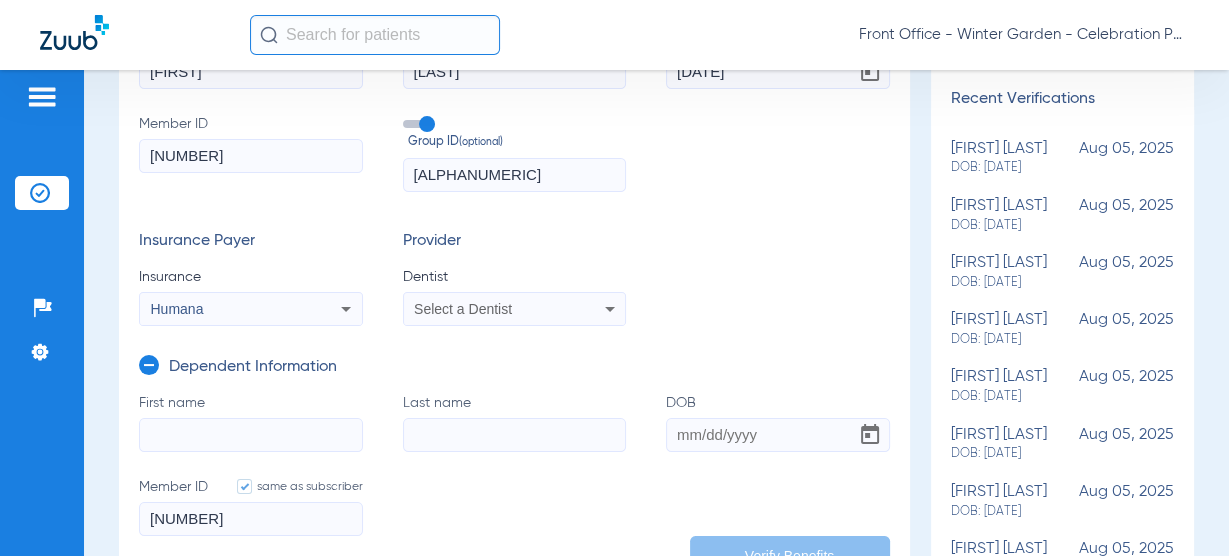 click on "Select a Dentist" at bounding box center [463, 309] 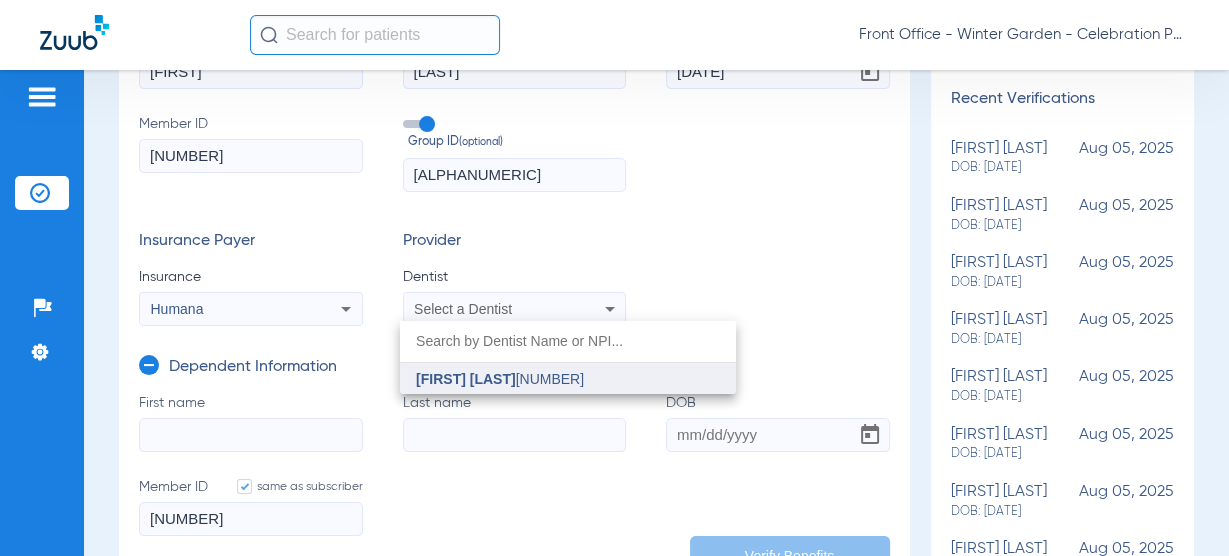 click on "[FIRST] [LAST] [NUMBER]" at bounding box center (568, 379) 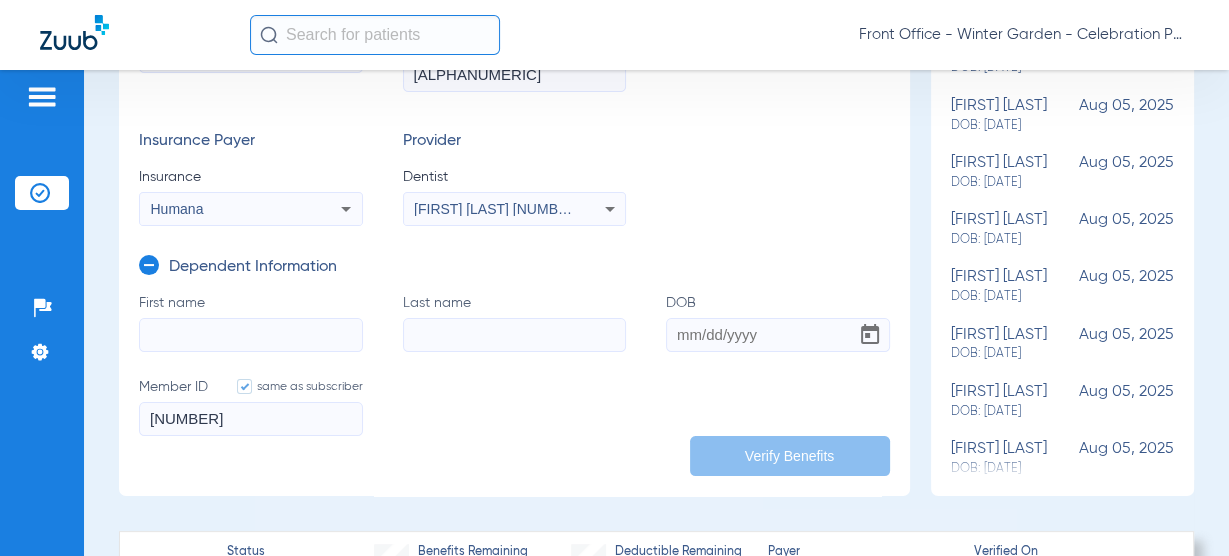 scroll, scrollTop: 400, scrollLeft: 0, axis: vertical 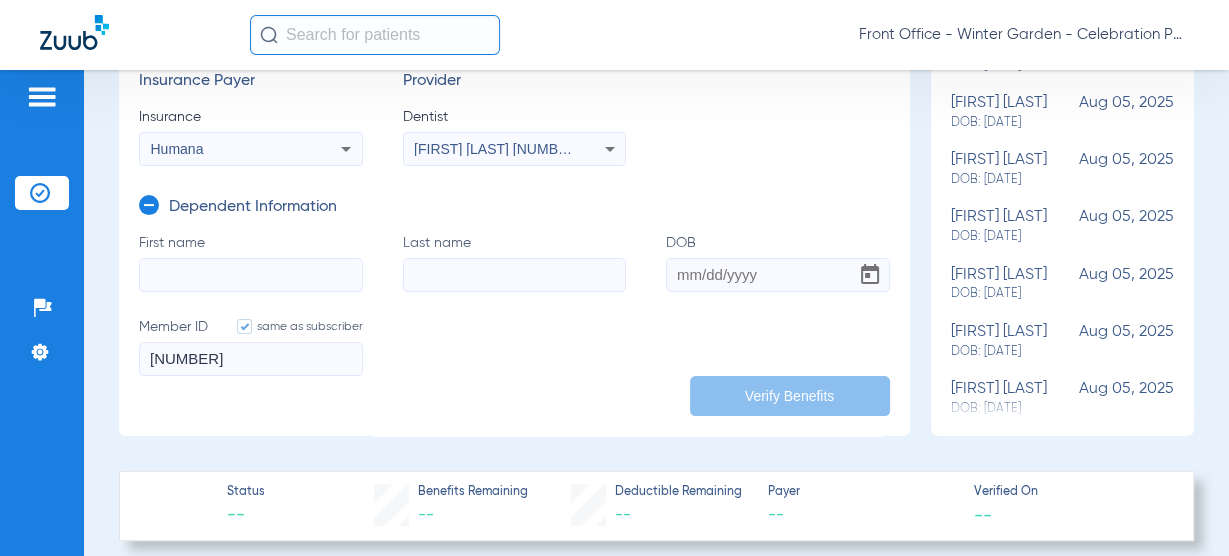 click on "First name" 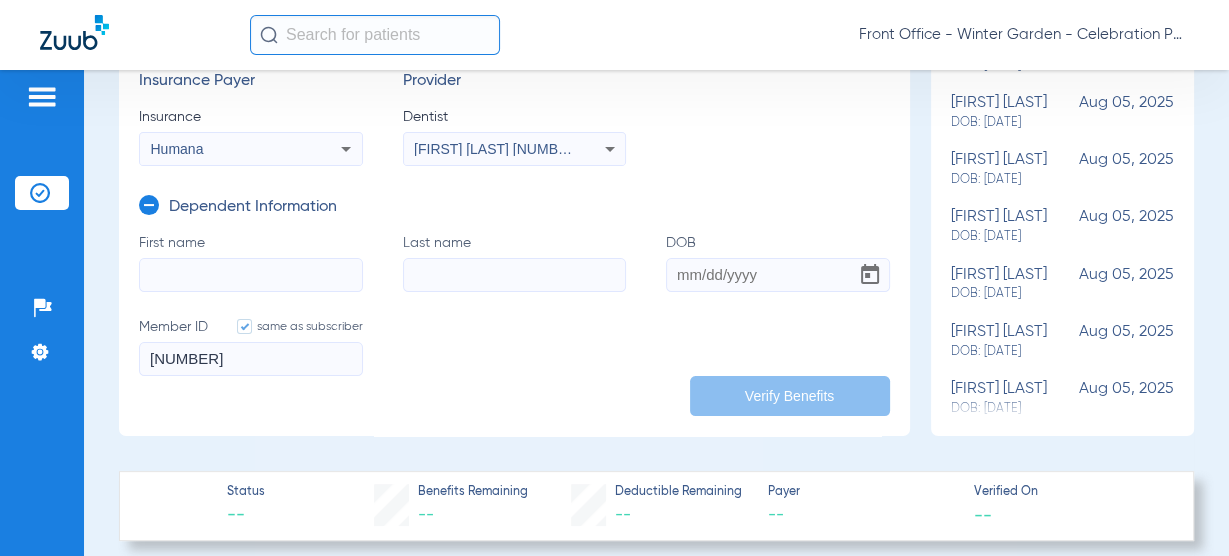 paste on "[FIRST]" 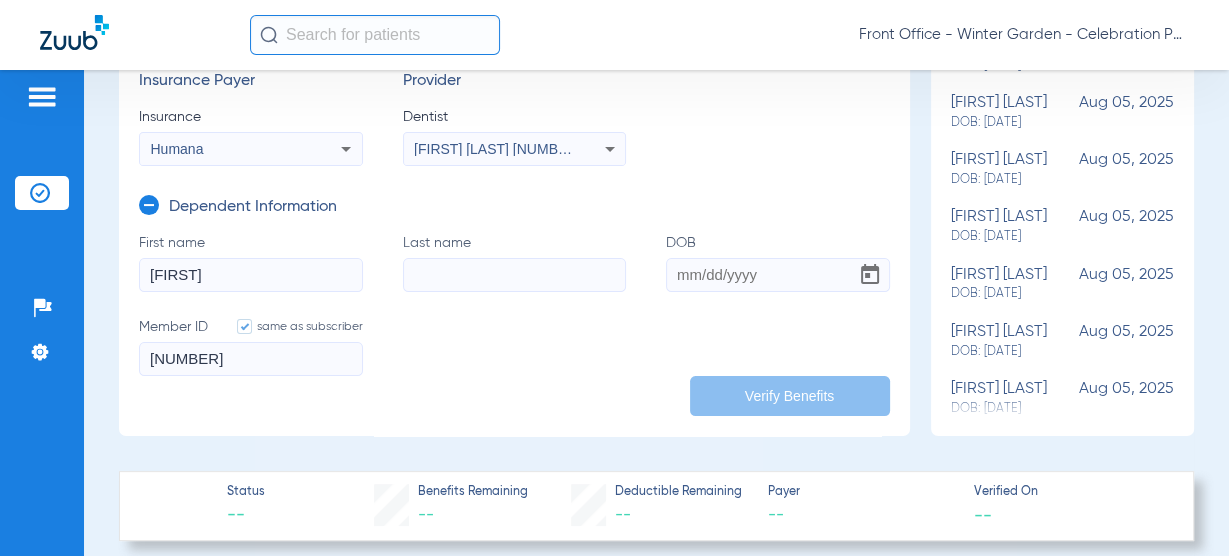 type on "[FIRST]" 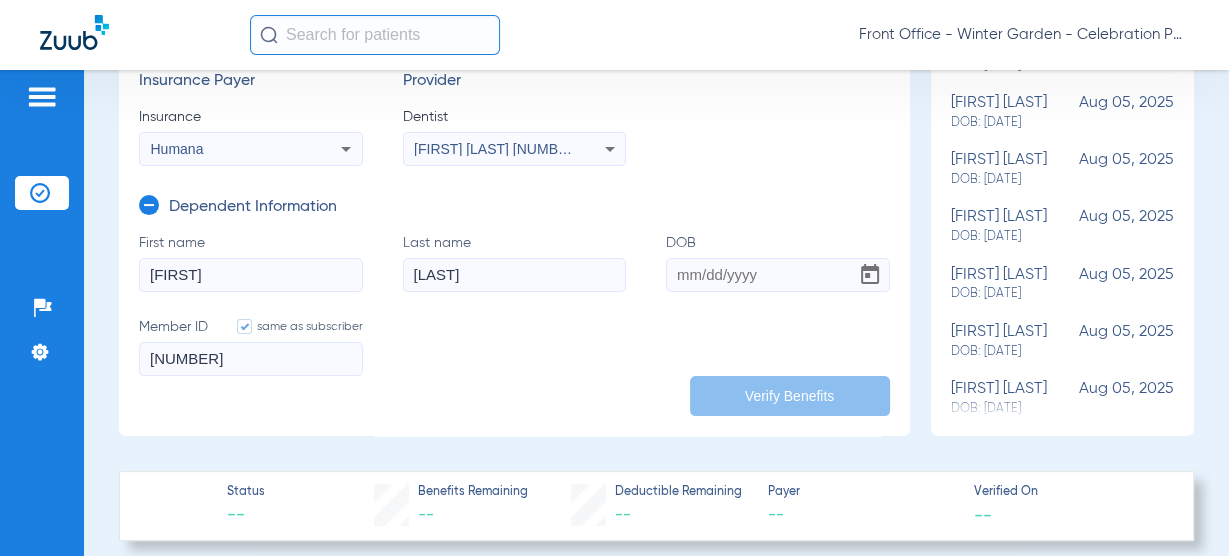 type on "[LAST]" 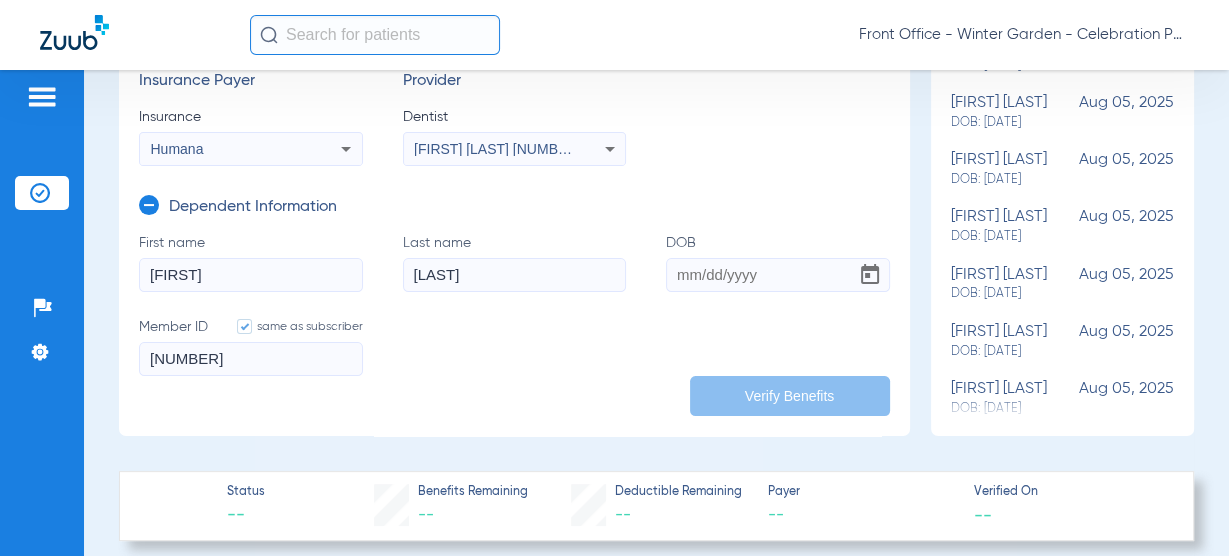 click on "DOB" 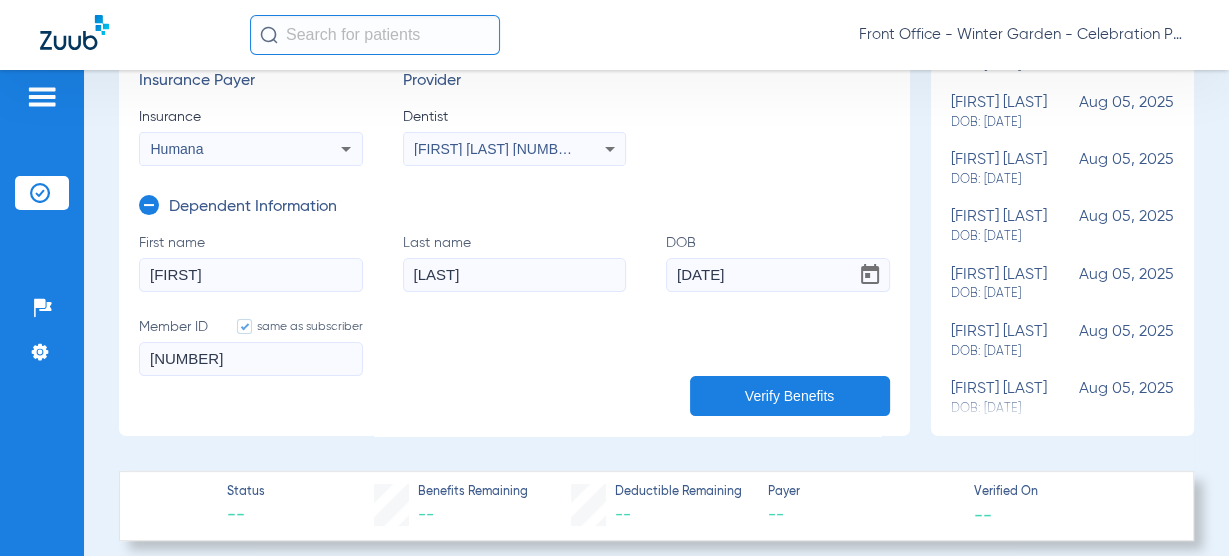type on "[DATE]" 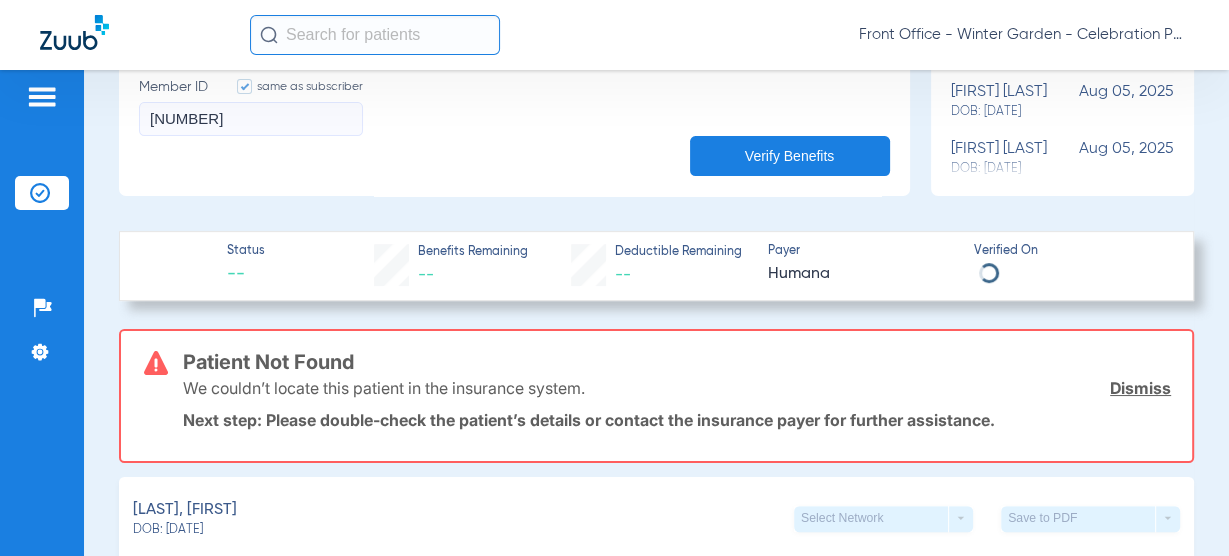 scroll, scrollTop: 560, scrollLeft: 0, axis: vertical 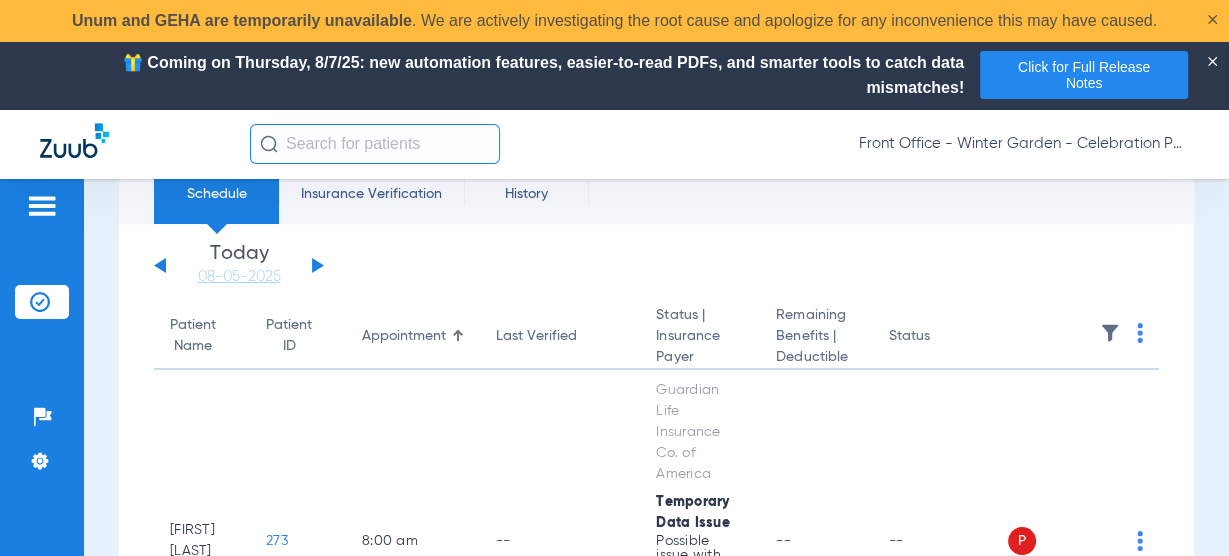 click on "Sunday   06-01-2025   Monday   06-02-2025   Tuesday   06-03-2025   Wednesday   06-04-2025   Thursday   06-05-2025   Friday   06-06-2025   Saturday   06-07-2025   Sunday   06-08-2025   Monday   06-09-2025   Tuesday   06-10-2025   Wednesday   06-11-2025   Thursday   06-12-2025   Friday   06-13-2025   Saturday   06-14-2025   Sunday   06-15-2025   Monday   06-16-2025   Tuesday   06-17-2025   Wednesday   06-18-2025   Thursday   06-19-2025   Friday   06-20-2025   Saturday   06-21-2025   Sunday   06-22-2025   Monday   06-23-2025   Tuesday   06-24-2025   Wednesday   06-25-2025   Thursday   06-26-2025   Friday   06-27-2025   Saturday   06-28-2025   Sunday   06-29-2025   Monday   06-30-2025   Tuesday   07-01-2025   Wednesday   07-02-2025   Thursday   07-03-2025   Friday   07-04-2025   Saturday   07-05-2025   Sunday   07-06-2025   Monday   07-07-2025   Tuesday   07-08-2025   Wednesday   07-09-2025   Thursday   07-10-2025   Friday   07-11-2025   Saturday   07-12-2025   Sunday   07-13-2025   Monday   07-14-2025   Friday" 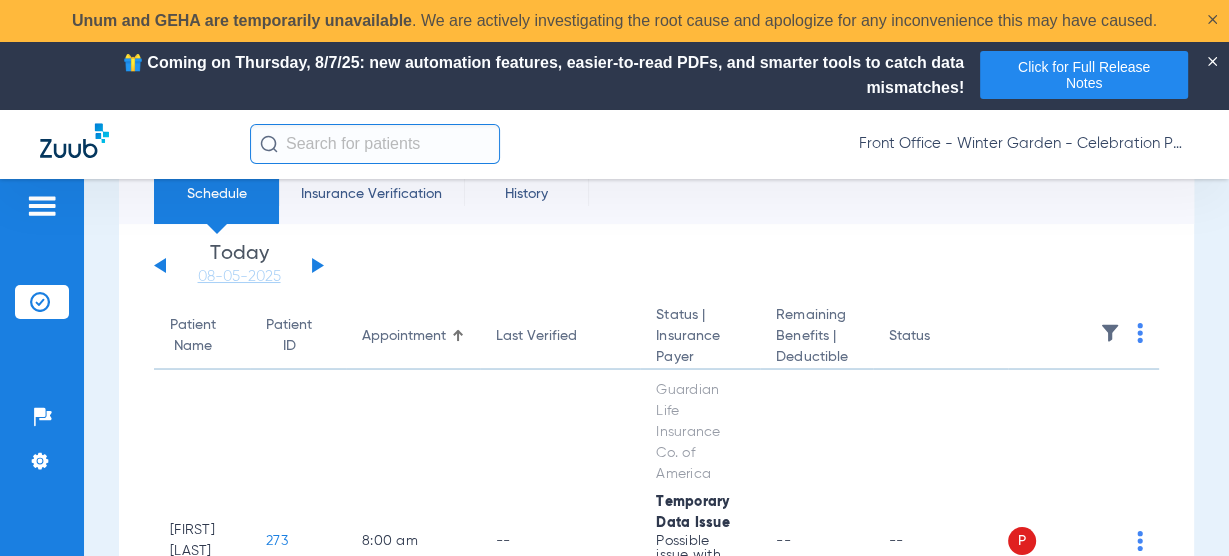 click 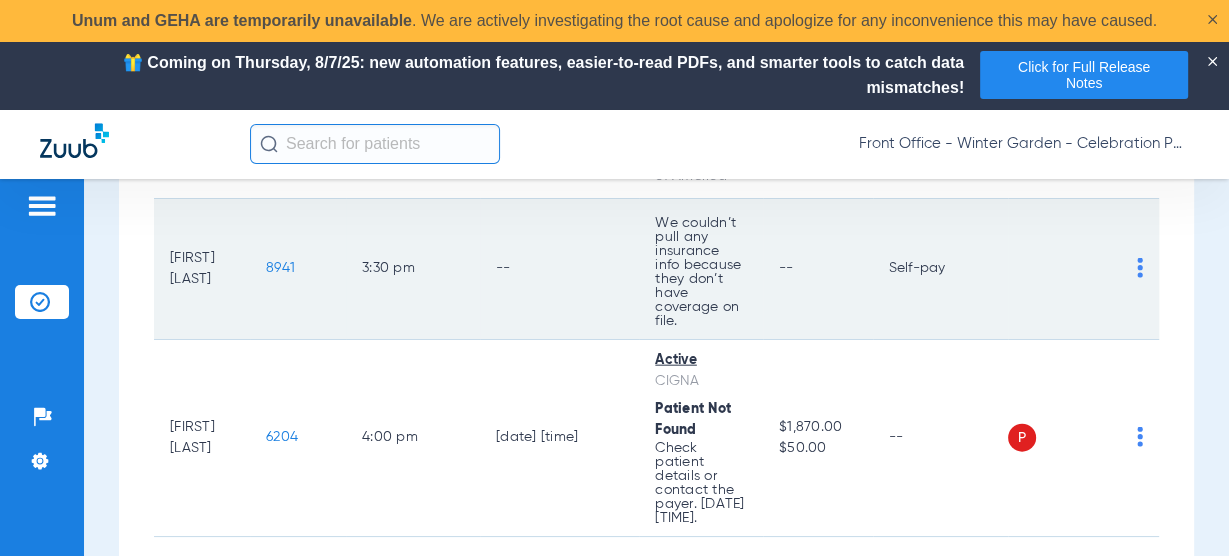 scroll, scrollTop: 4461, scrollLeft: 0, axis: vertical 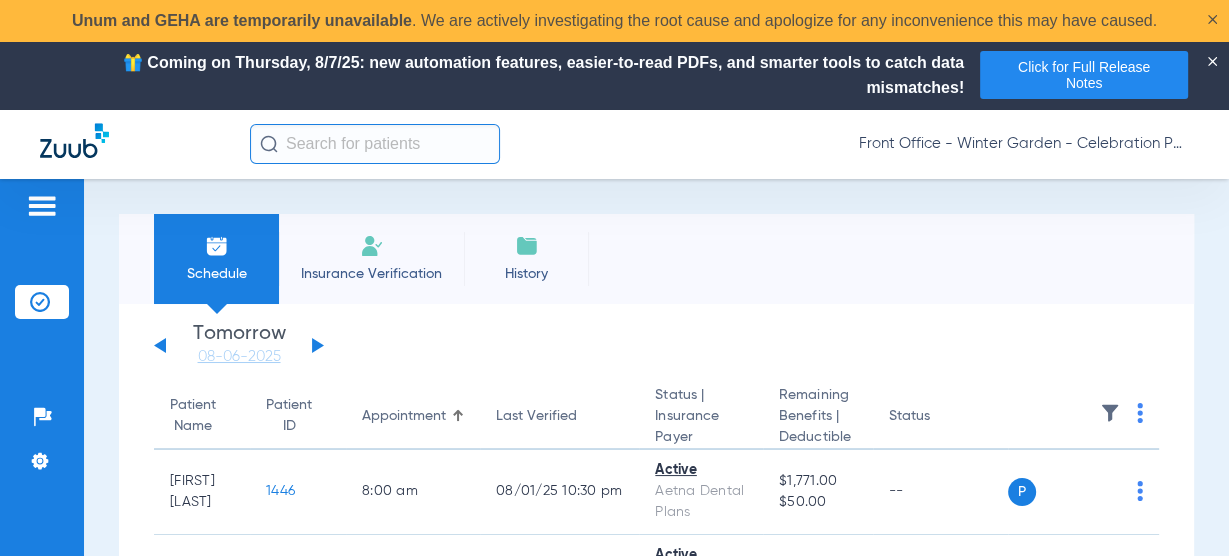 click on "Sunday   06-01-2025   Monday   06-02-2025   Tuesday   06-03-2025   Wednesday   06-04-2025   Thursday   06-05-2025   Friday   06-06-2025   Saturday   06-07-2025   Sunday   06-08-2025   Monday   06-09-2025   Tuesday   06-10-2025   Wednesday   06-11-2025   Thursday   06-12-2025   Friday   06-13-2025   Saturday   06-14-2025   Sunday   06-15-2025   Monday   06-16-2025   Tuesday   06-17-2025   Wednesday   06-18-2025   Thursday   06-19-2025   Friday   06-20-2025   Saturday   06-21-2025   Sunday   06-22-2025   Monday   06-23-2025   Tuesday   06-24-2025   Wednesday   06-25-2025   Thursday   06-26-2025   Friday   06-27-2025   Saturday   06-28-2025   Sunday   06-29-2025   Monday   06-30-2025   Tuesday   07-01-2025   Wednesday   07-02-2025   Thursday   07-03-2025   Friday   07-04-2025   Saturday   07-05-2025   Sunday   07-06-2025   Monday   07-07-2025   Tuesday   07-08-2025   Wednesday   07-09-2025   Thursday   07-10-2025   Friday   07-11-2025   Saturday   07-12-2025   Sunday   07-13-2025   Monday   07-14-2025   Friday" 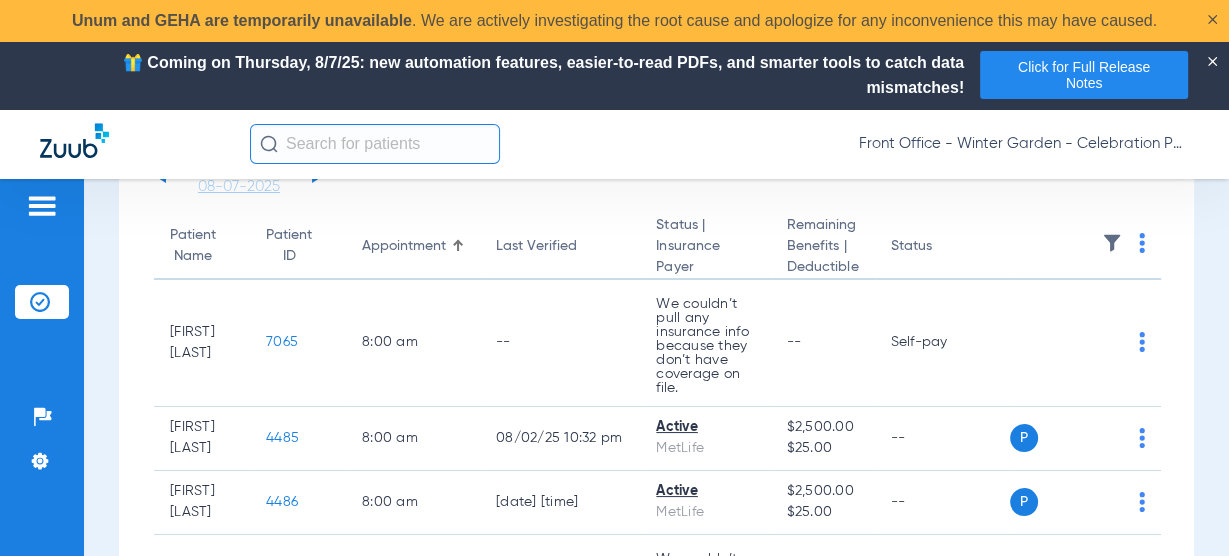 scroll, scrollTop: 160, scrollLeft: 0, axis: vertical 